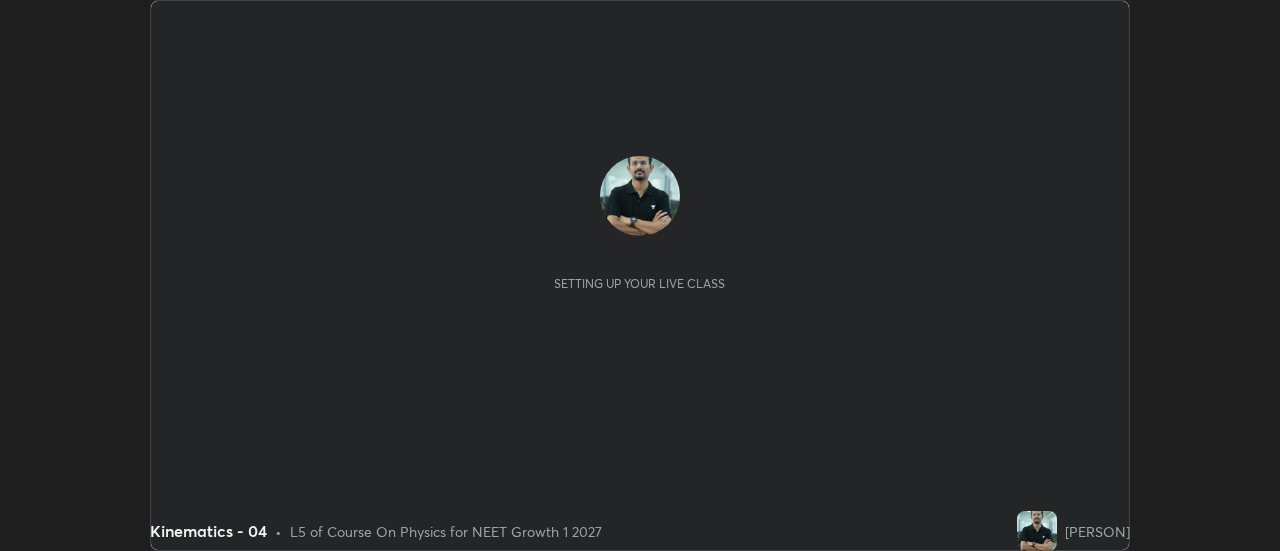 scroll, scrollTop: 0, scrollLeft: 0, axis: both 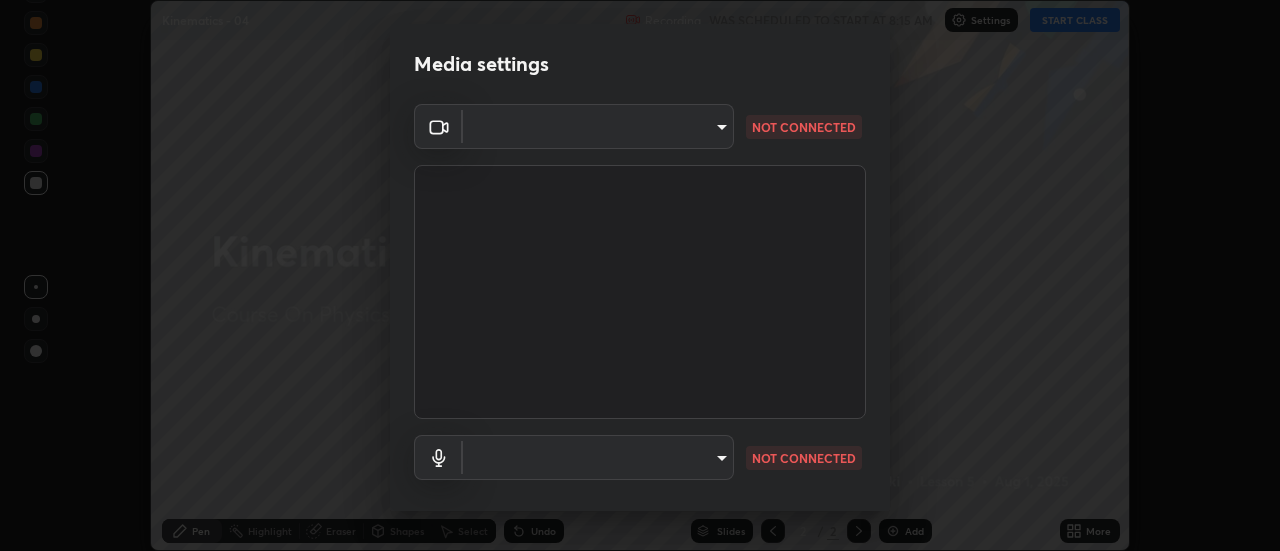 type on "[HASH]" 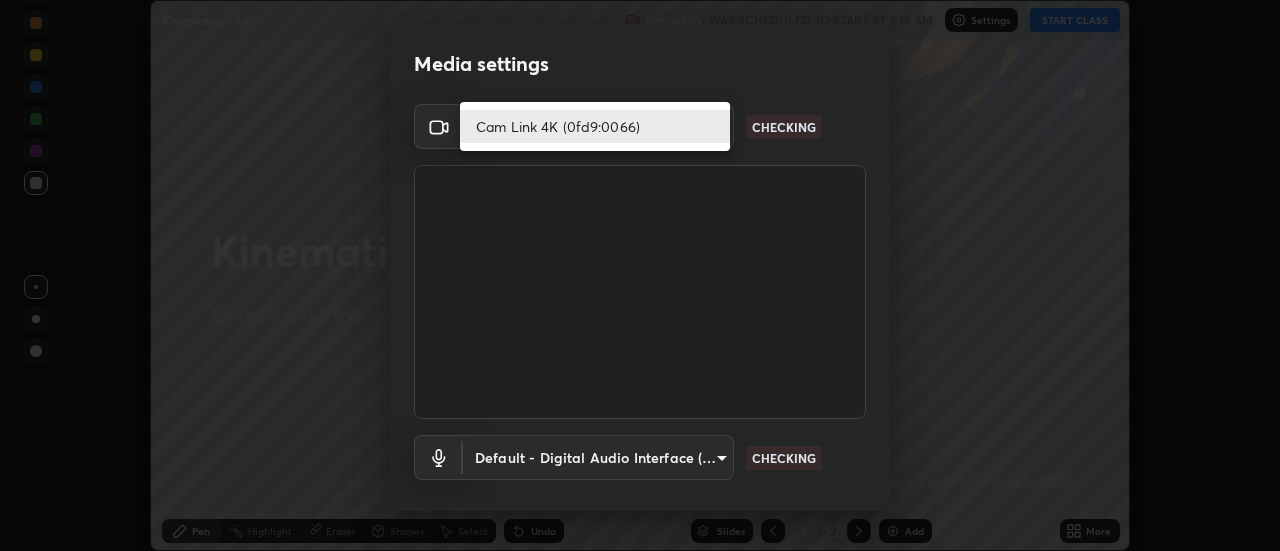 click on "Cam Link 4K (0fd9:0066)" at bounding box center (595, 126) 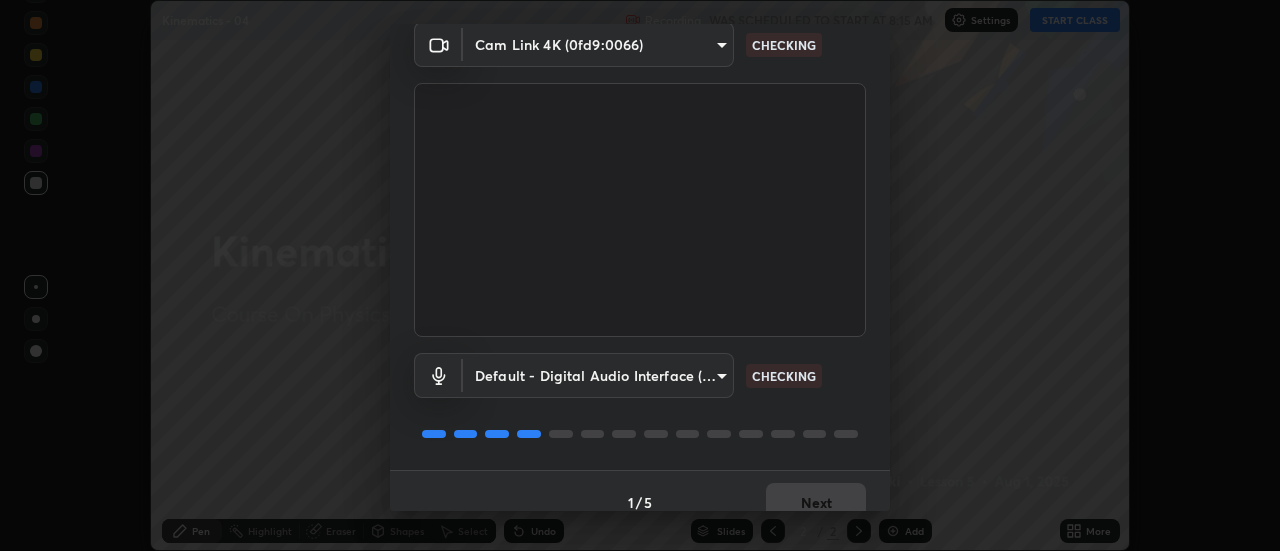 scroll, scrollTop: 95, scrollLeft: 0, axis: vertical 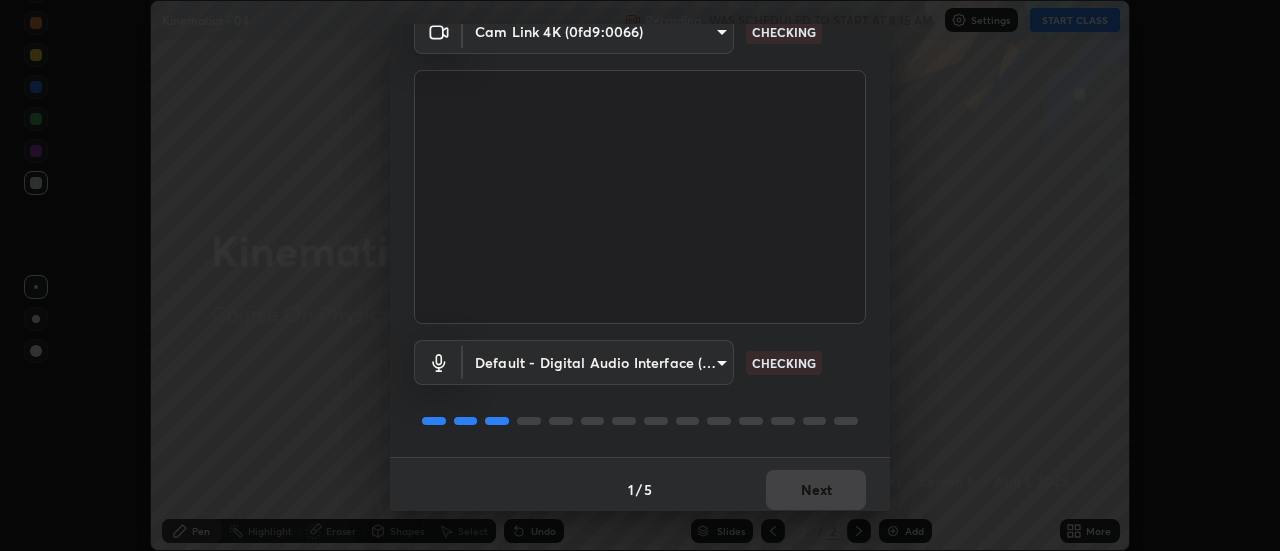 click on "Erase all Kinematics - 04 Recording WAS SCHEDULED TO START AT  8:15 AM Settings START CLASS Setting up your live class Kinematics - 04 • L5 of Course On Physics for NEET Growth 1 2027 [PERSON] Pen Highlight Eraser Shapes Select Undo Slides 2 / 2 Add More No doubts shared Encourage your learners to ask a doubt for better clarity Report an issue Reason for reporting Buffering Chat not working Audio - Video sync issue Educator video quality low ​ Attach an image Report Media settings [DEVICE] ([HASH]) [HASH] CHECKING Default - Digital Audio Interface (8- Cam Link 4K) default CHECKING 1 / 5 Next" at bounding box center (640, 275) 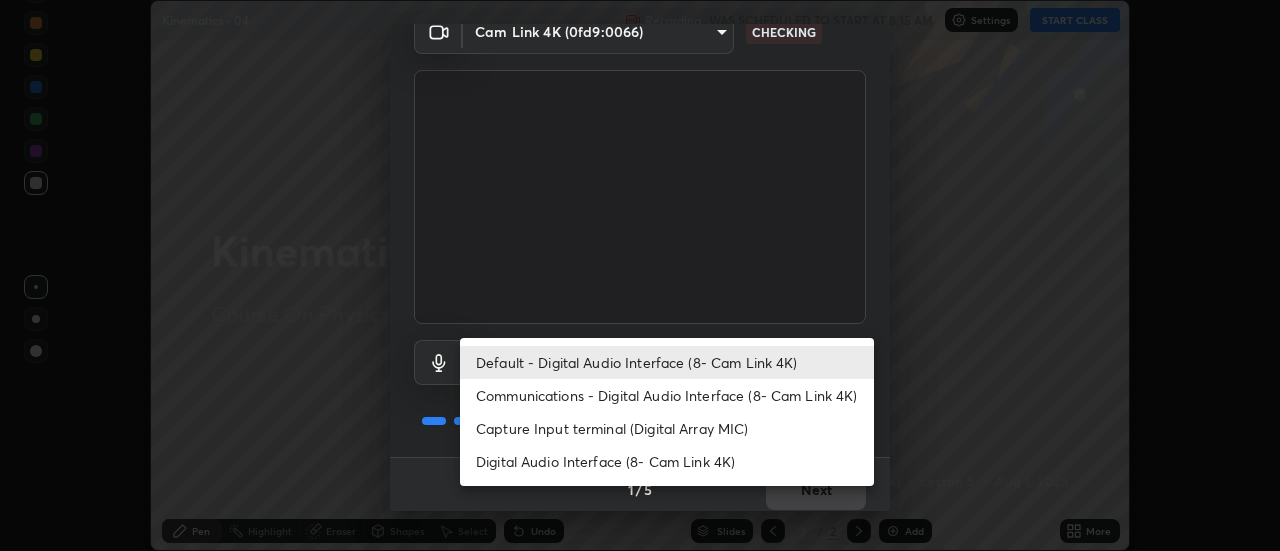 click on "Digital Audio Interface (8- Cam Link 4K)" at bounding box center (667, 461) 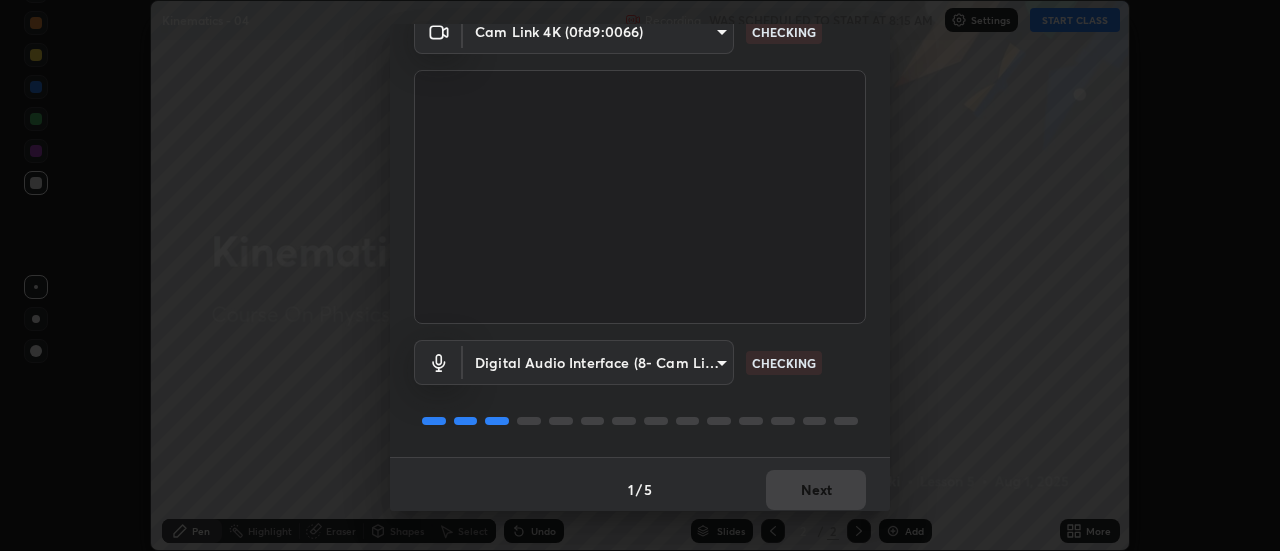 scroll, scrollTop: 105, scrollLeft: 0, axis: vertical 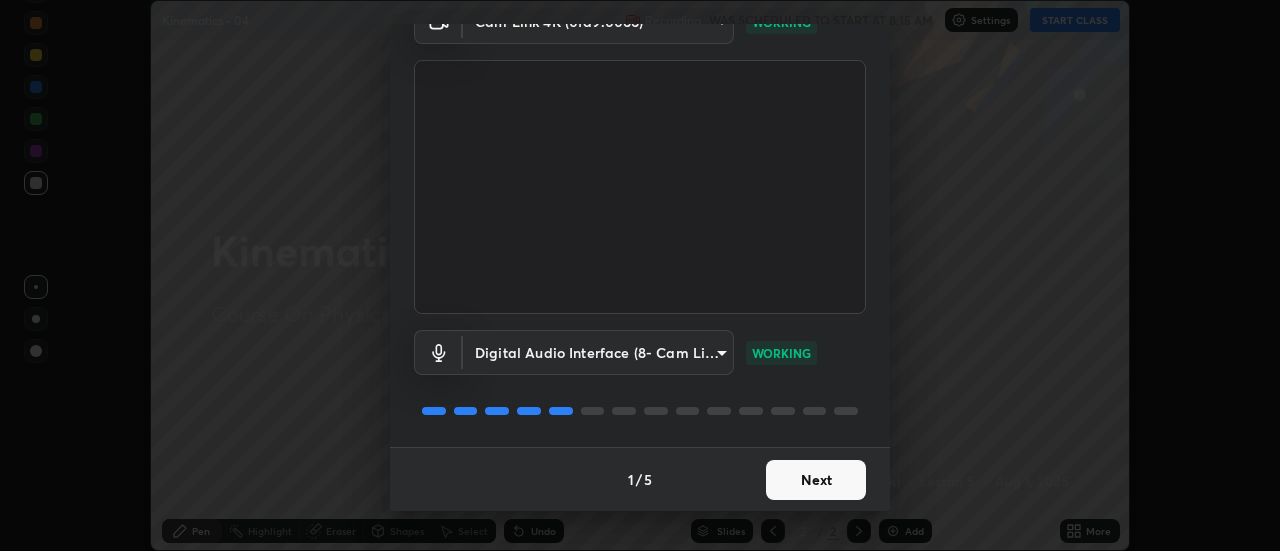 click on "Next" at bounding box center (816, 480) 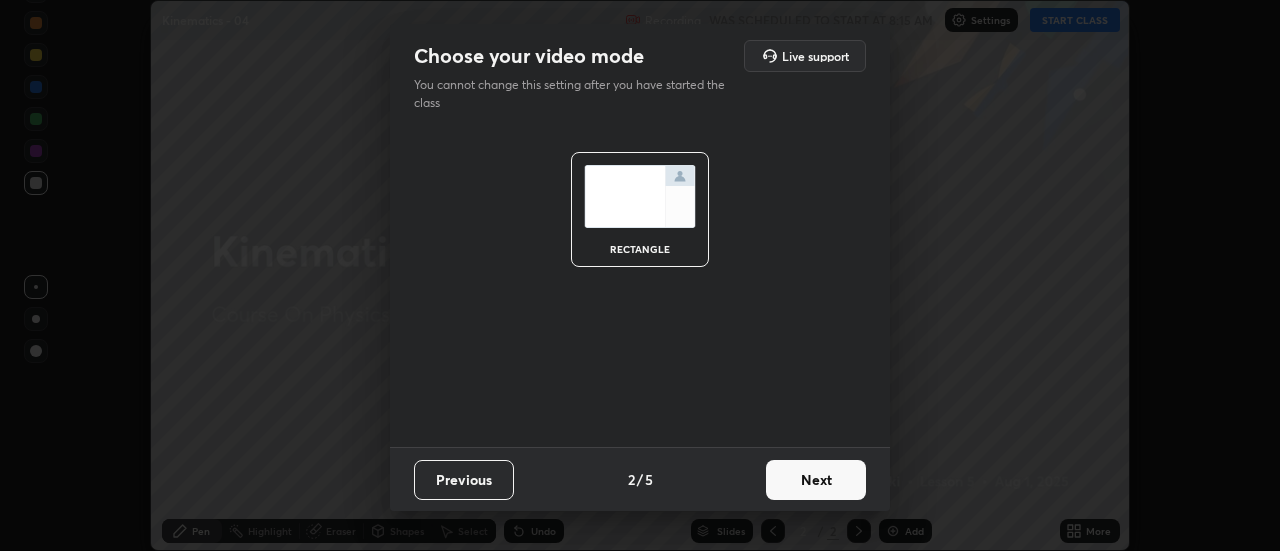 scroll, scrollTop: 0, scrollLeft: 0, axis: both 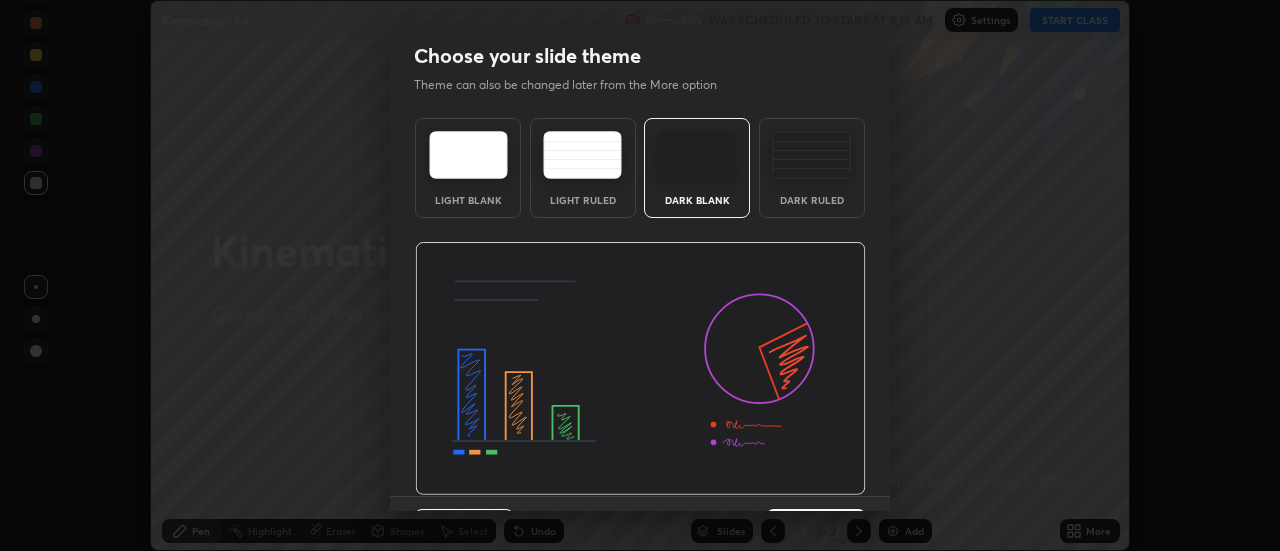 click on "Next" at bounding box center [816, 529] 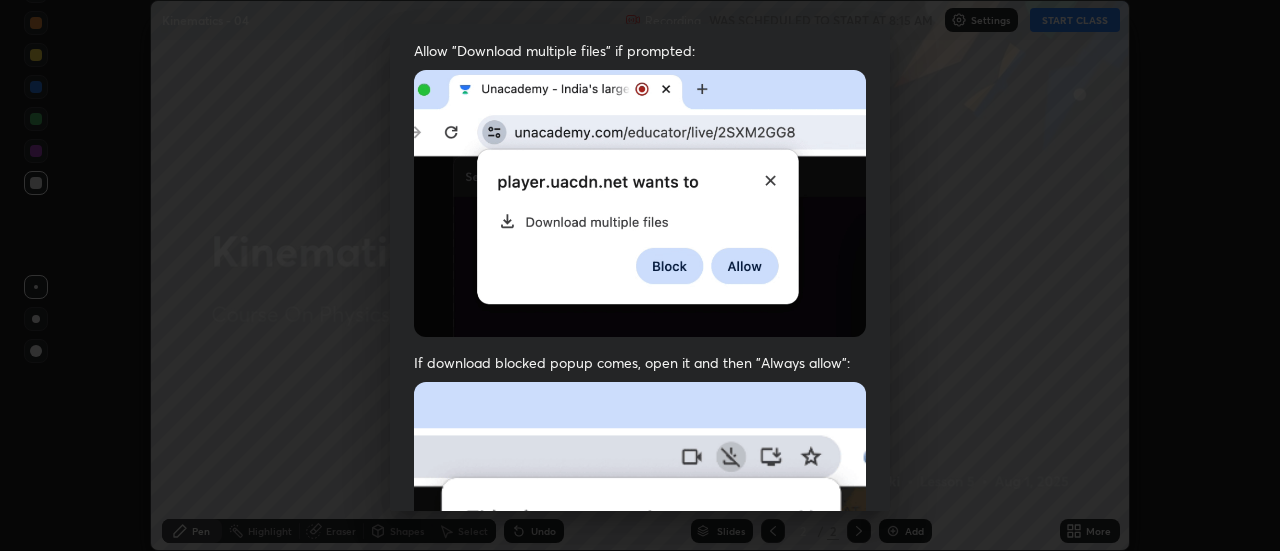 click at bounding box center [640, 600] 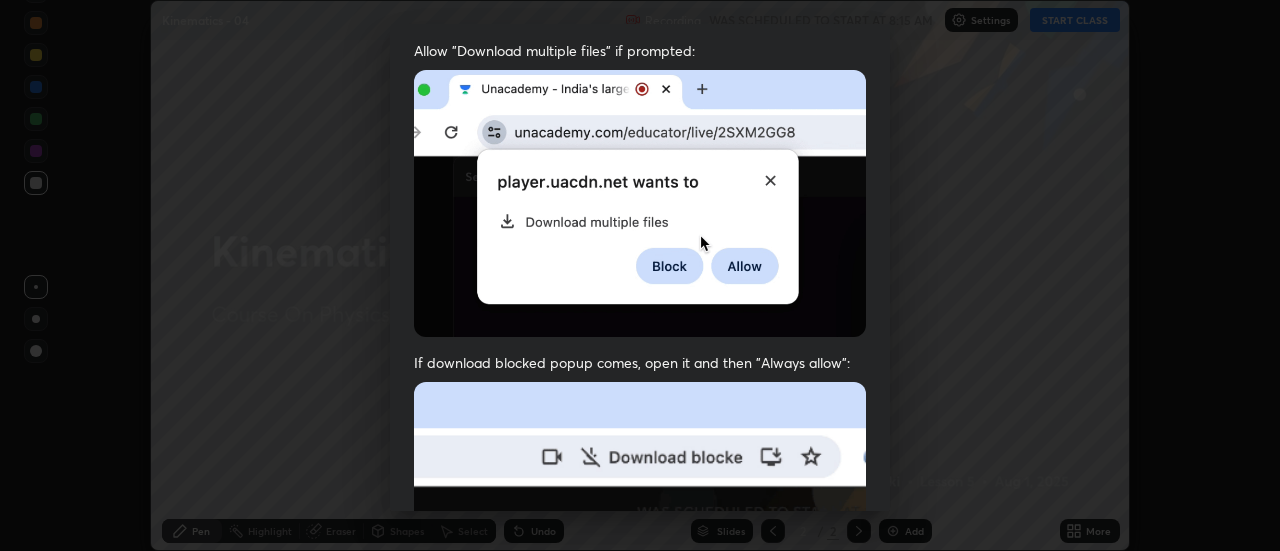 click at bounding box center (640, 600) 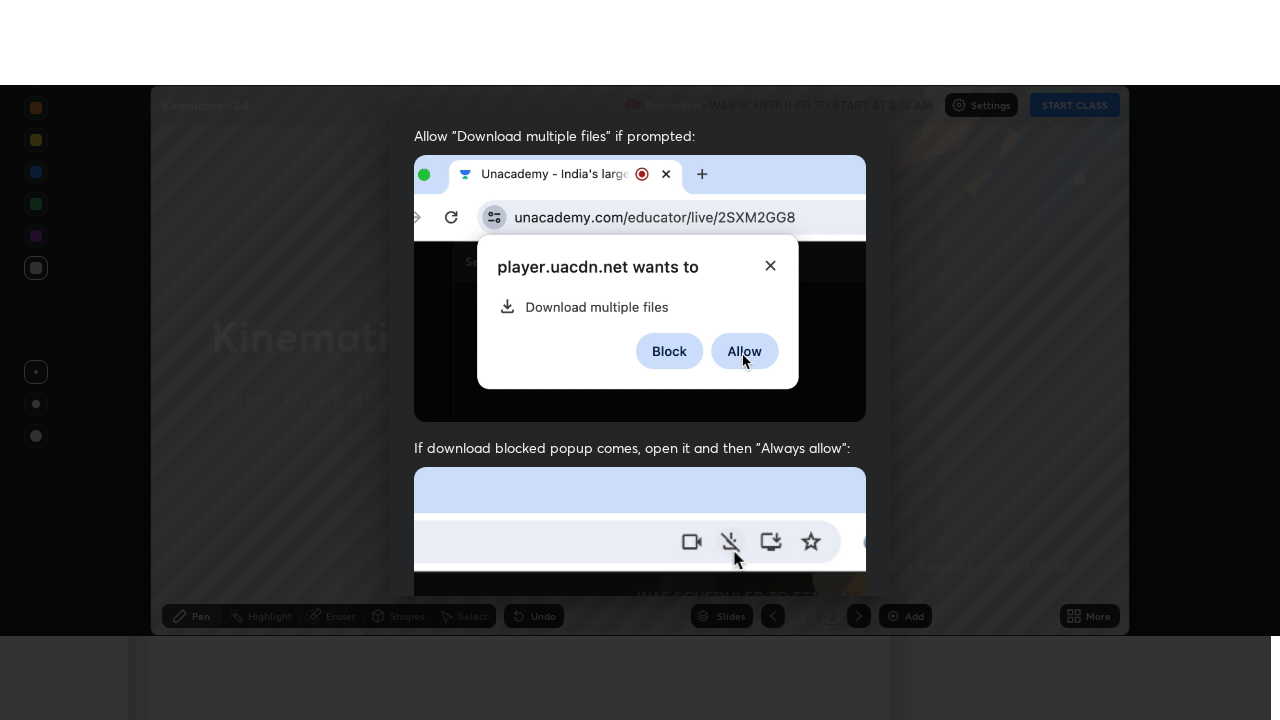 scroll, scrollTop: 513, scrollLeft: 0, axis: vertical 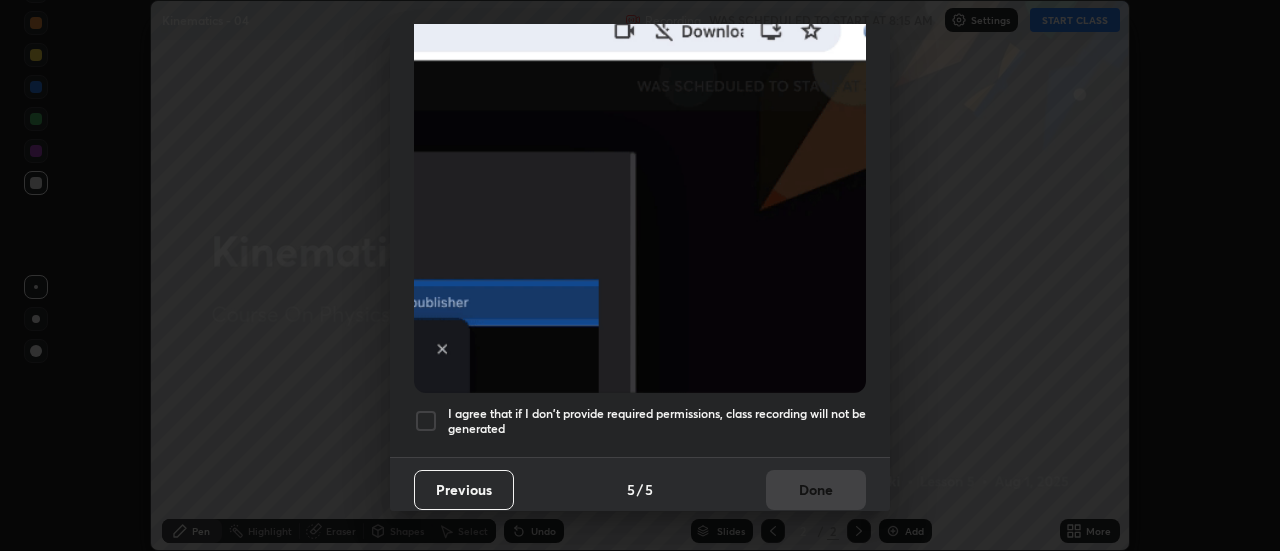 click on "Previous 5 / 5 Done" at bounding box center (640, 489) 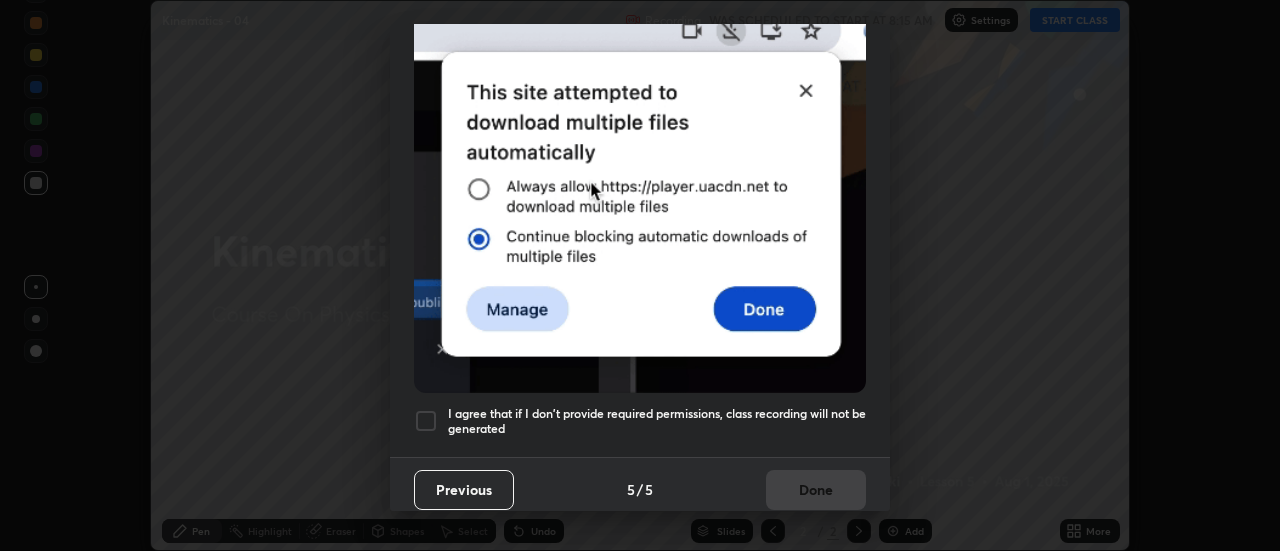 click on "I agree that if I don't provide required permissions, class recording will not be generated" at bounding box center (657, 421) 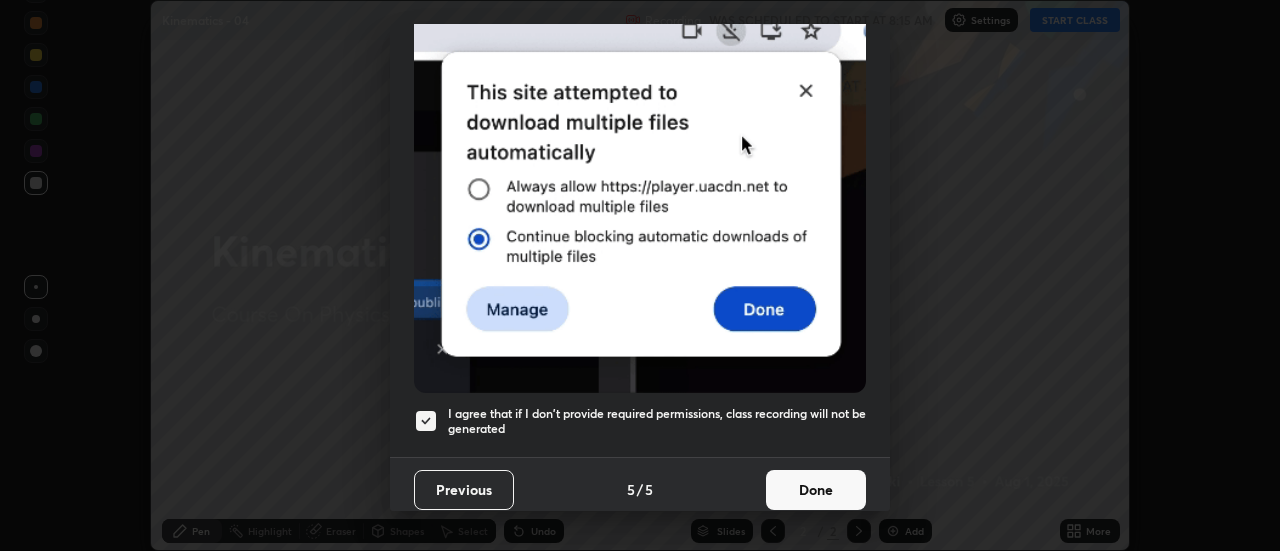 click on "Done" at bounding box center [816, 490] 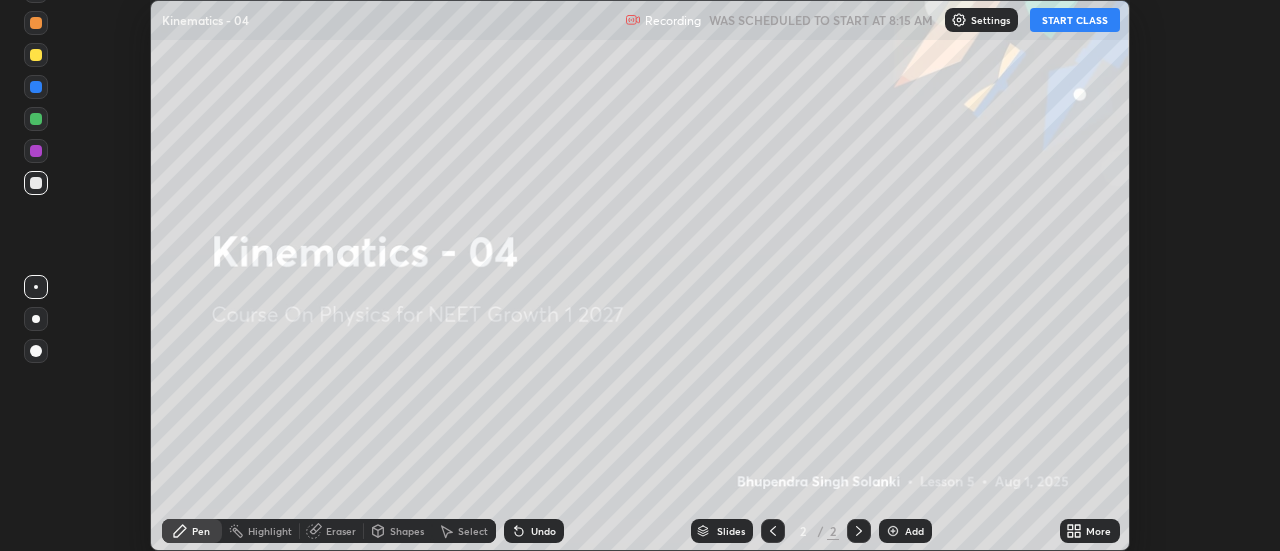 click on "More" at bounding box center [1098, 531] 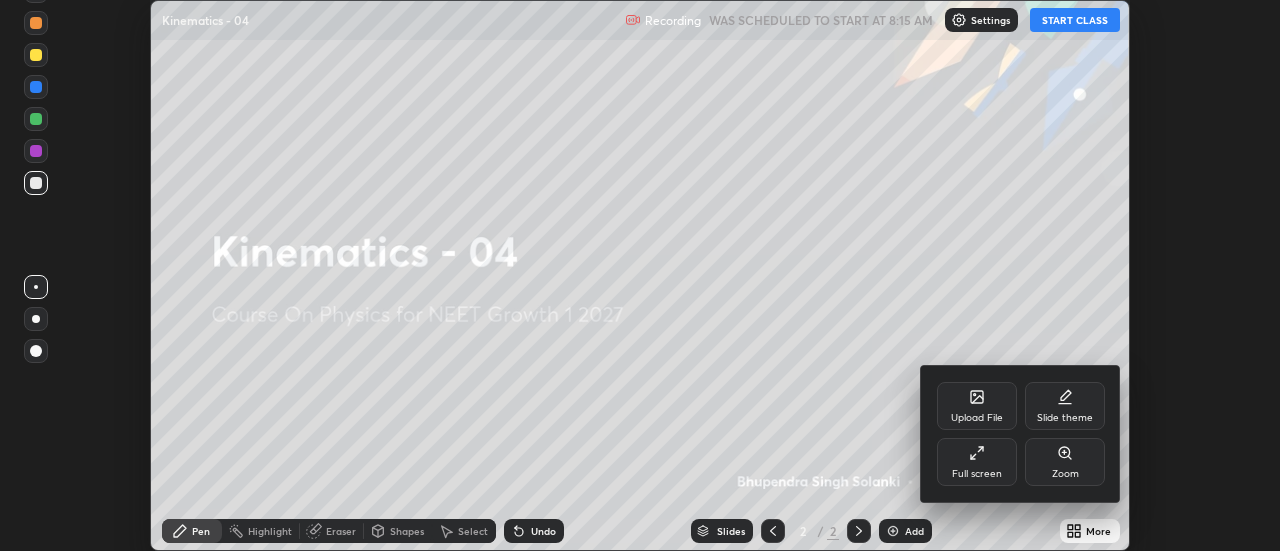 click 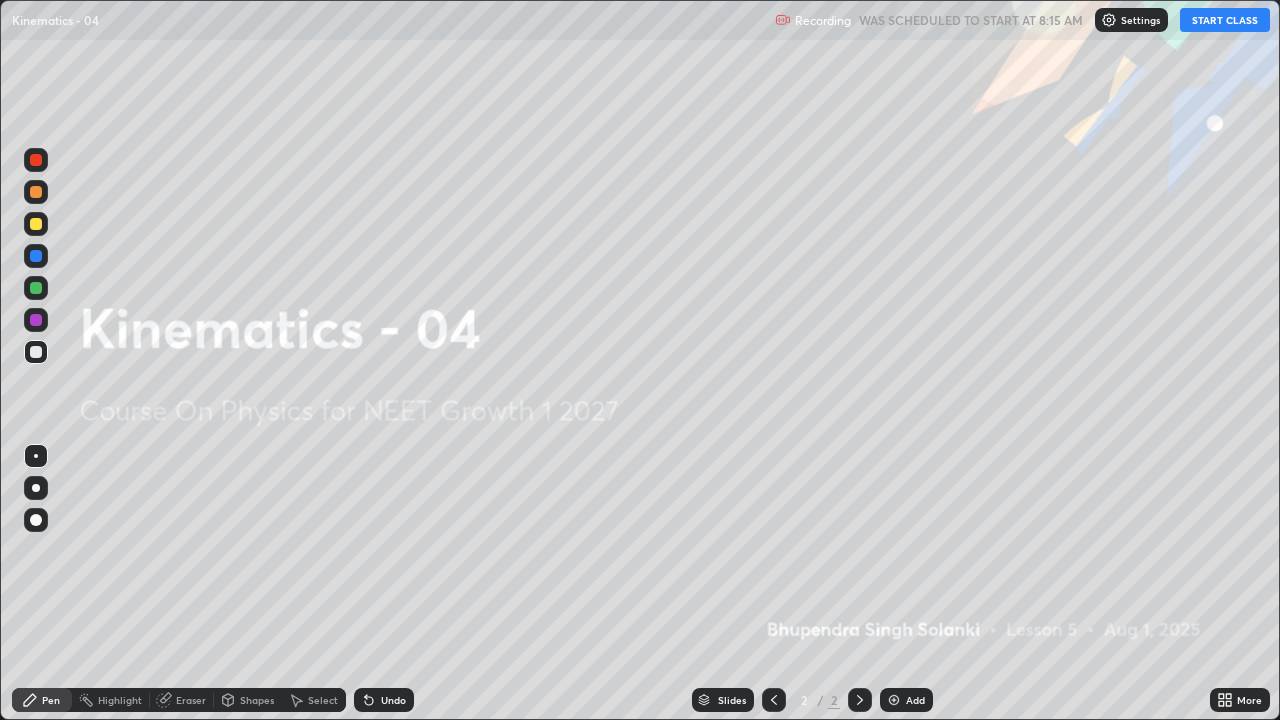 scroll, scrollTop: 99280, scrollLeft: 98720, axis: both 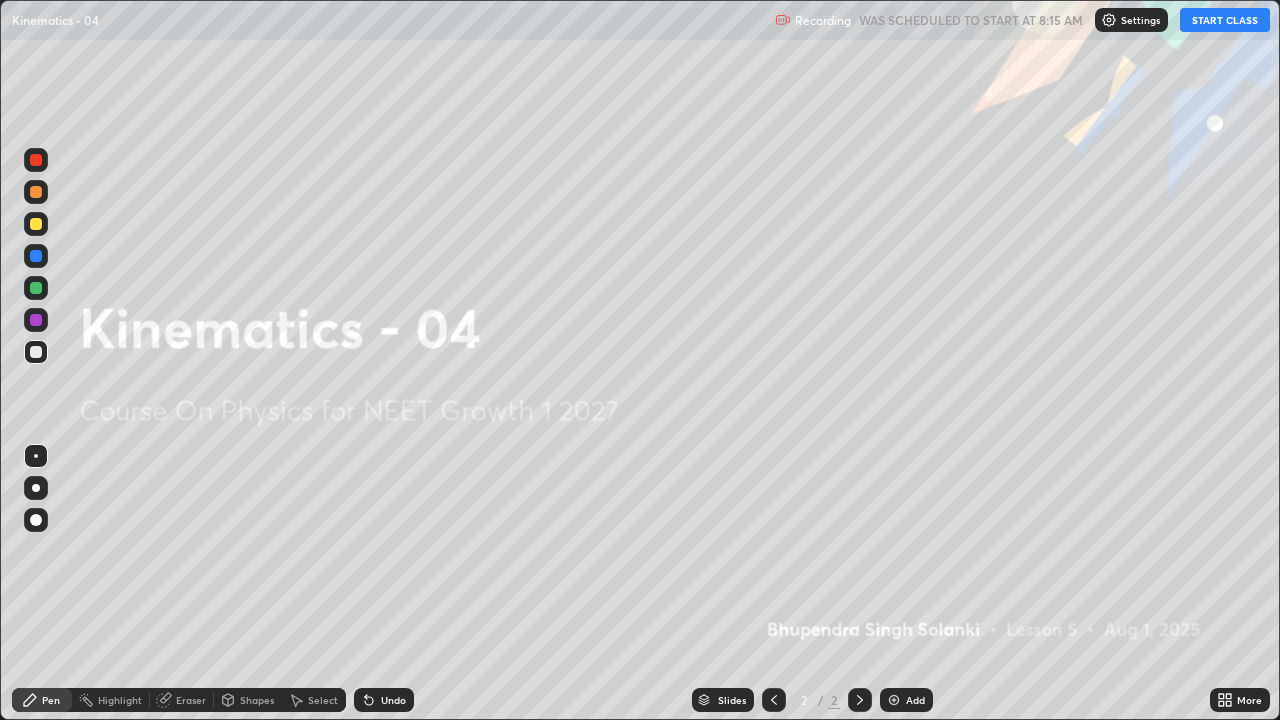 click on "START CLASS" at bounding box center [1225, 20] 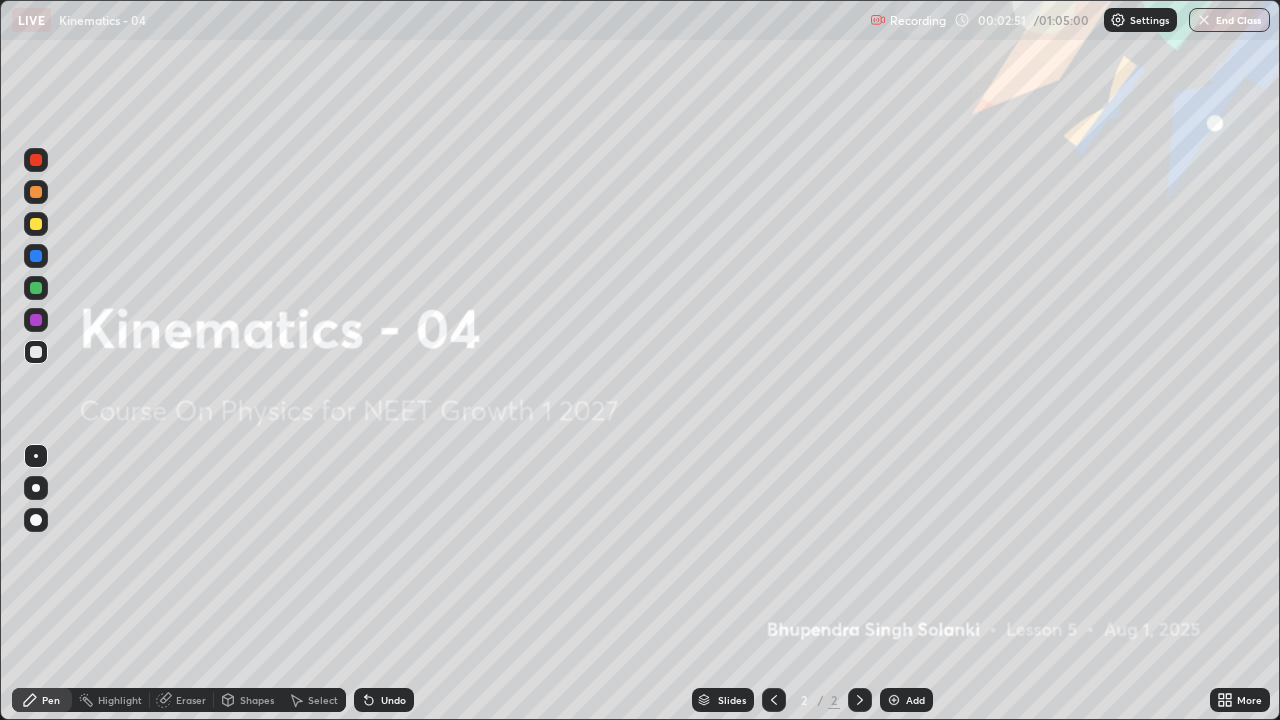 click at bounding box center [894, 700] 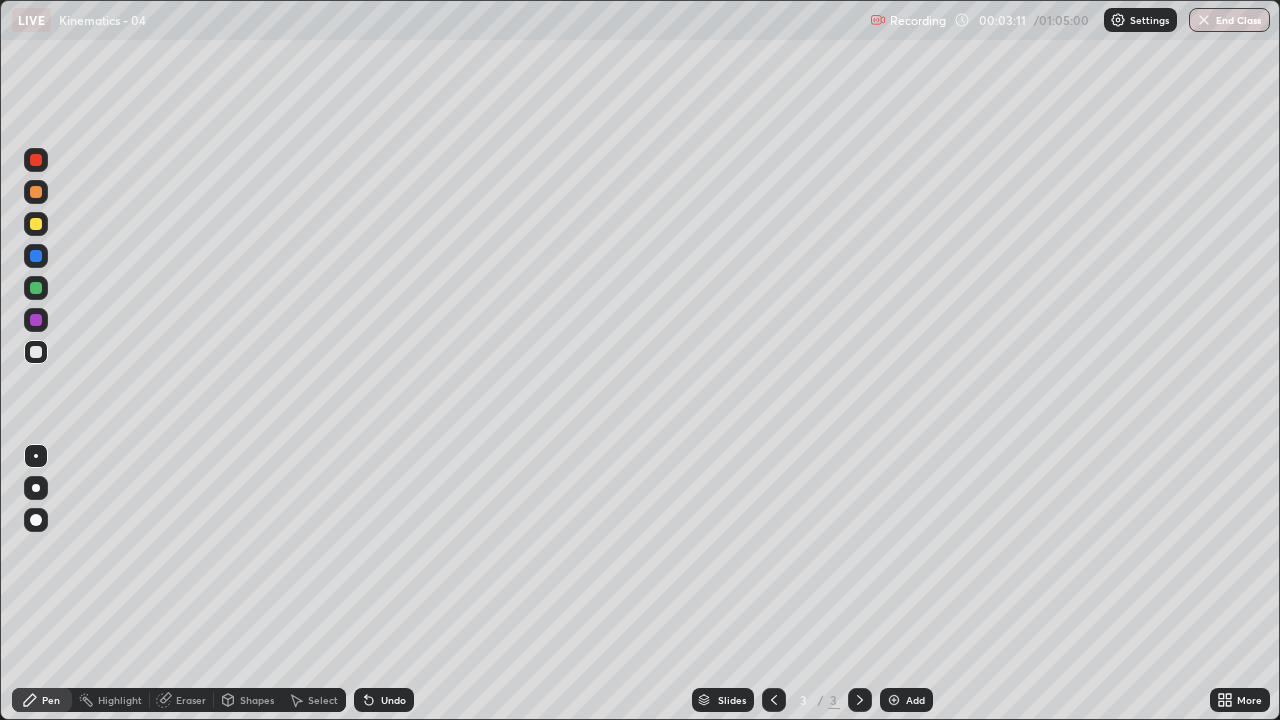 click on "Eraser" at bounding box center (191, 700) 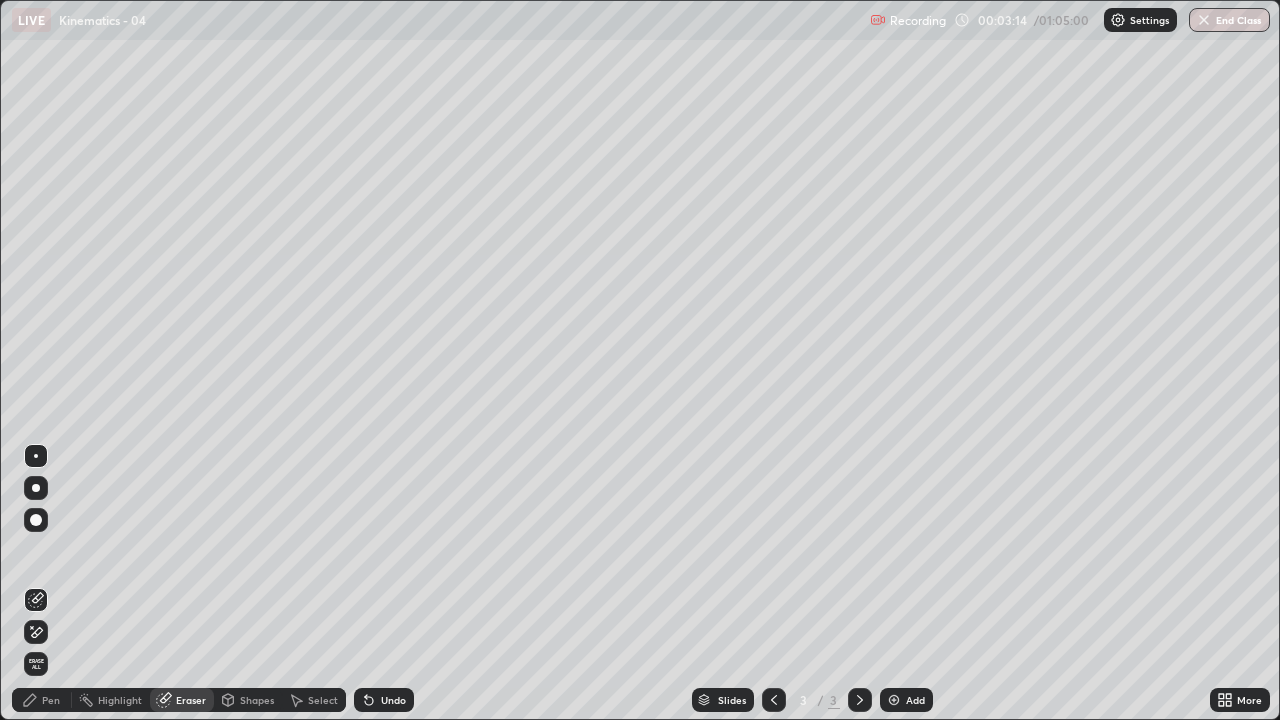 click on "Pen" at bounding box center (42, 700) 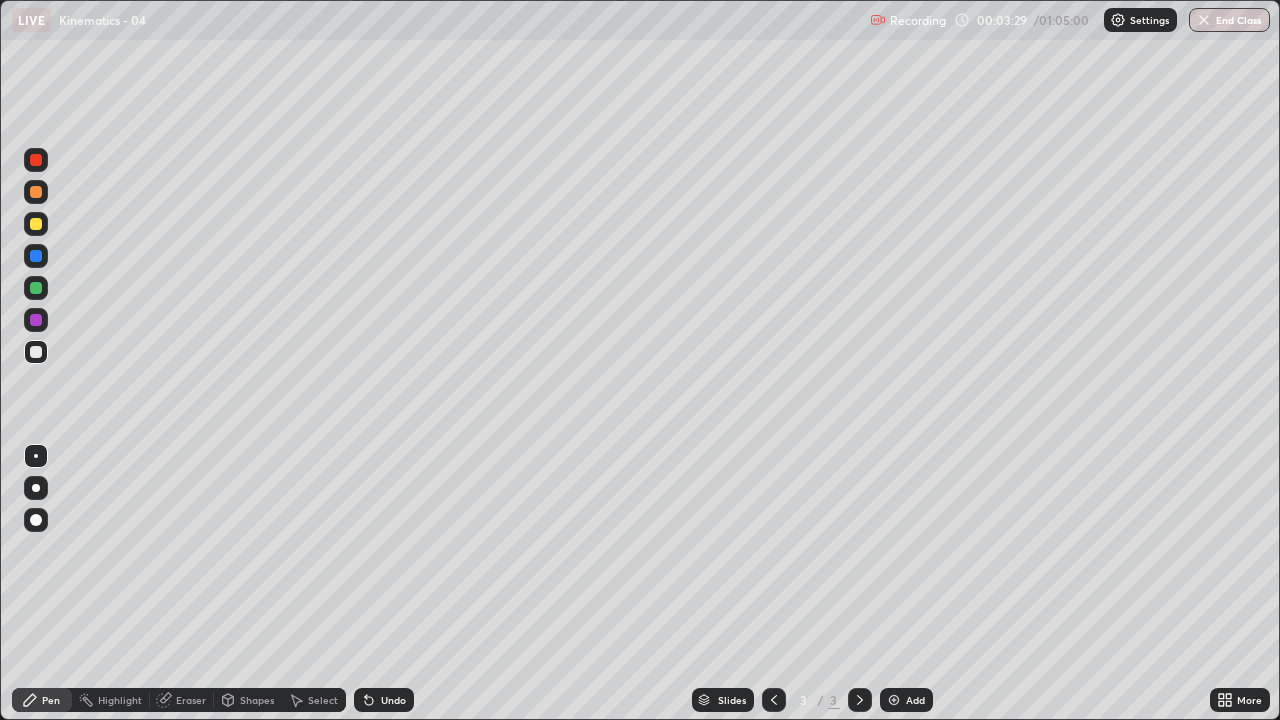 click on "Eraser" at bounding box center (182, 700) 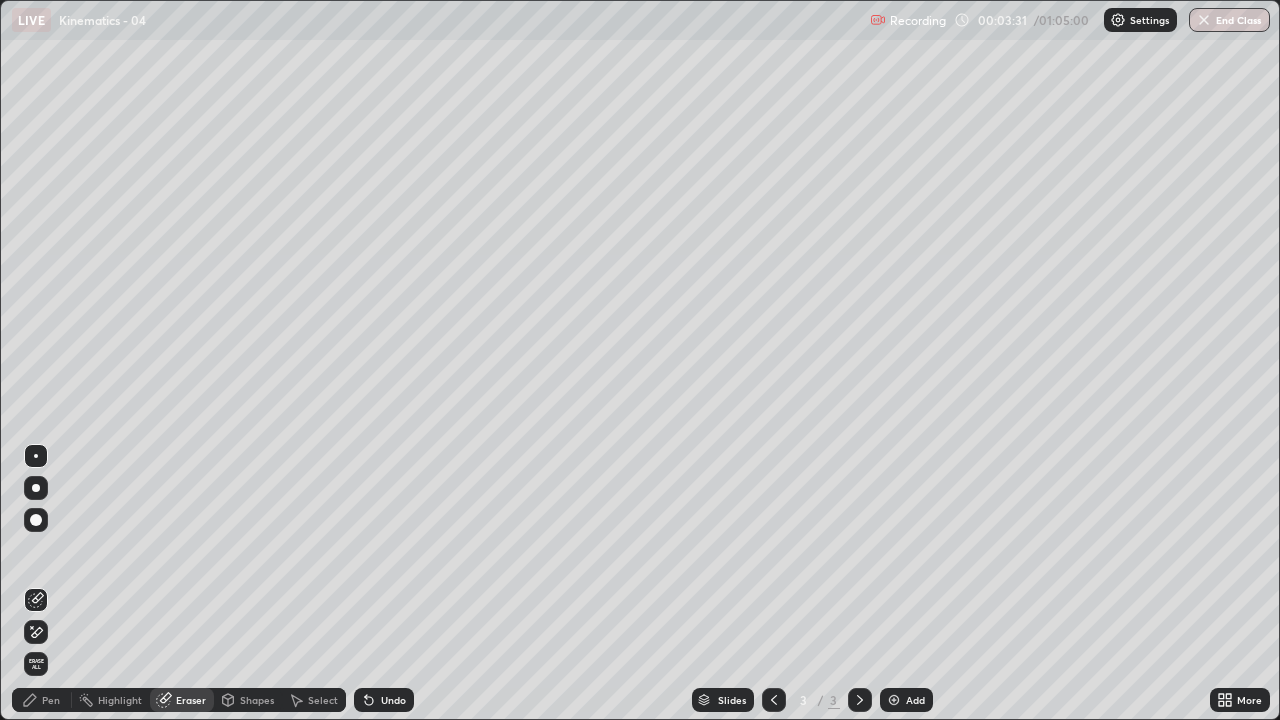 click on "Pen" at bounding box center [42, 700] 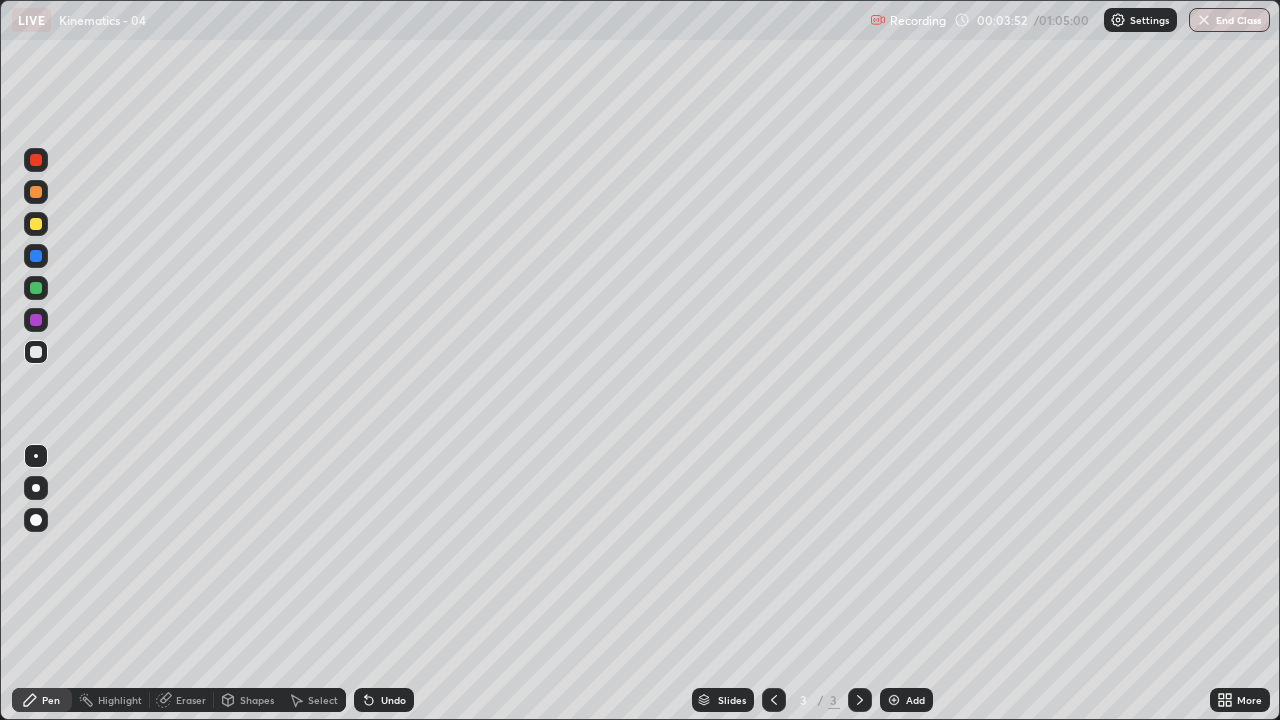 click on "Undo" at bounding box center [393, 700] 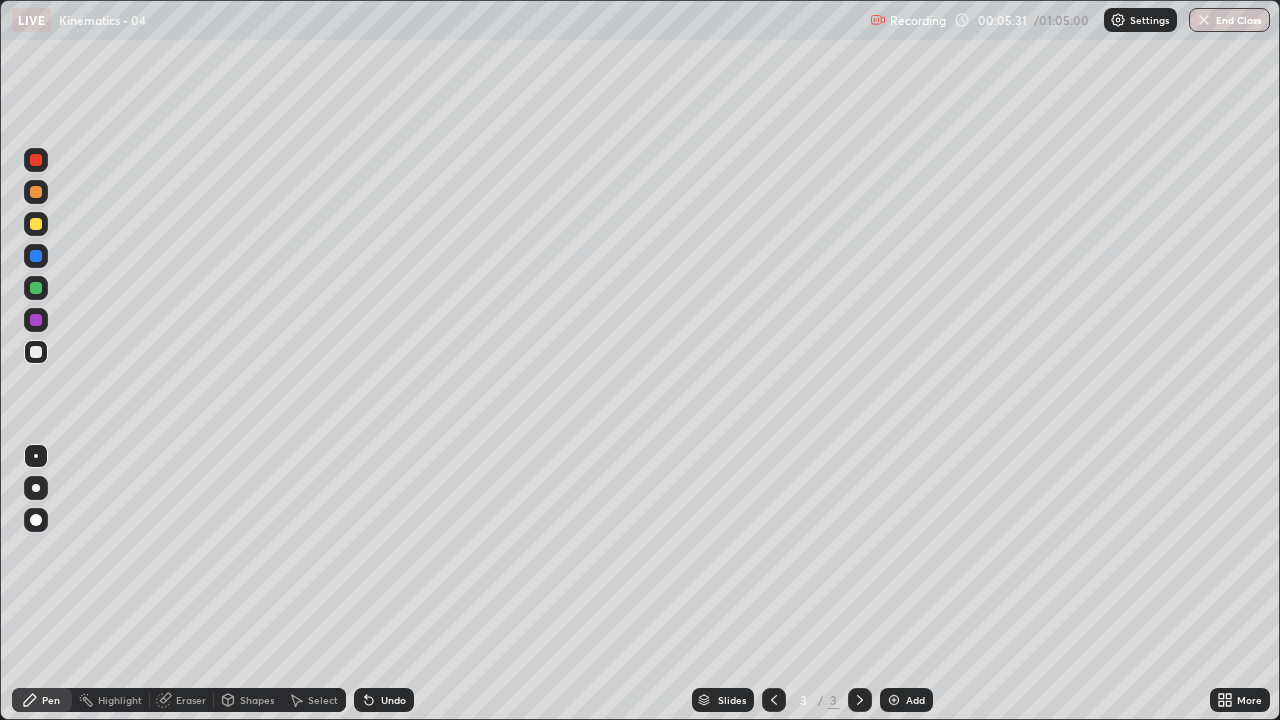 click at bounding box center [894, 700] 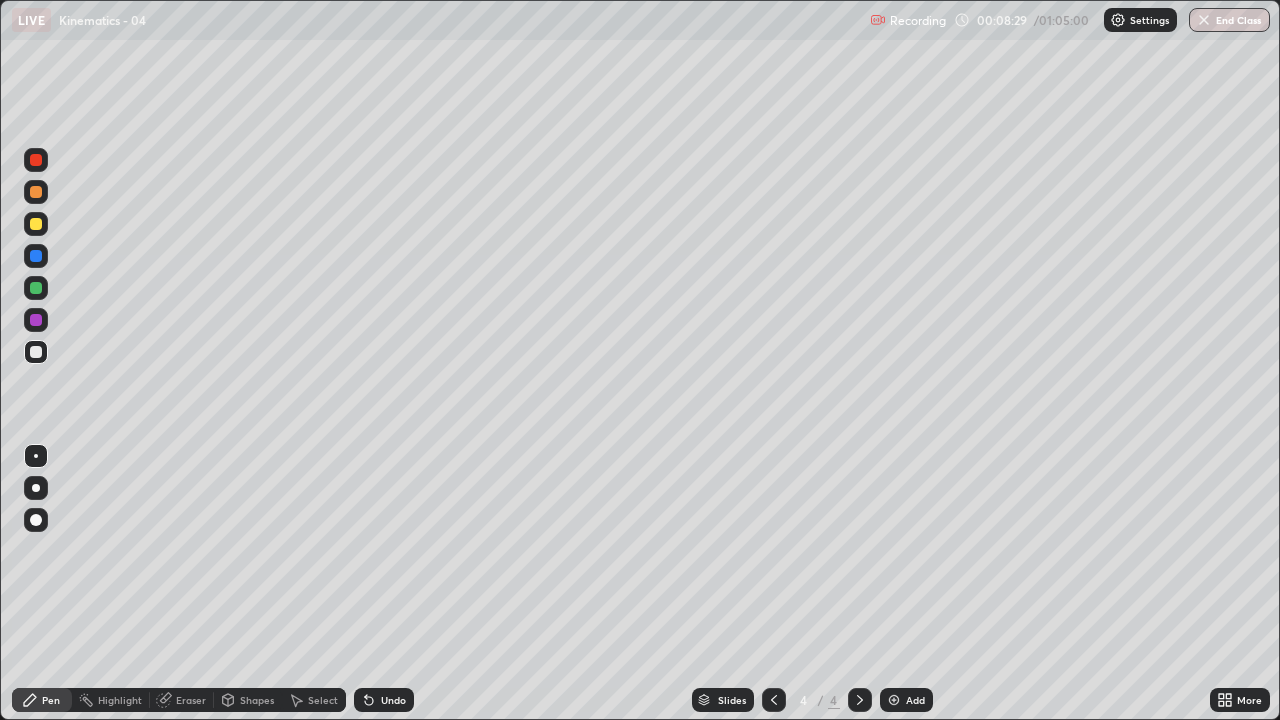 click on "Undo" at bounding box center [393, 700] 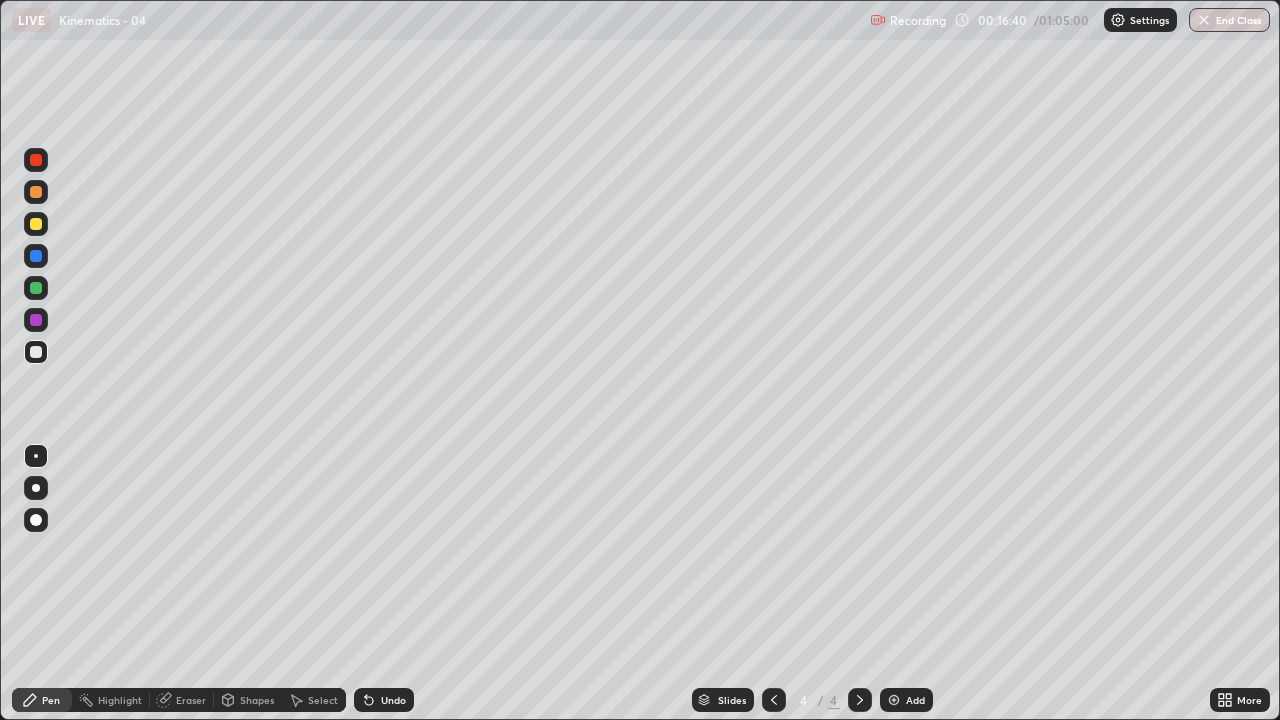 click on "Undo" at bounding box center [393, 700] 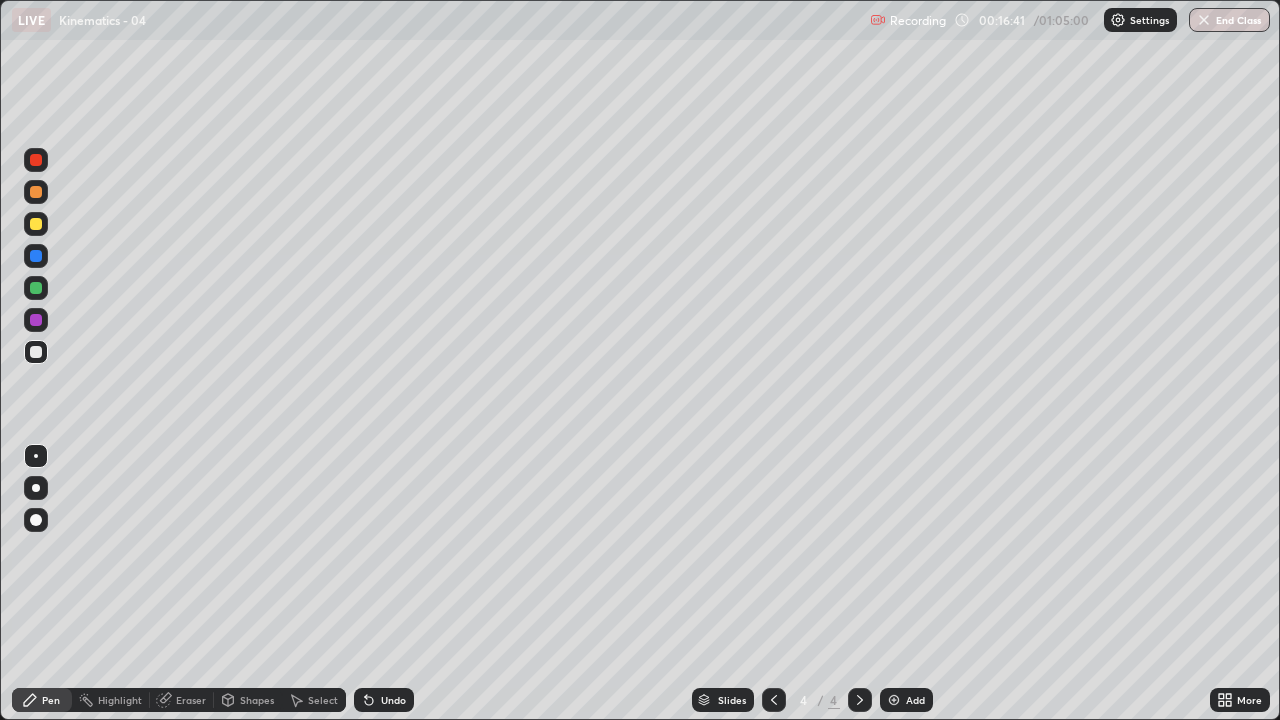 click on "Undo" at bounding box center [384, 700] 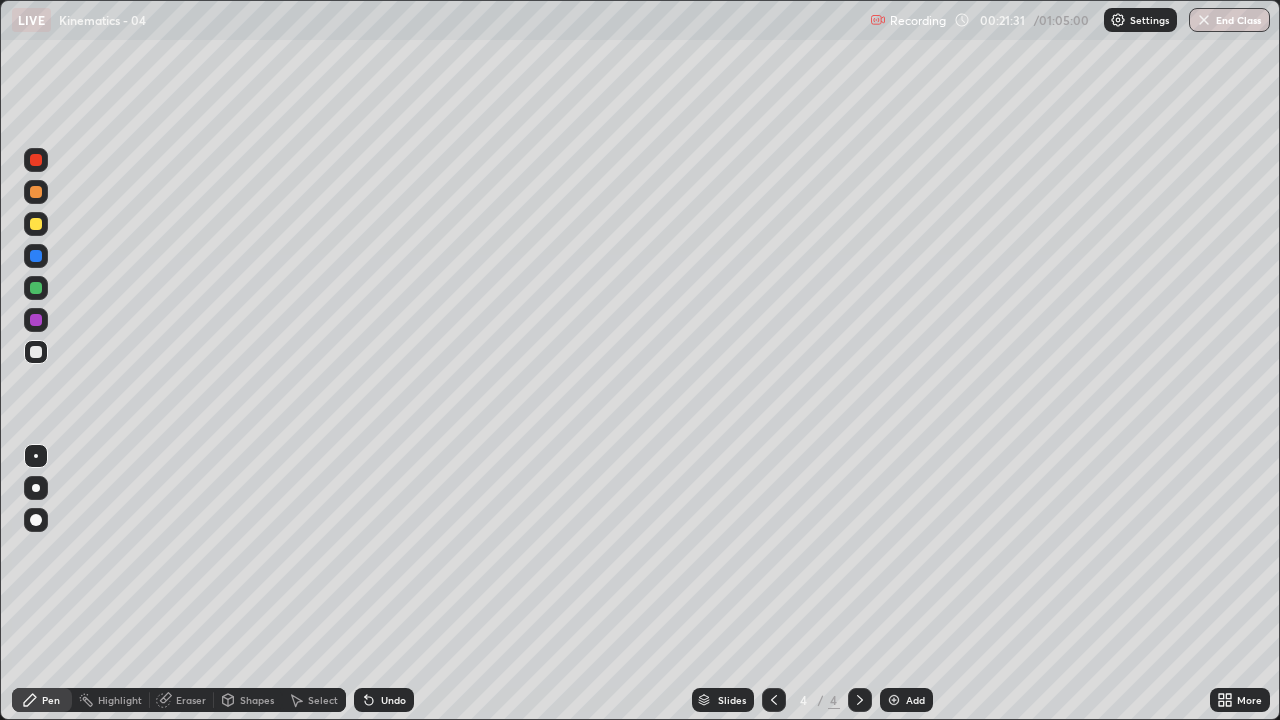 click at bounding box center [894, 700] 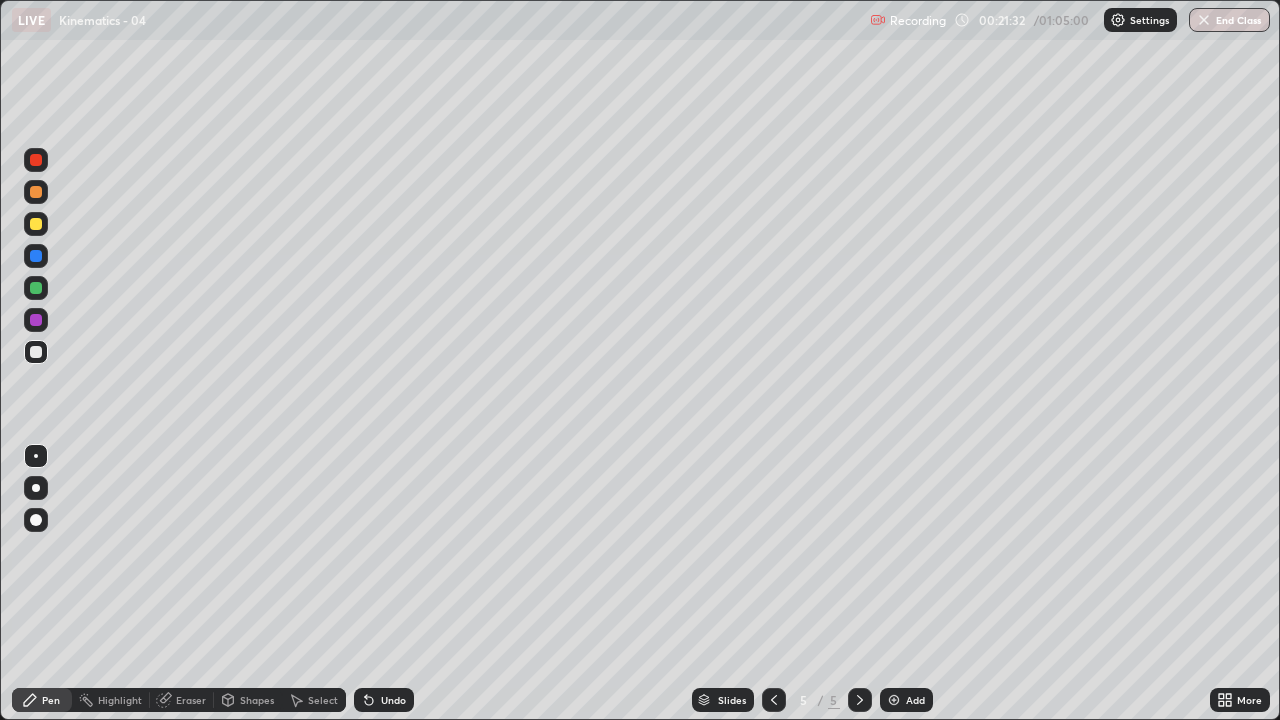 click on "Shapes" at bounding box center [248, 700] 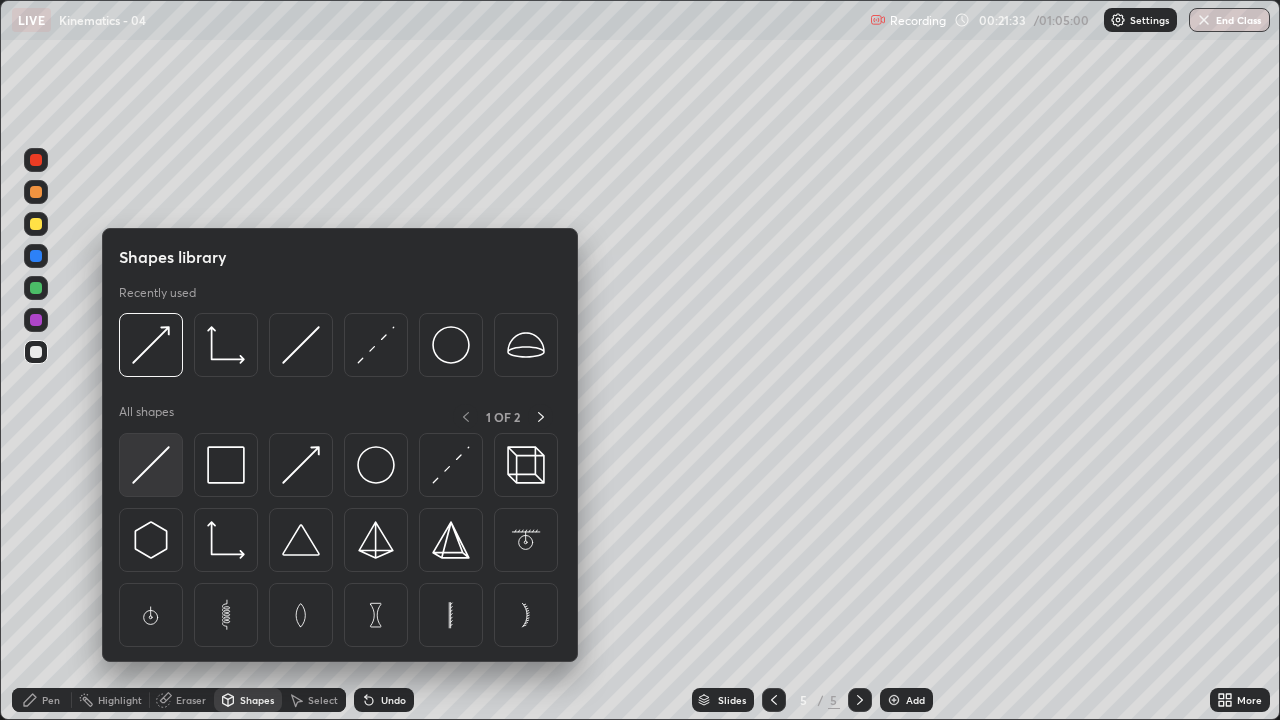 click at bounding box center (151, 465) 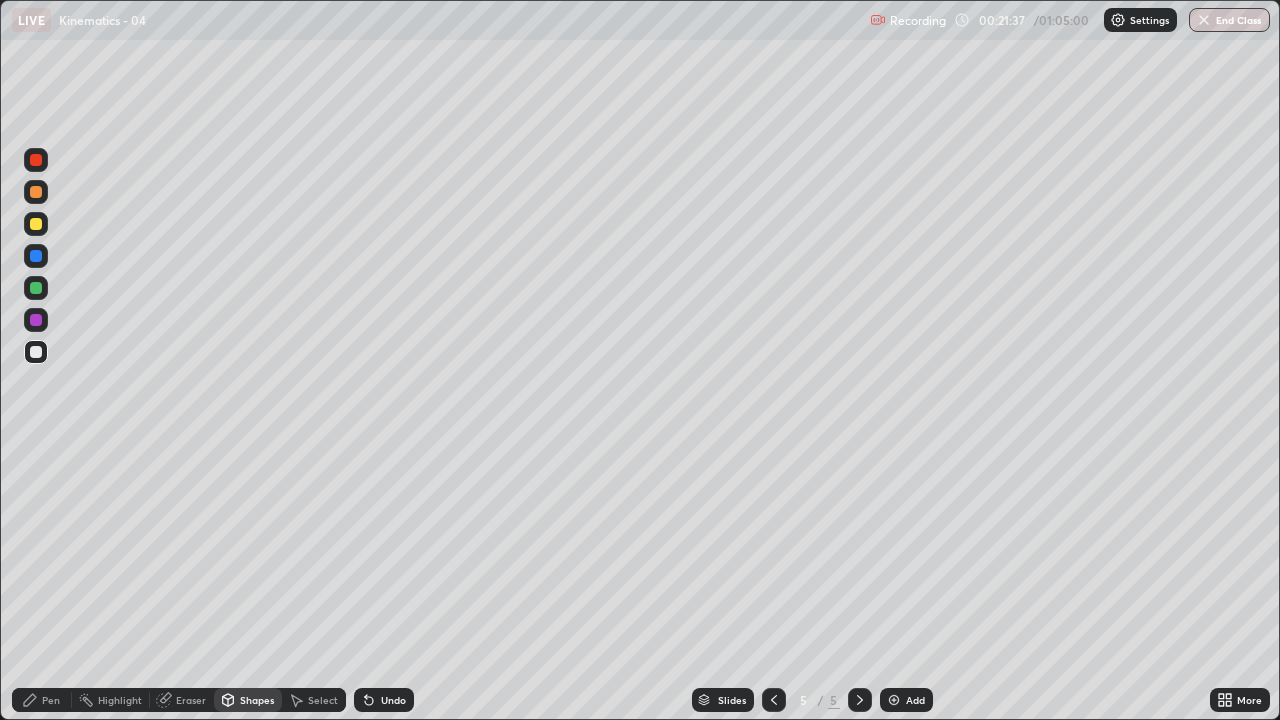 click on "Pen" at bounding box center [42, 700] 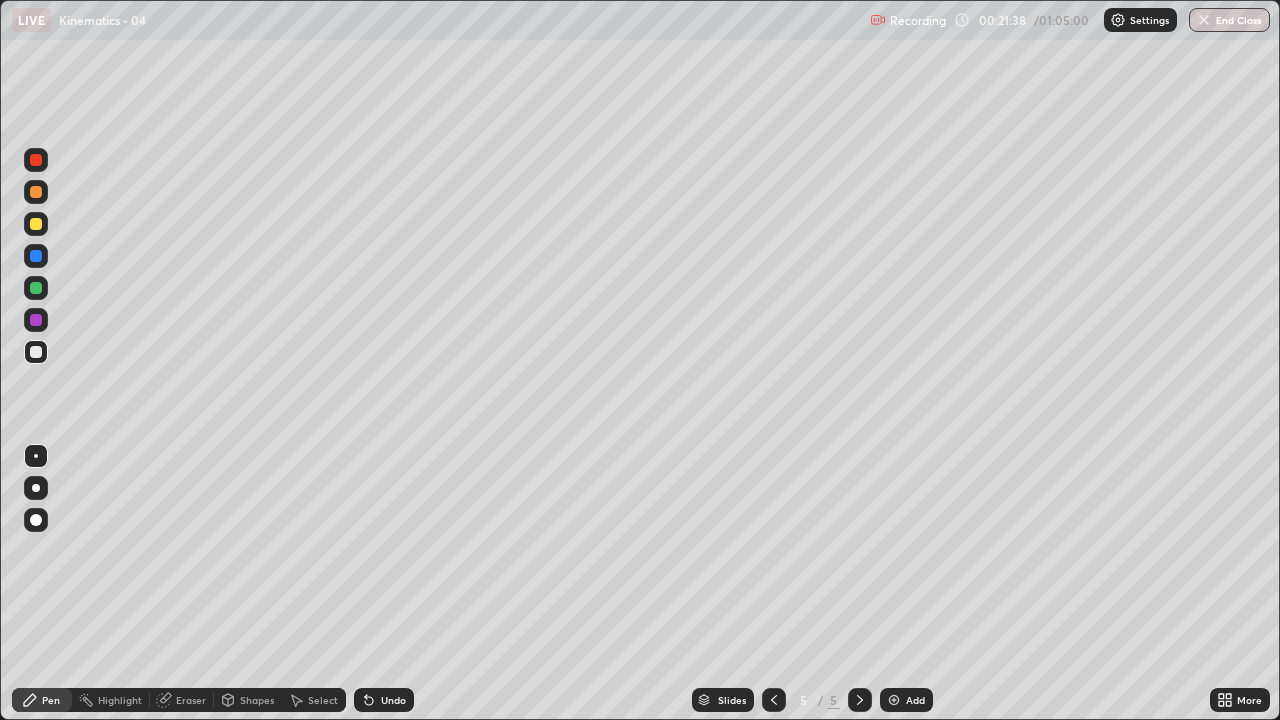 click at bounding box center [36, 320] 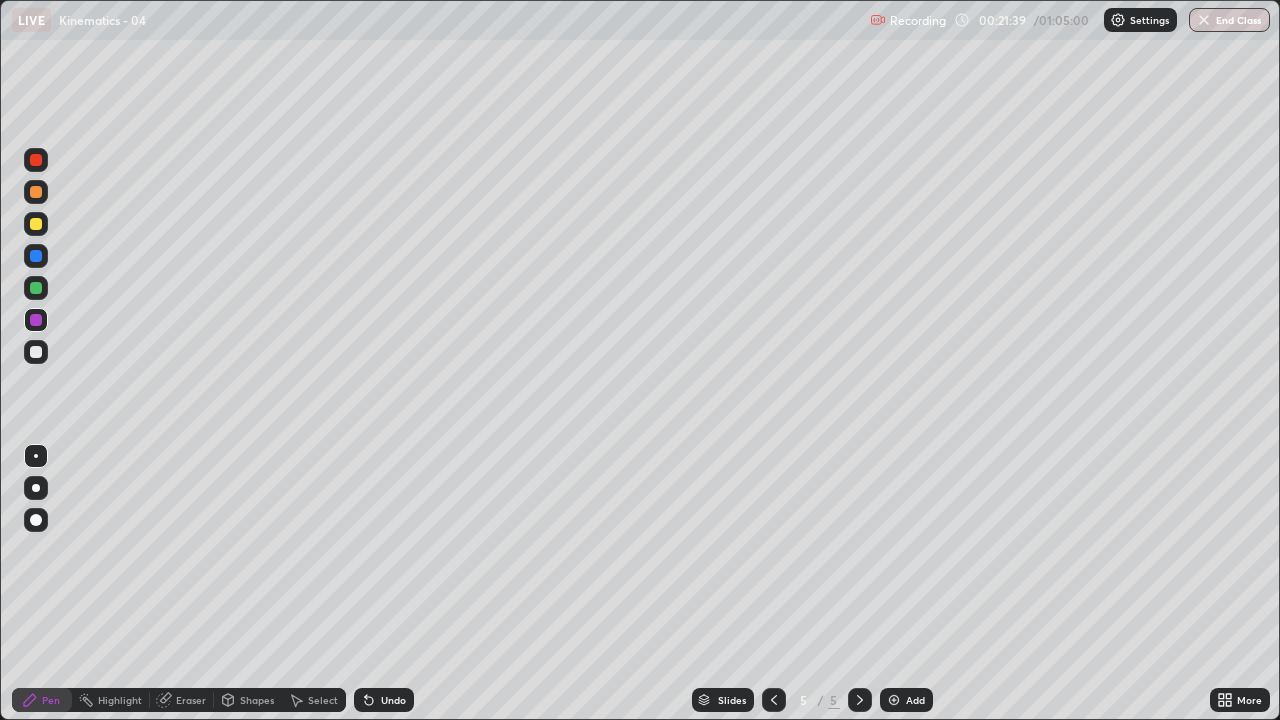 click on "Shapes" at bounding box center [248, 700] 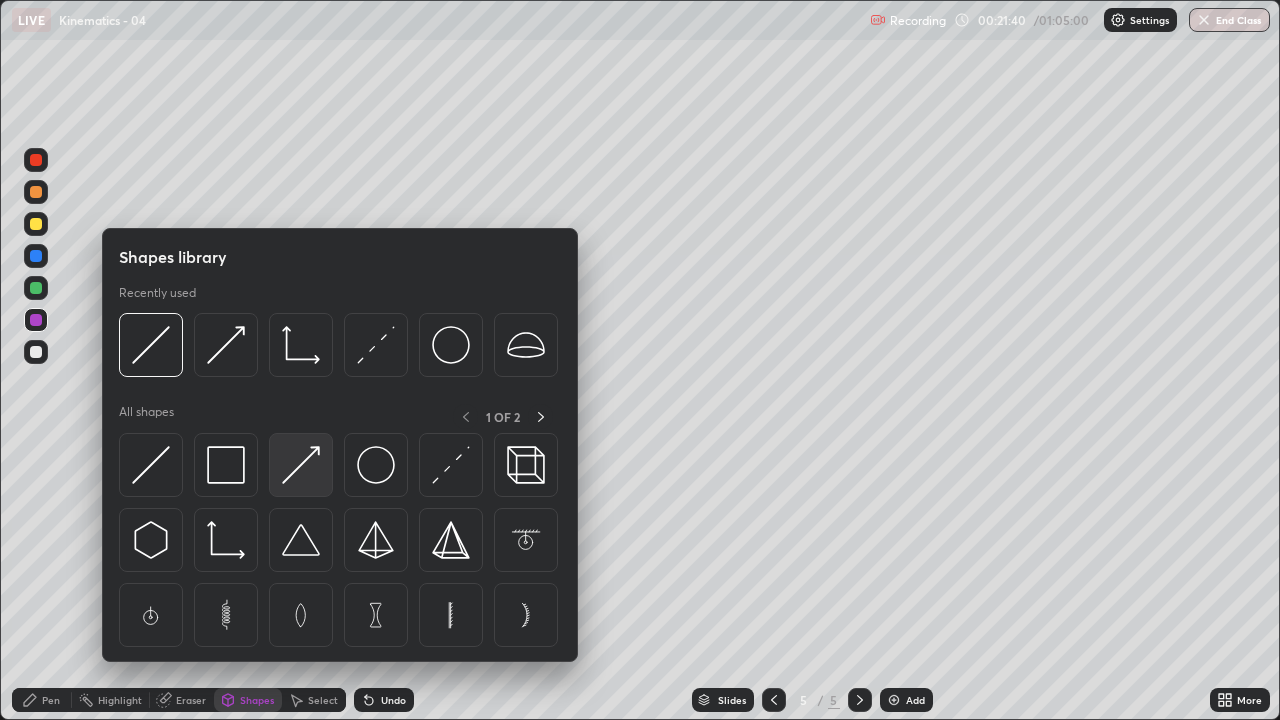 click at bounding box center [301, 465] 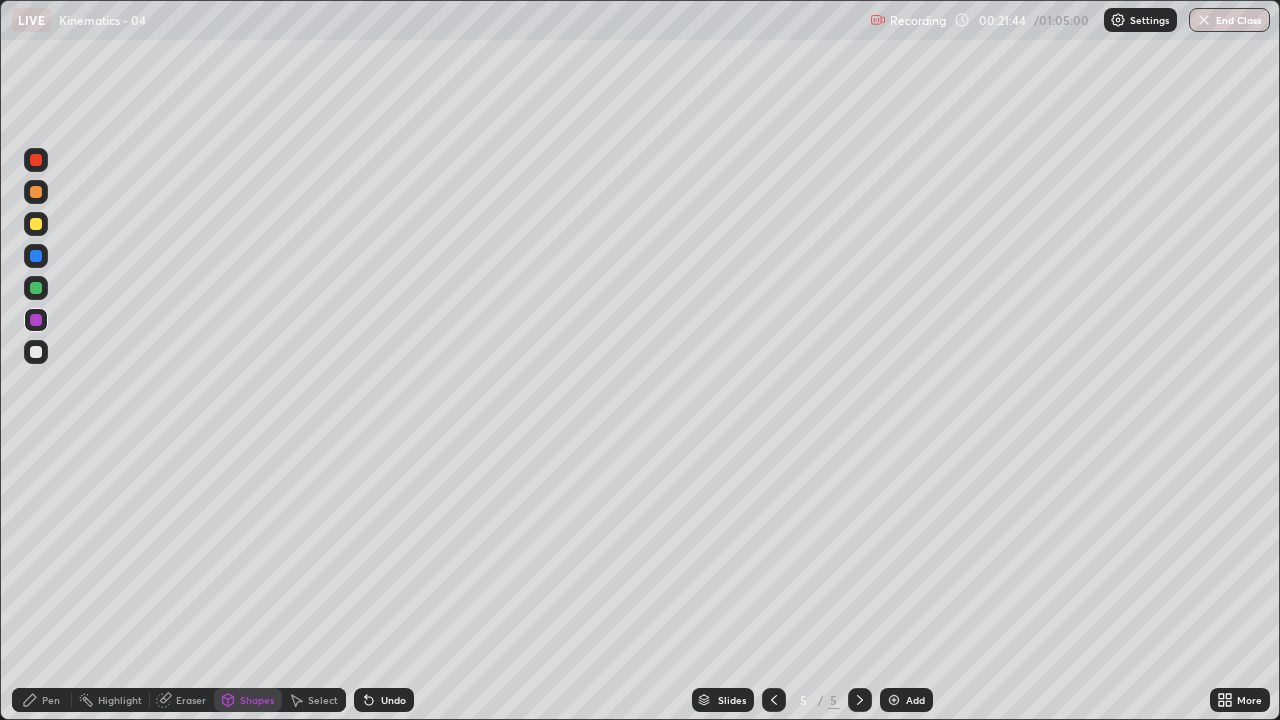 click on "Pen" at bounding box center [51, 700] 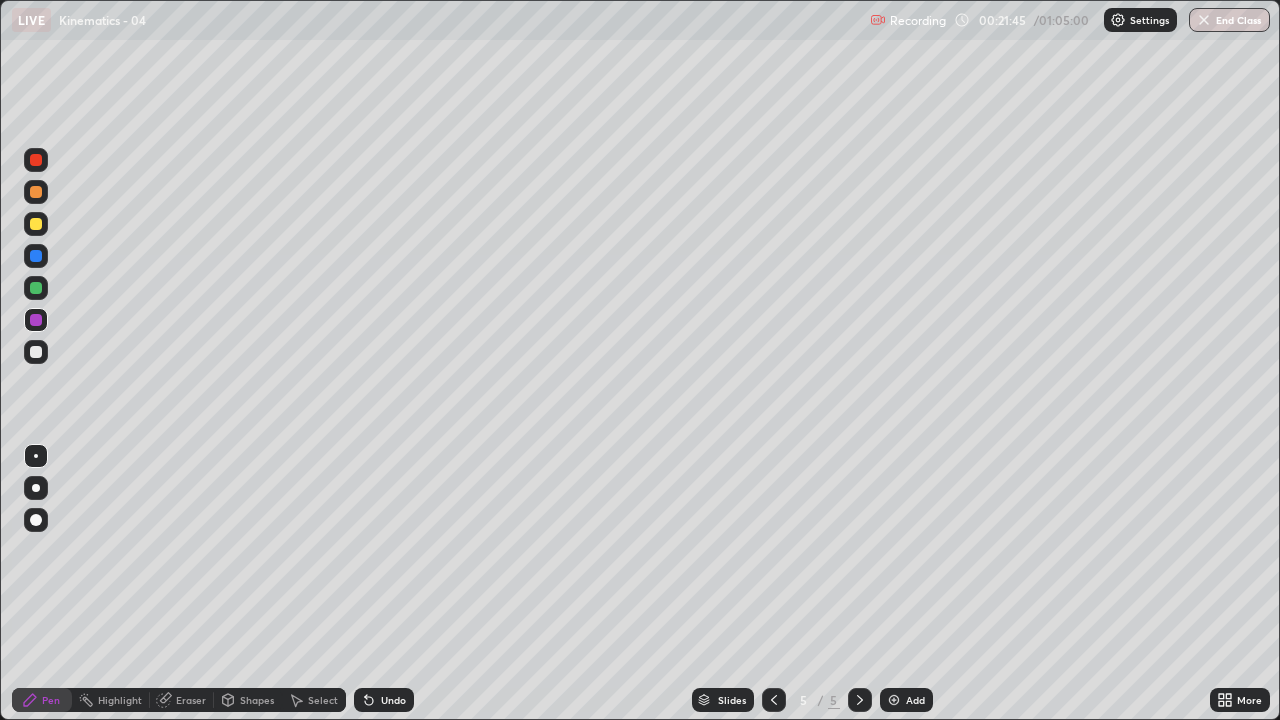 click at bounding box center (36, 288) 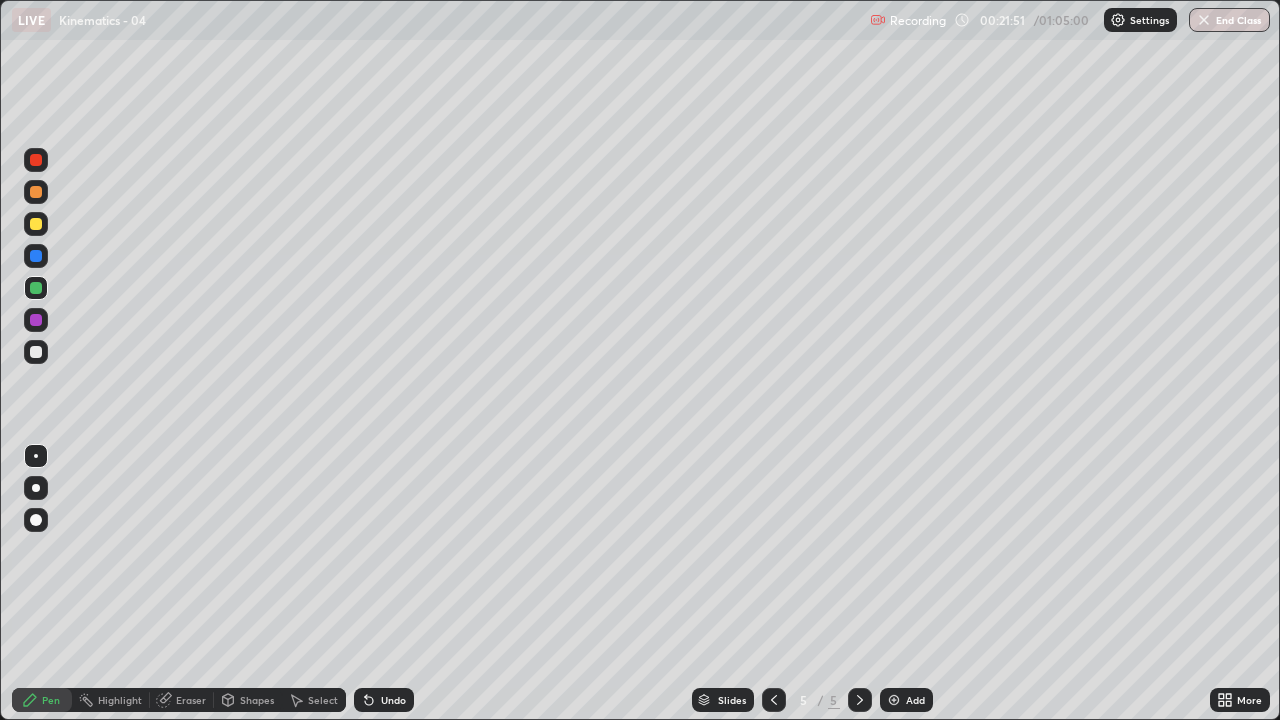 click at bounding box center (36, 256) 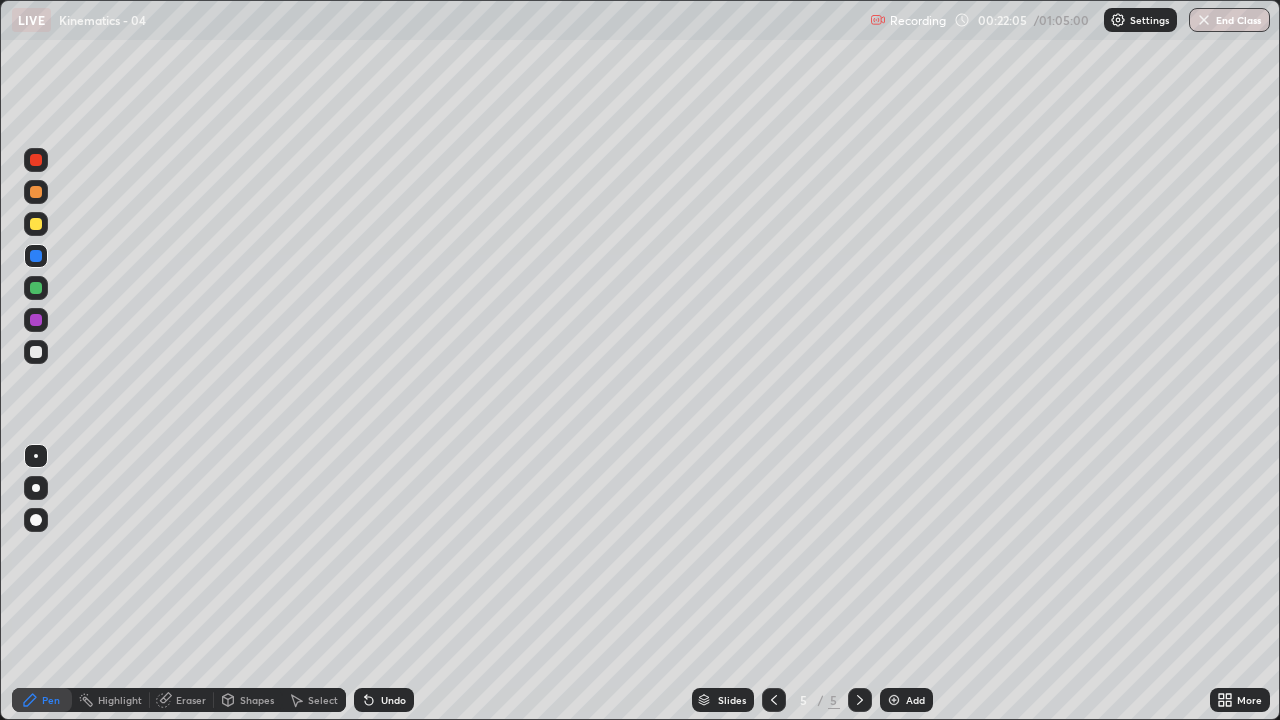 click at bounding box center (36, 352) 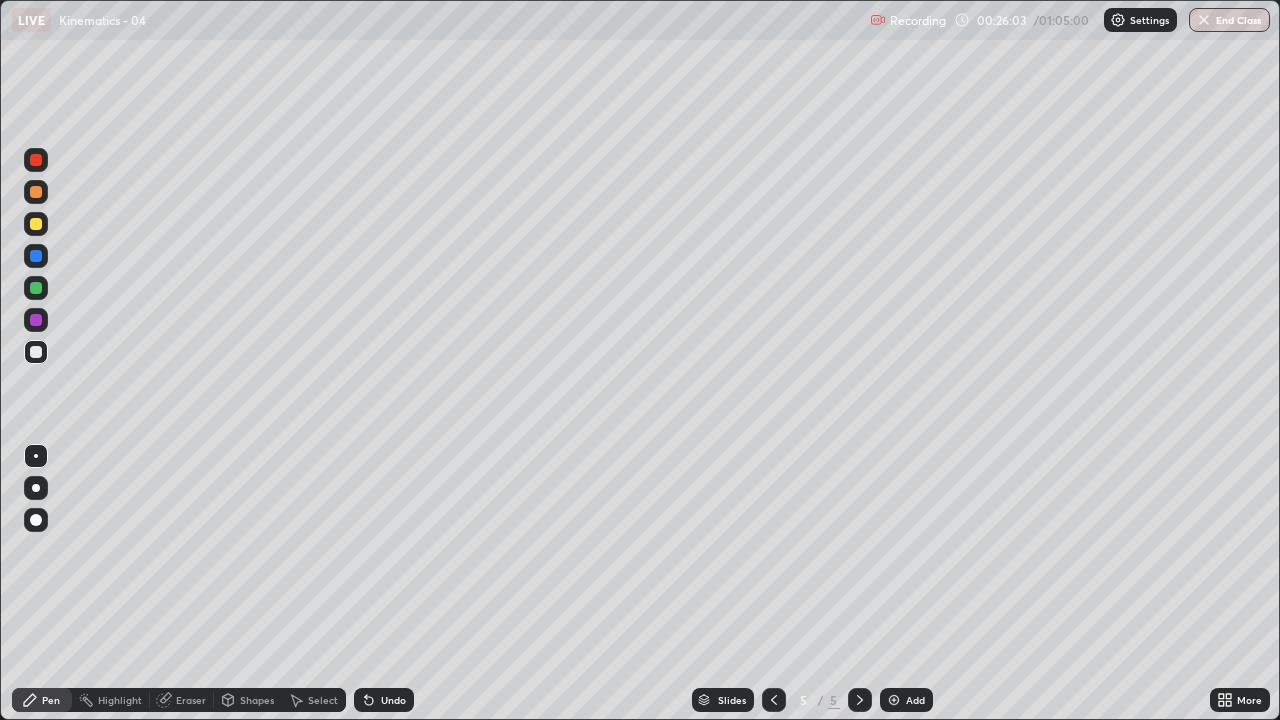 click on "Undo" at bounding box center (384, 700) 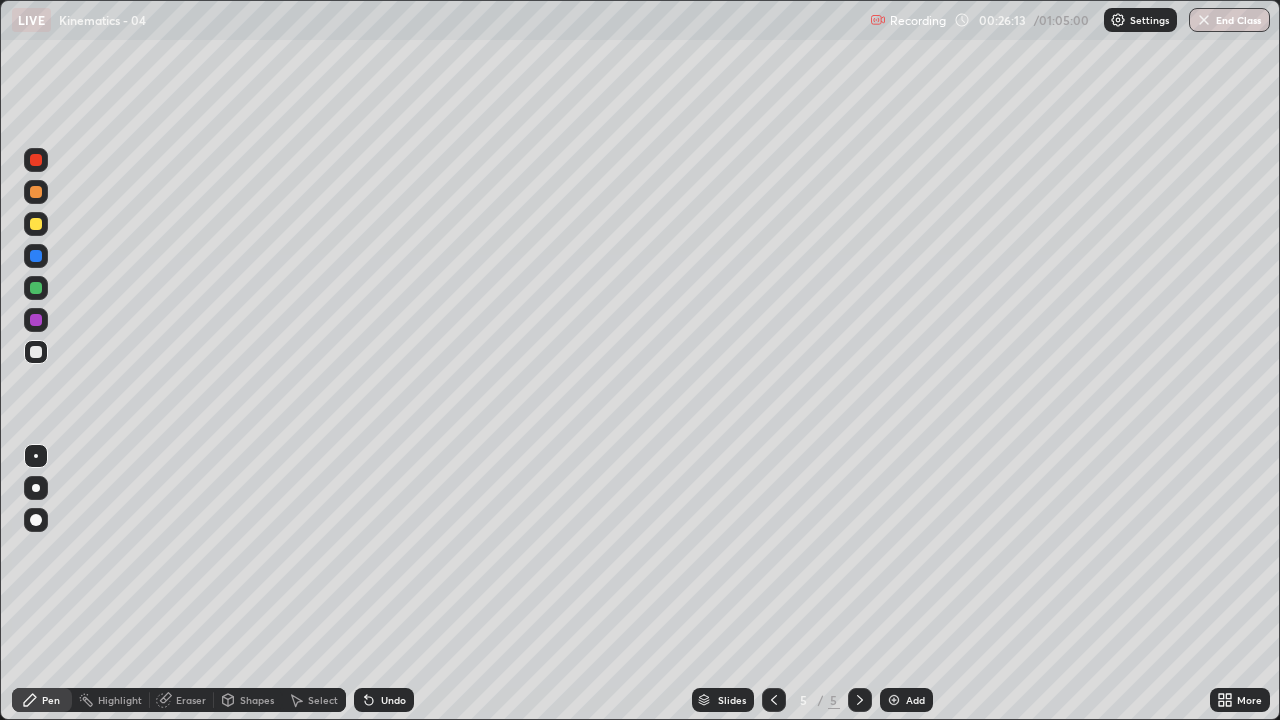 click on "Undo" at bounding box center [393, 700] 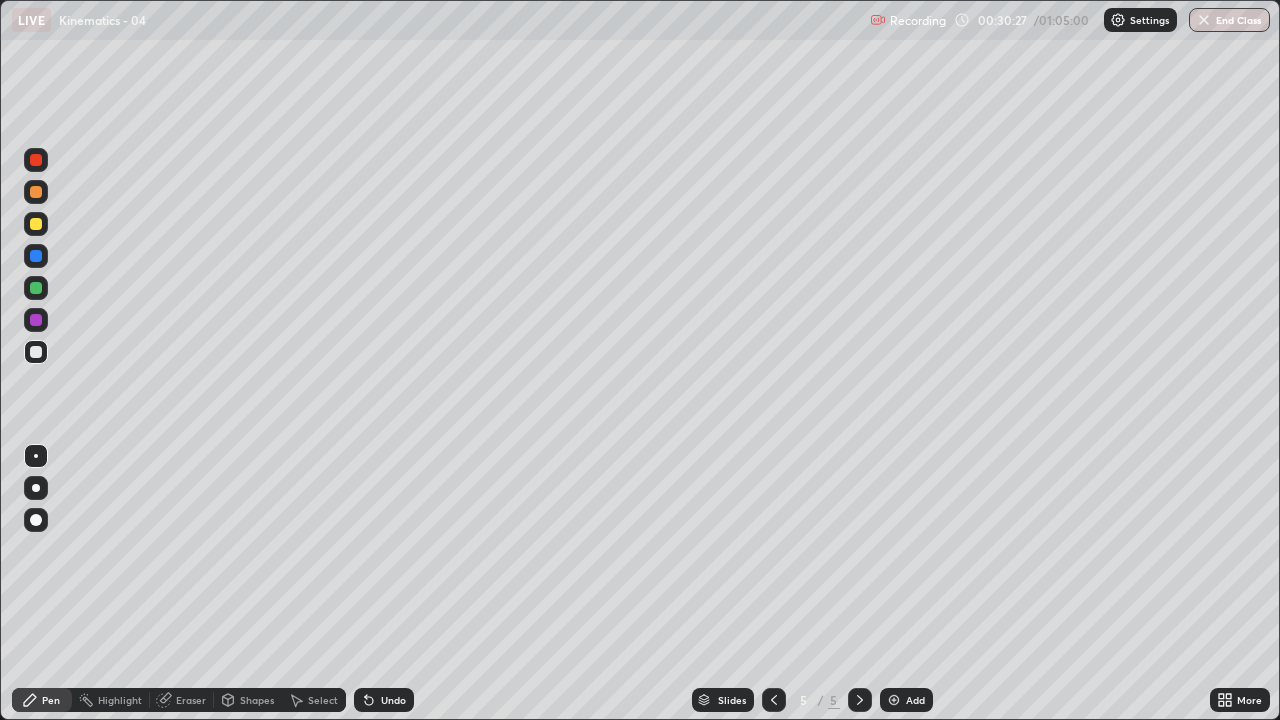 click on "Shapes" at bounding box center (257, 700) 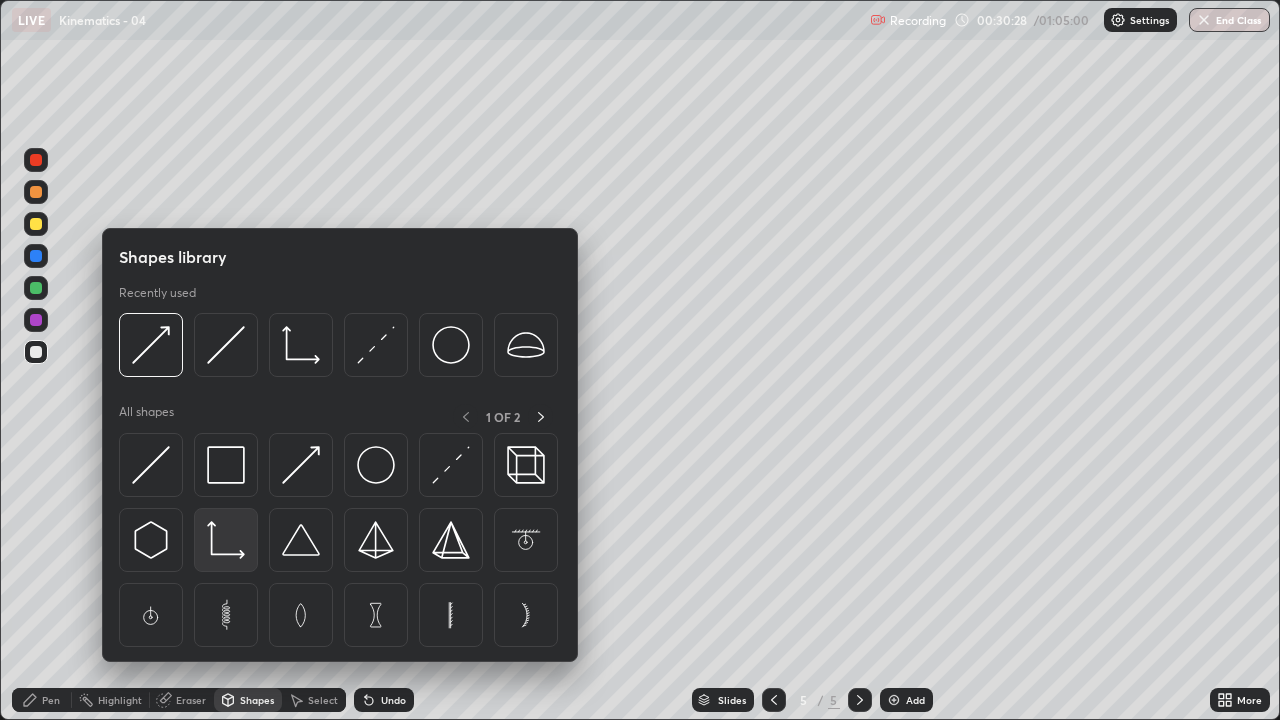 click at bounding box center (226, 540) 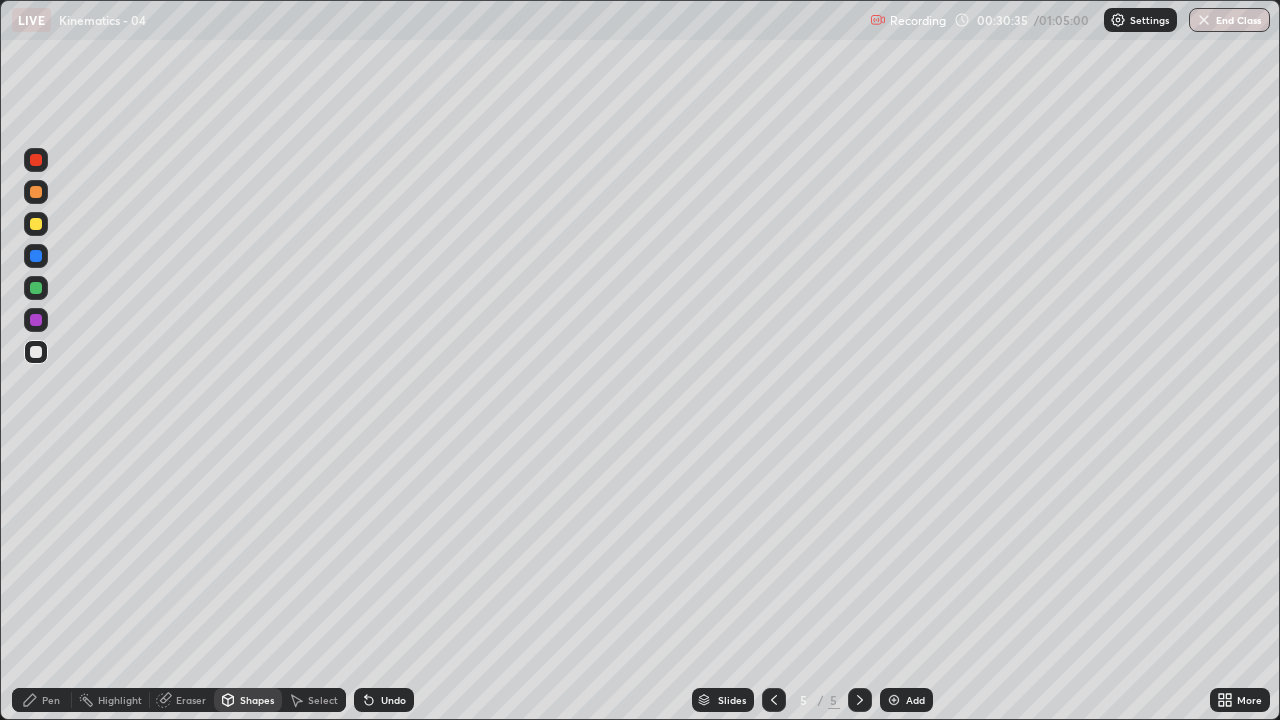click on "Pen" at bounding box center (51, 700) 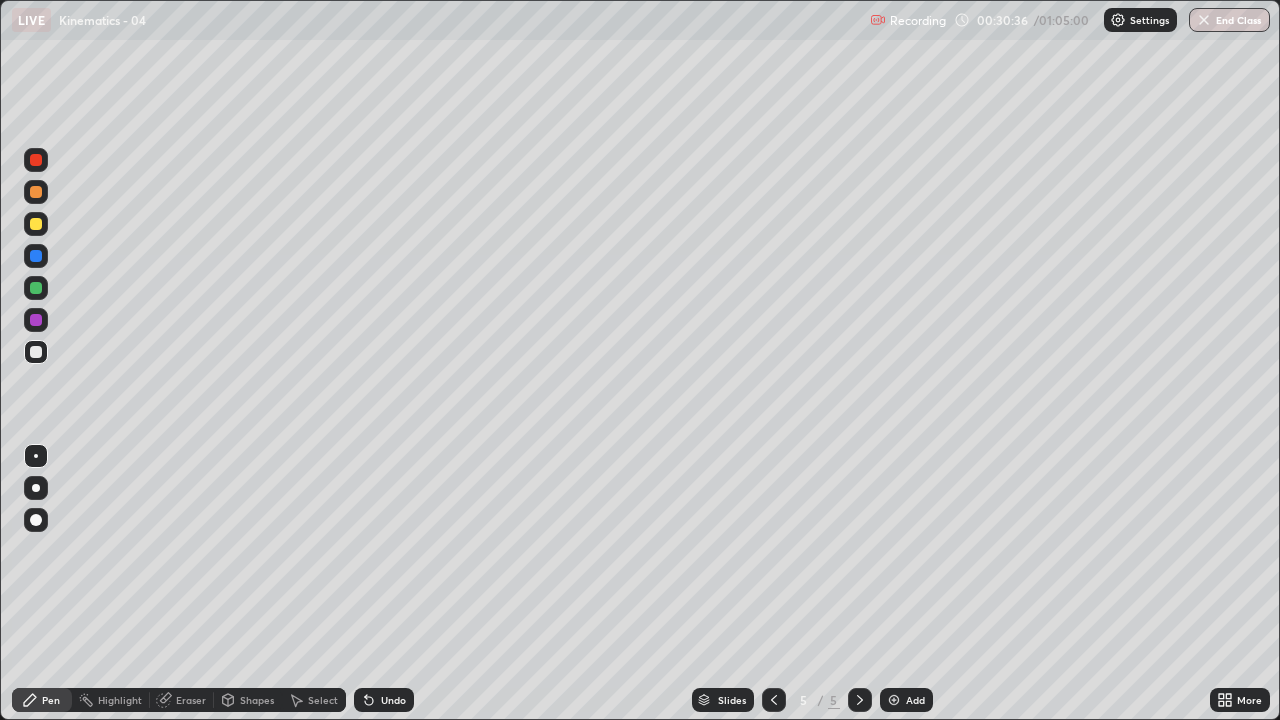 click at bounding box center [36, 288] 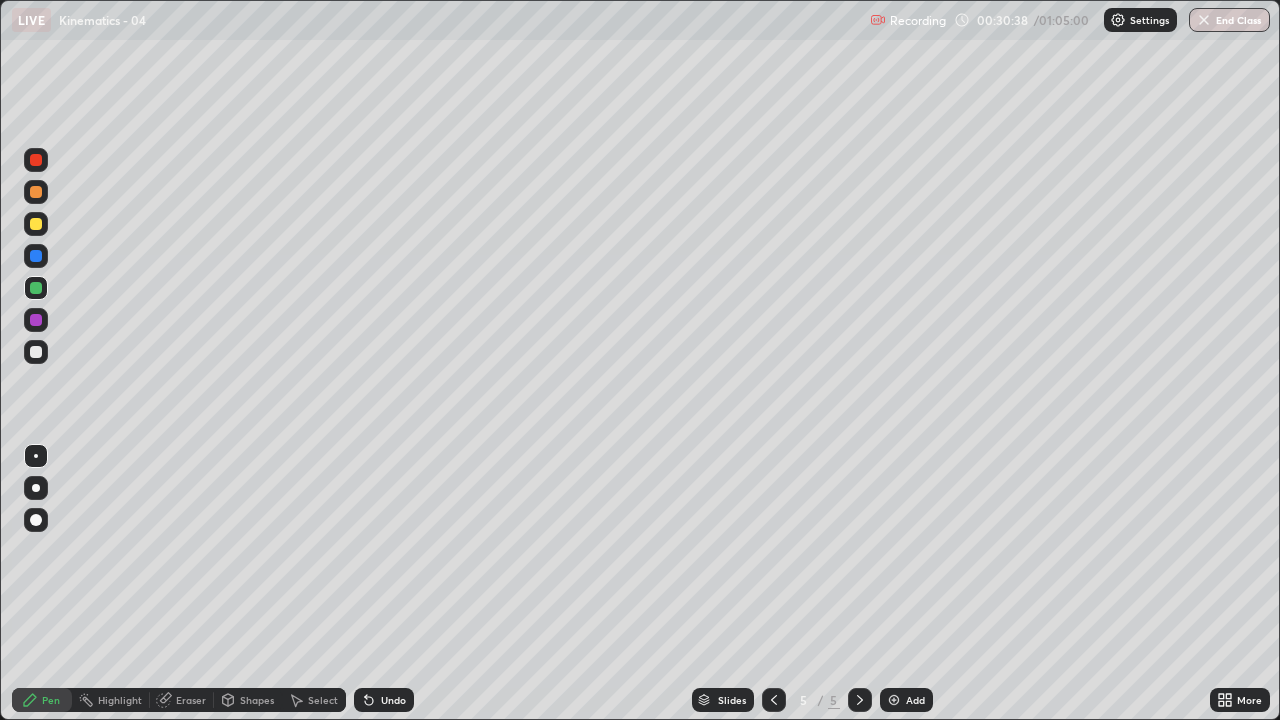 click on "Shapes" at bounding box center [257, 700] 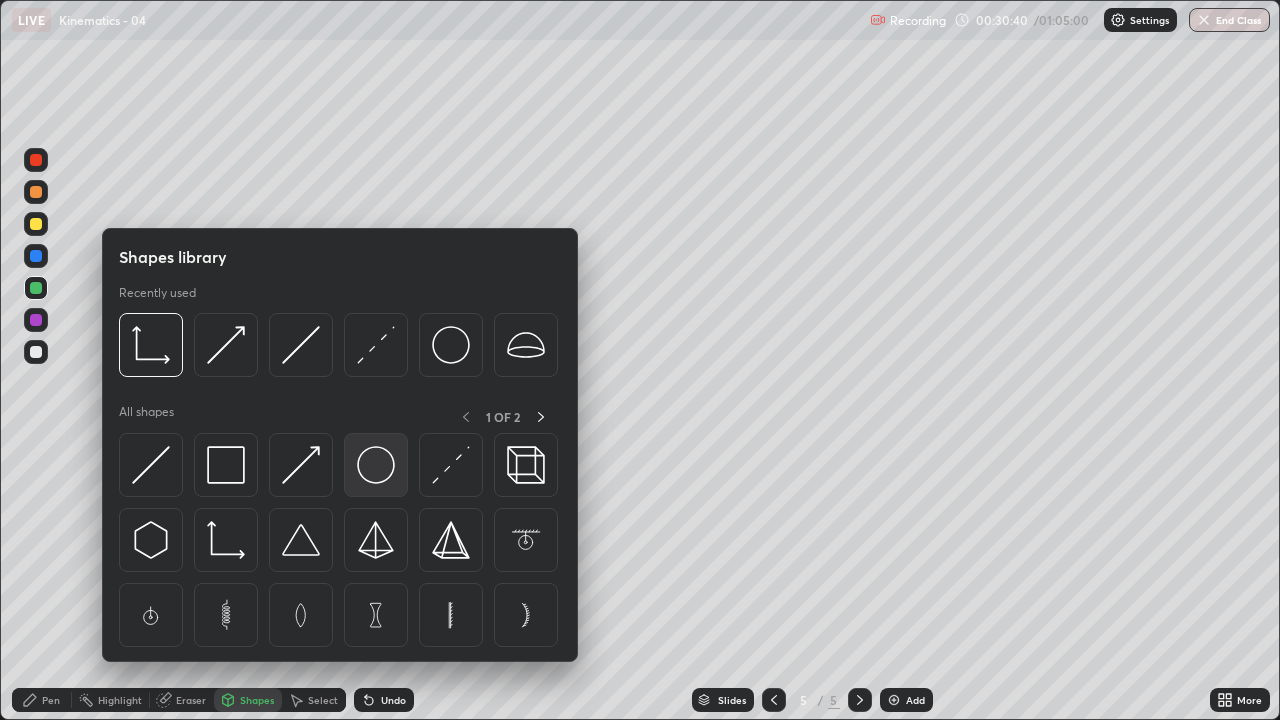 click at bounding box center [376, 465] 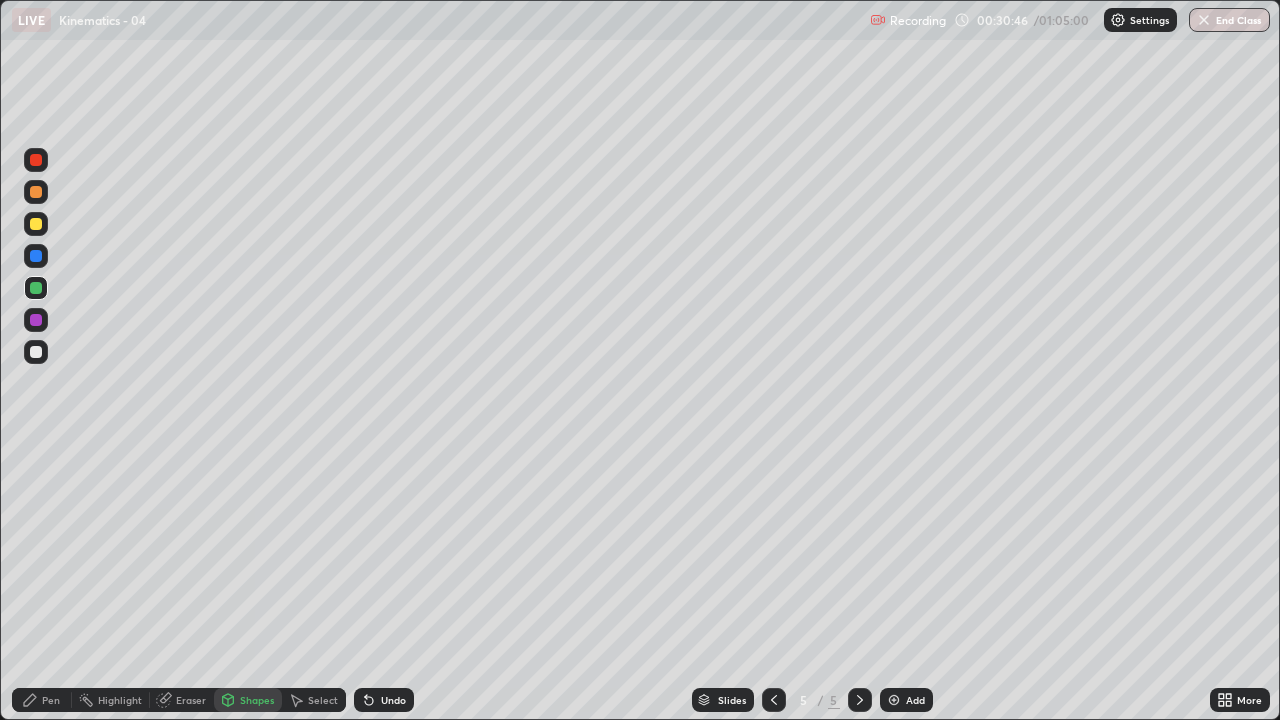 click on "Pen" at bounding box center [51, 700] 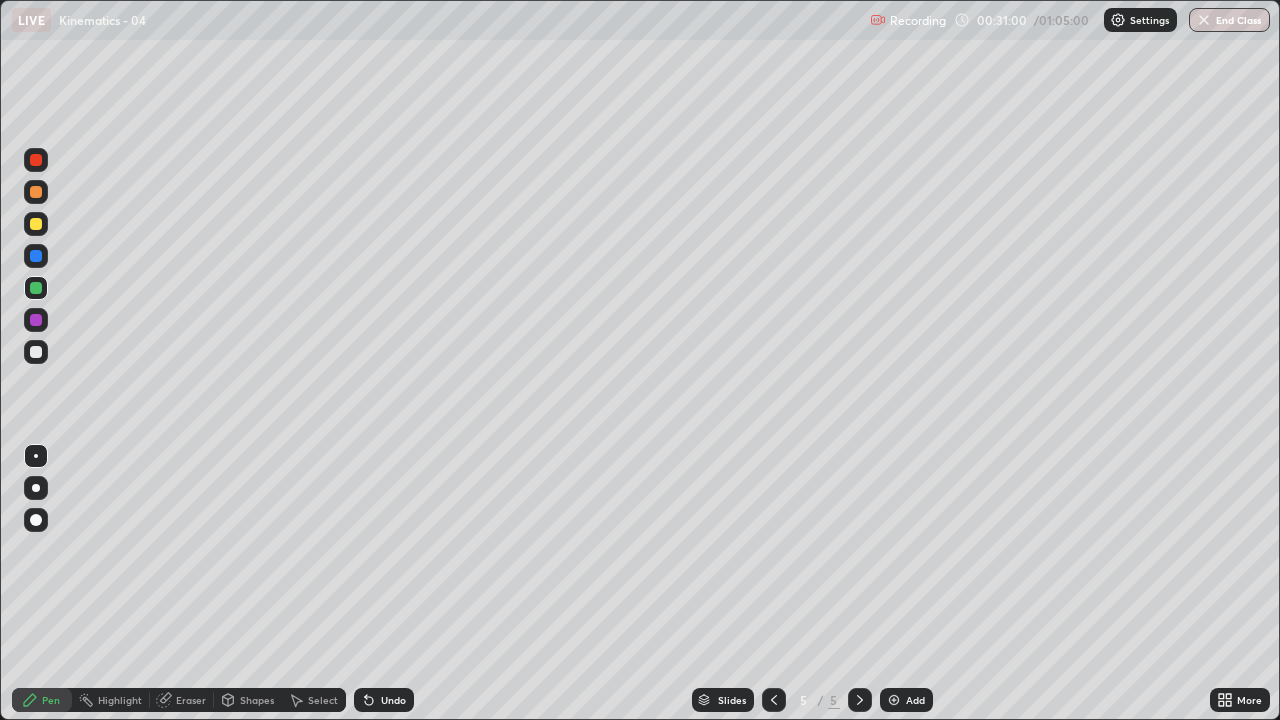 click at bounding box center [36, 320] 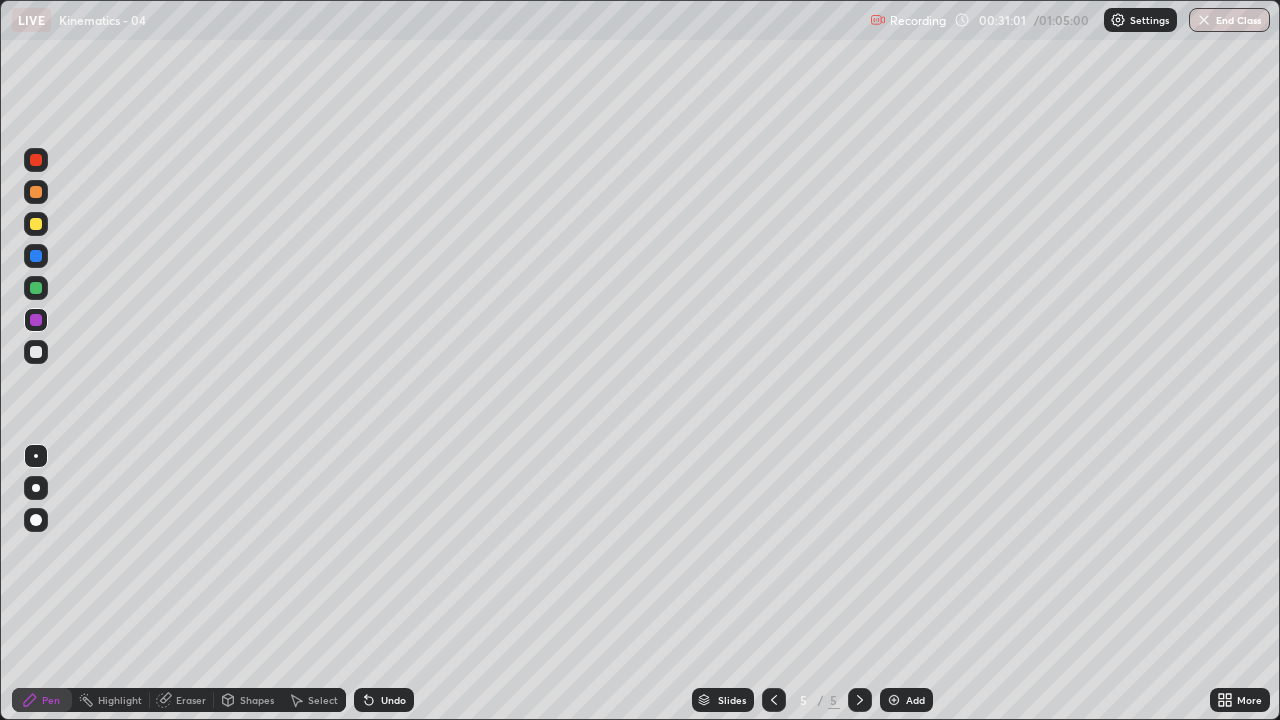 click on "Shapes" at bounding box center (248, 700) 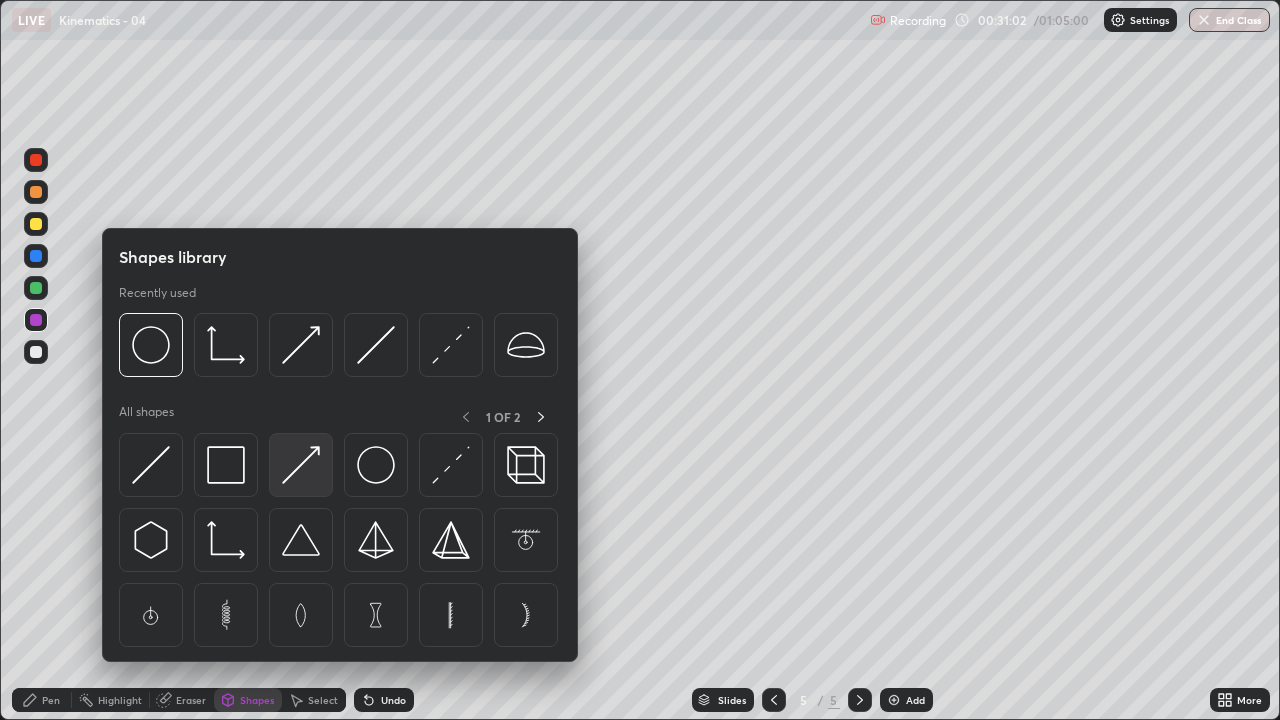 click at bounding box center (301, 465) 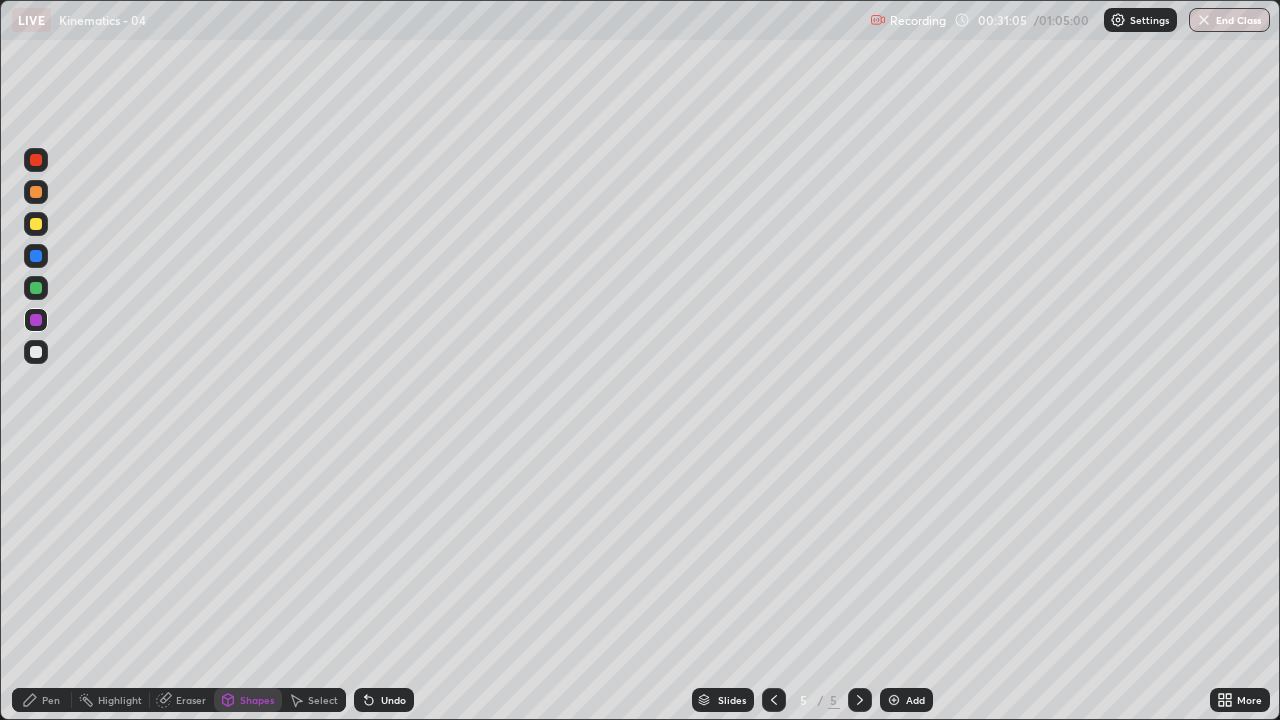 click on "Pen" at bounding box center (51, 700) 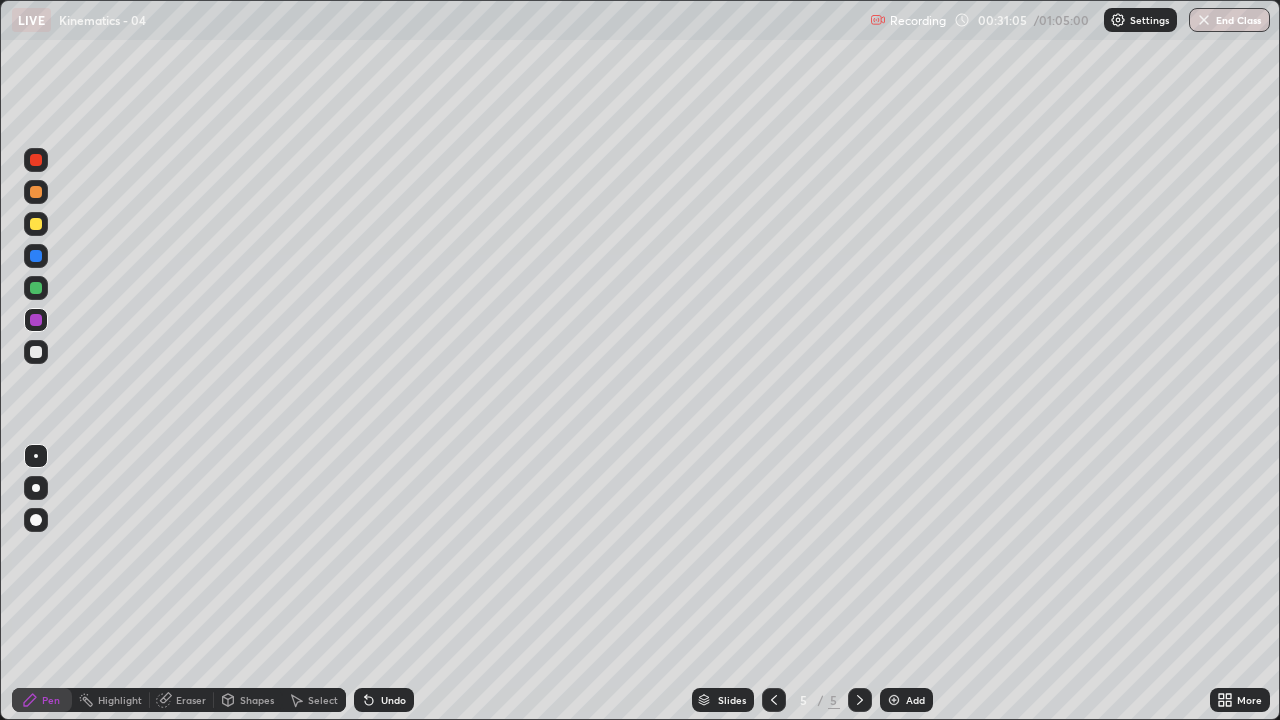 click at bounding box center (36, 488) 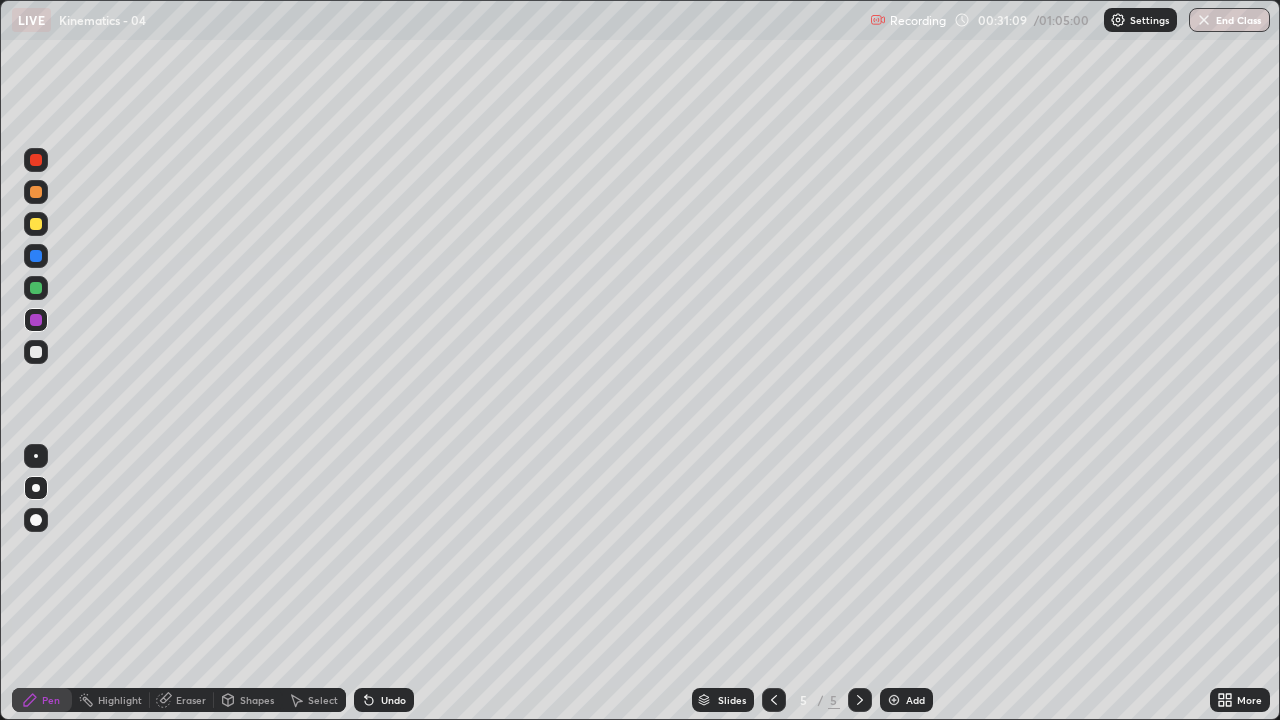 click on "Undo" at bounding box center [384, 700] 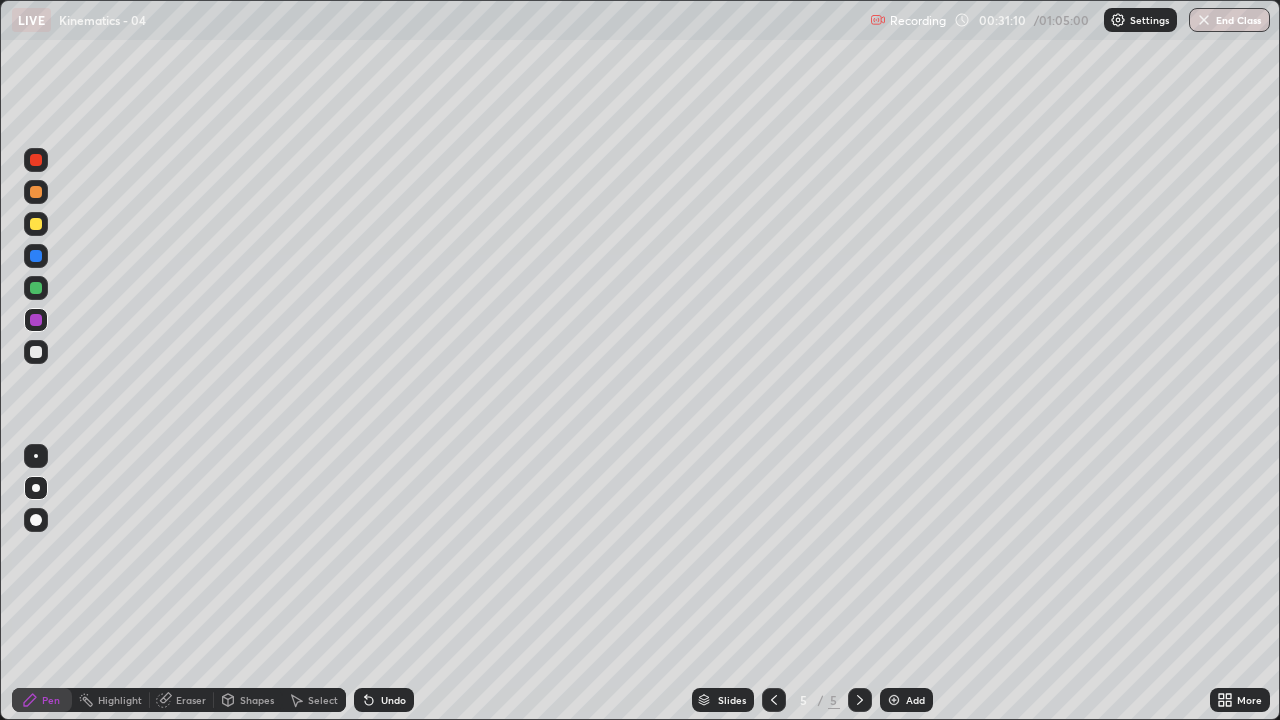 click on "Shapes" at bounding box center [257, 700] 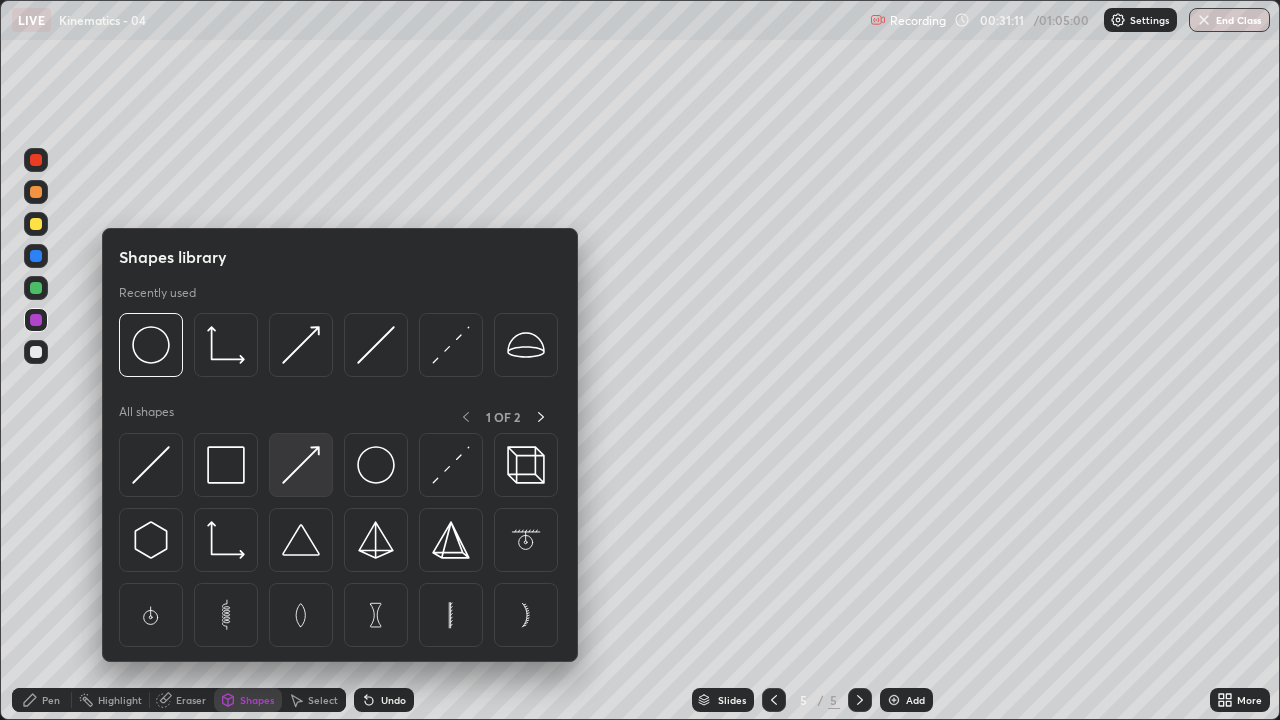 click at bounding box center [301, 465] 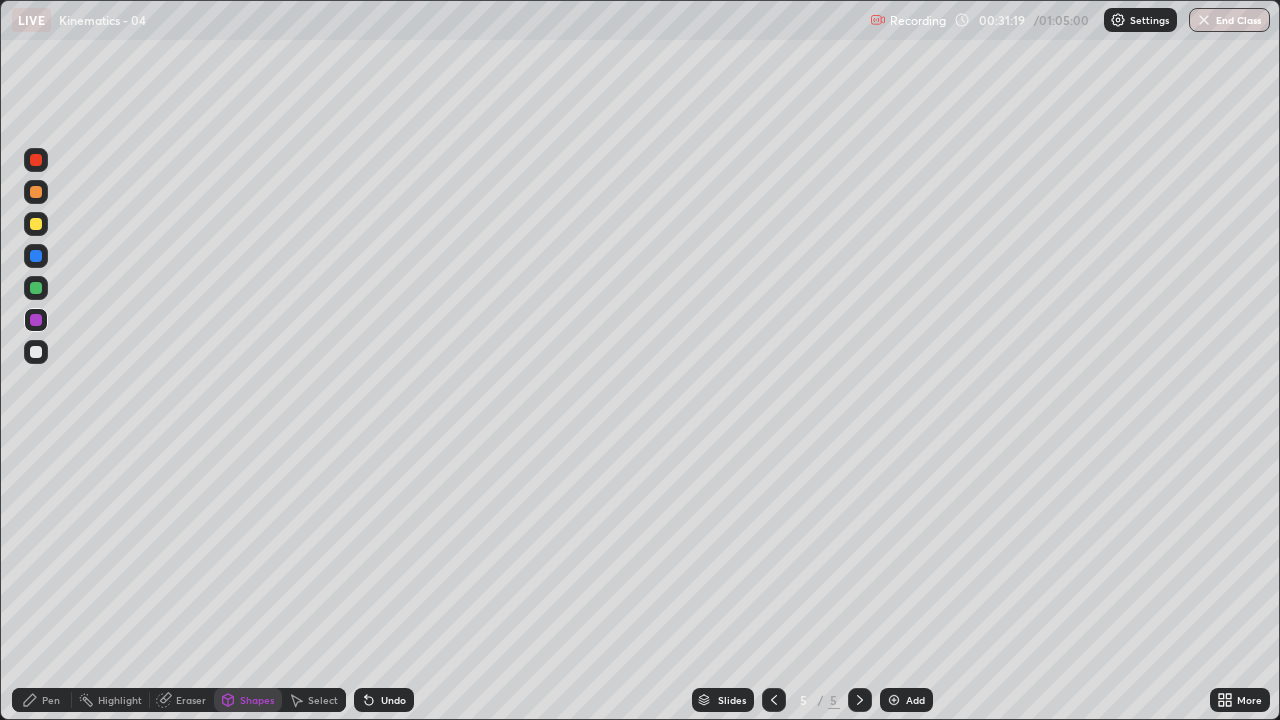 click on "Pen" at bounding box center (51, 700) 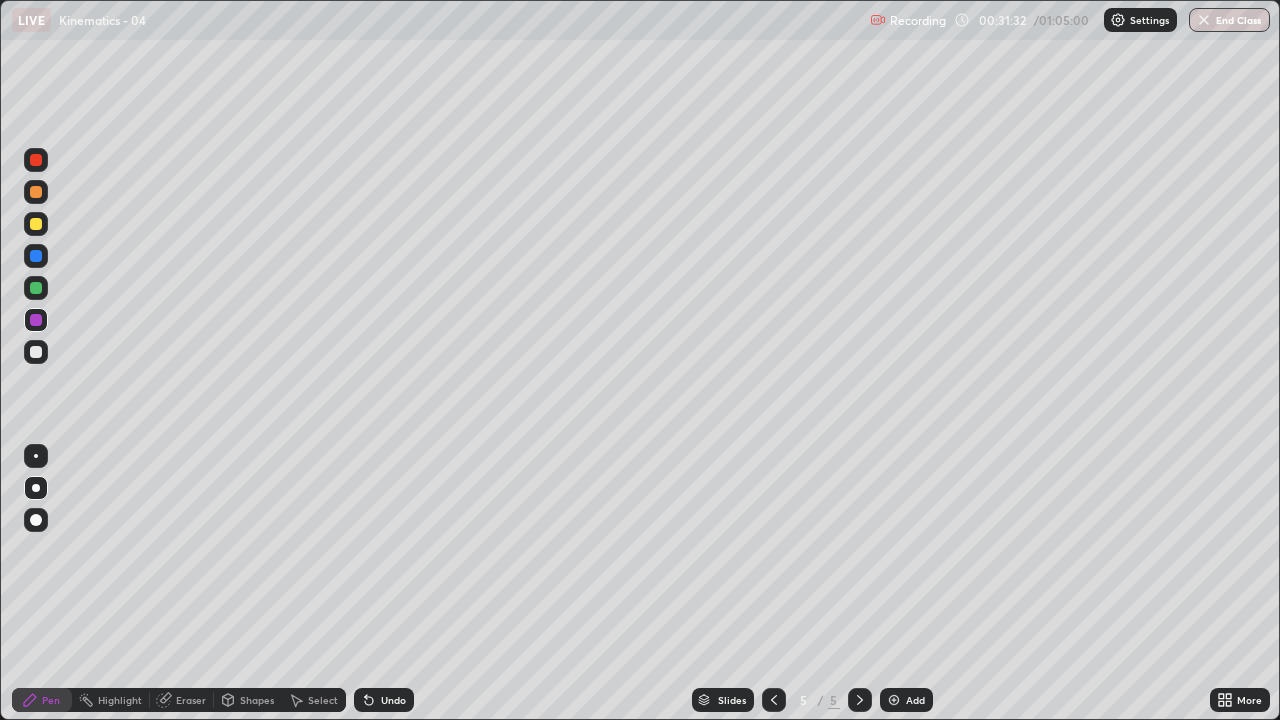 click at bounding box center [36, 352] 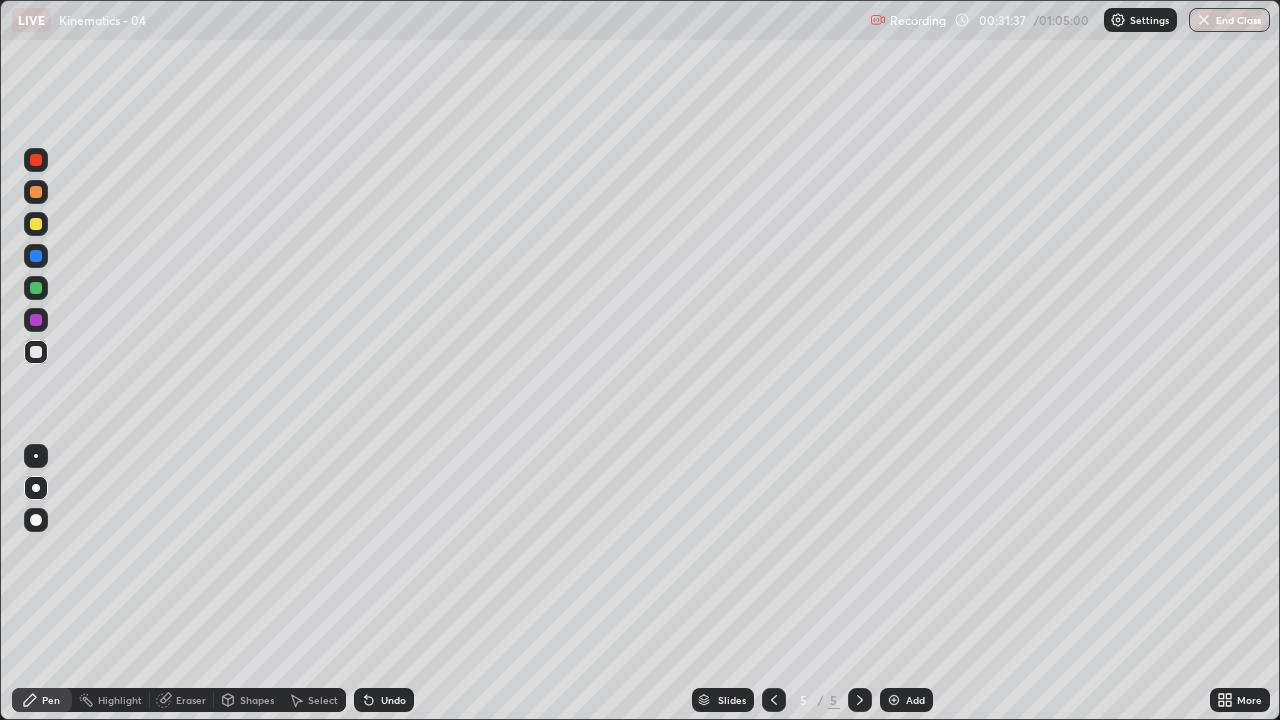 click on "Undo" at bounding box center [393, 700] 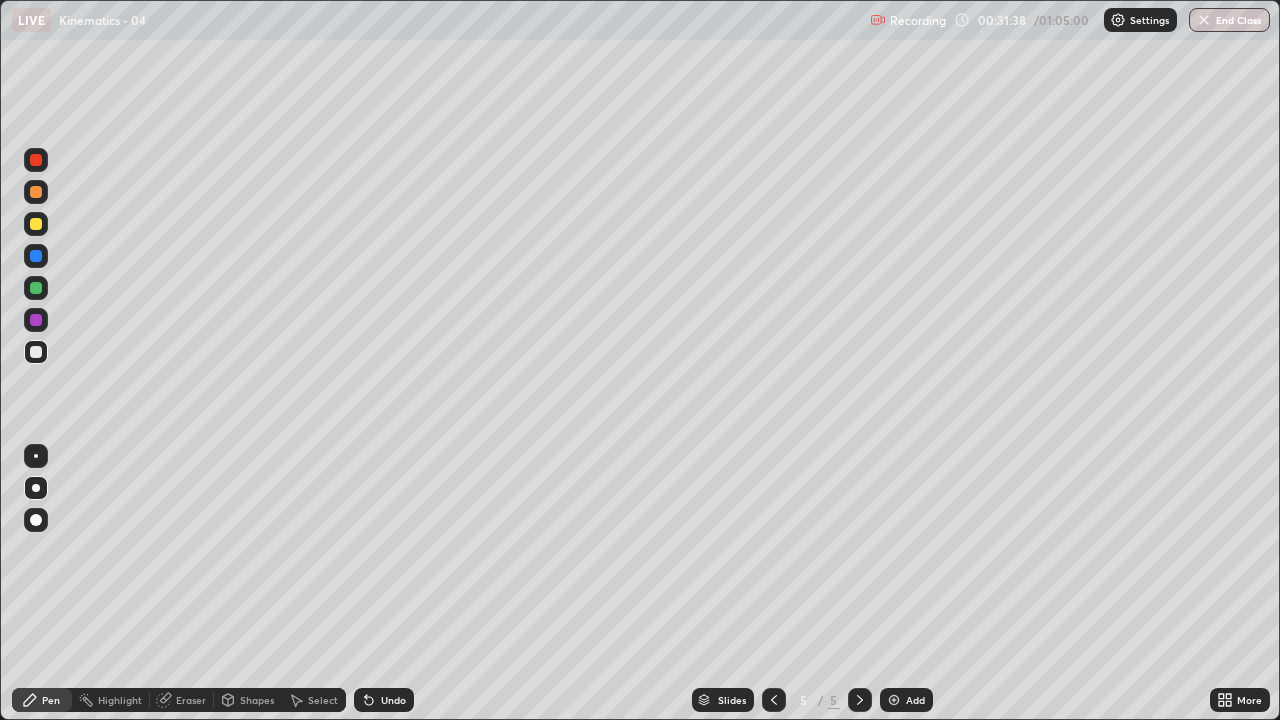 click at bounding box center [36, 456] 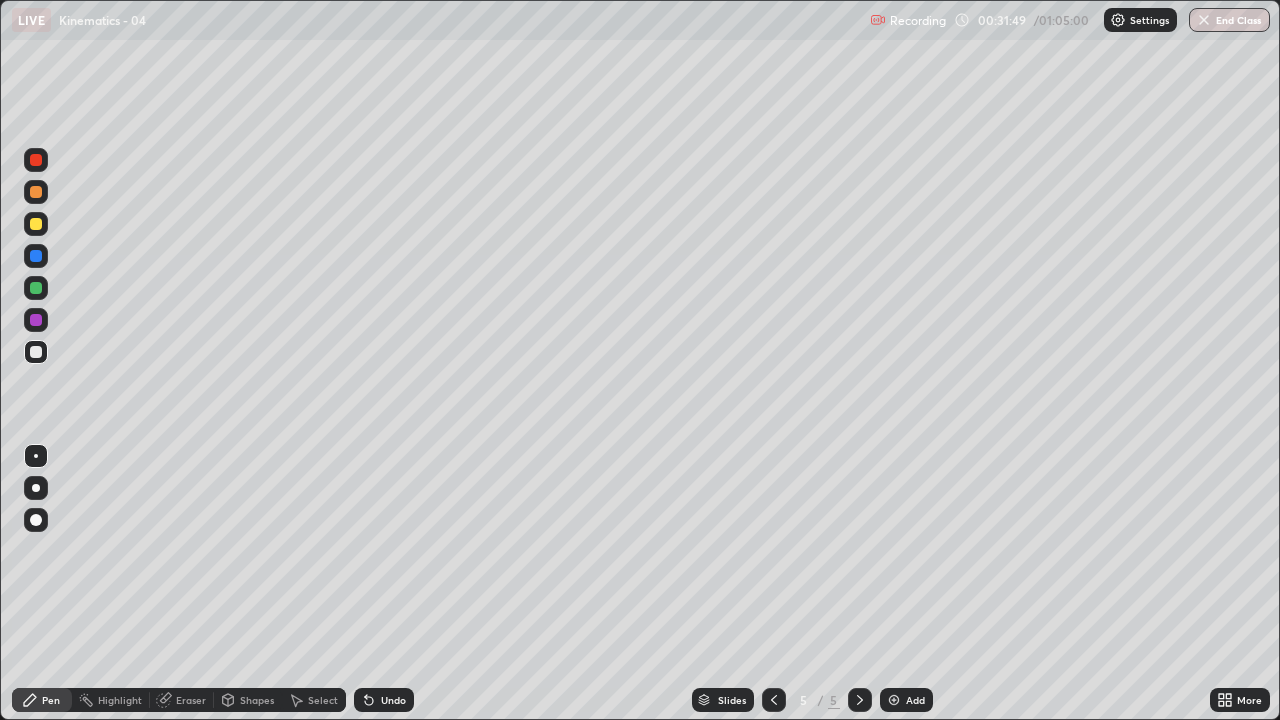 click on "Shapes" at bounding box center [248, 700] 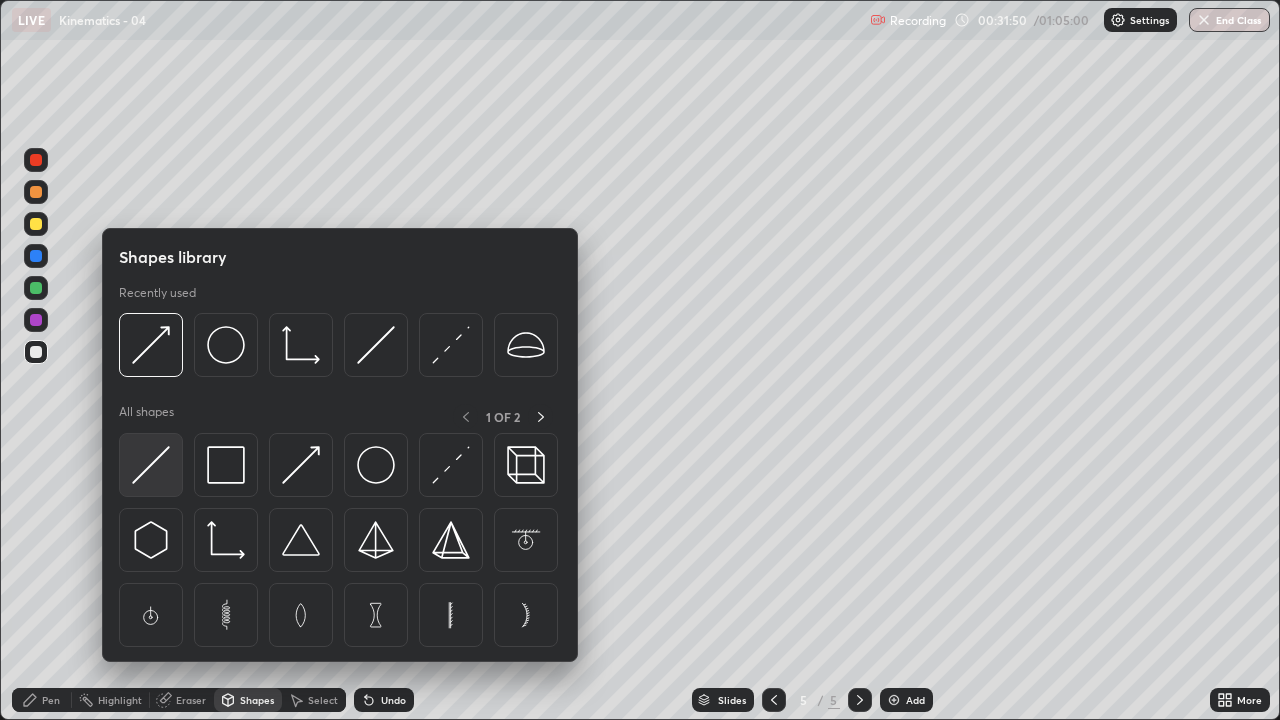 click at bounding box center (151, 465) 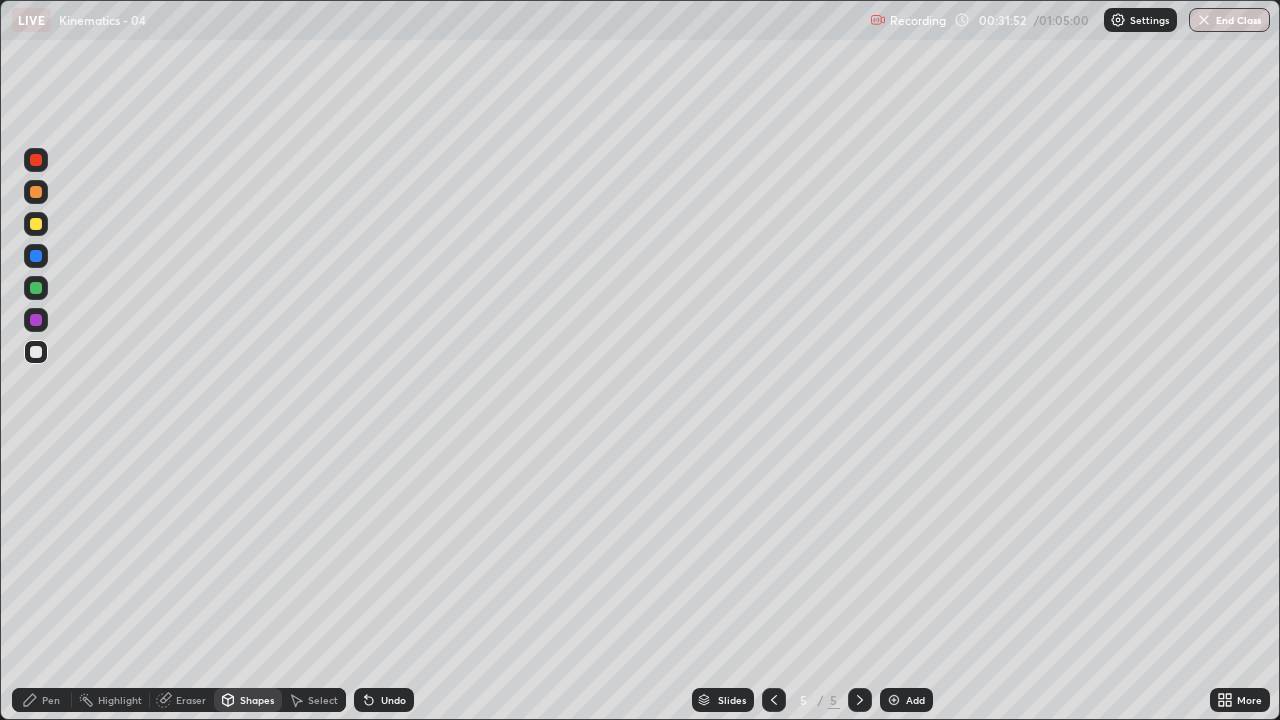 click at bounding box center (36, 192) 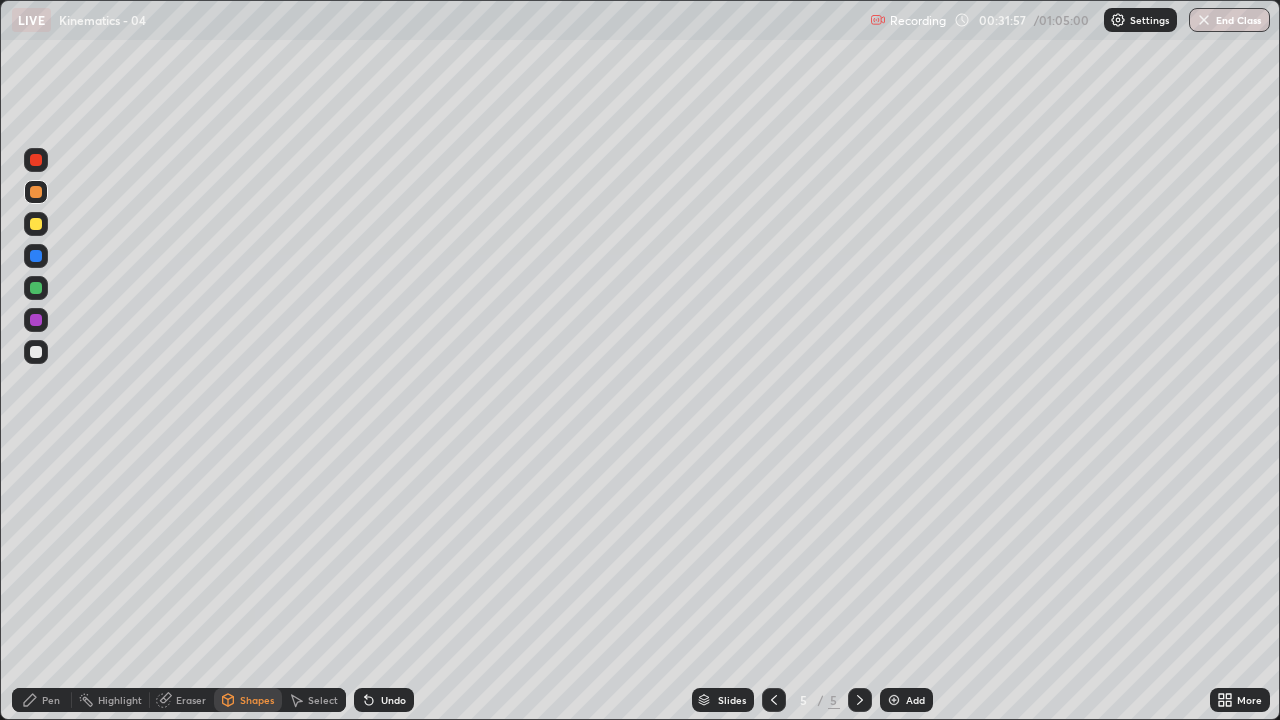 click on "Undo" at bounding box center [393, 700] 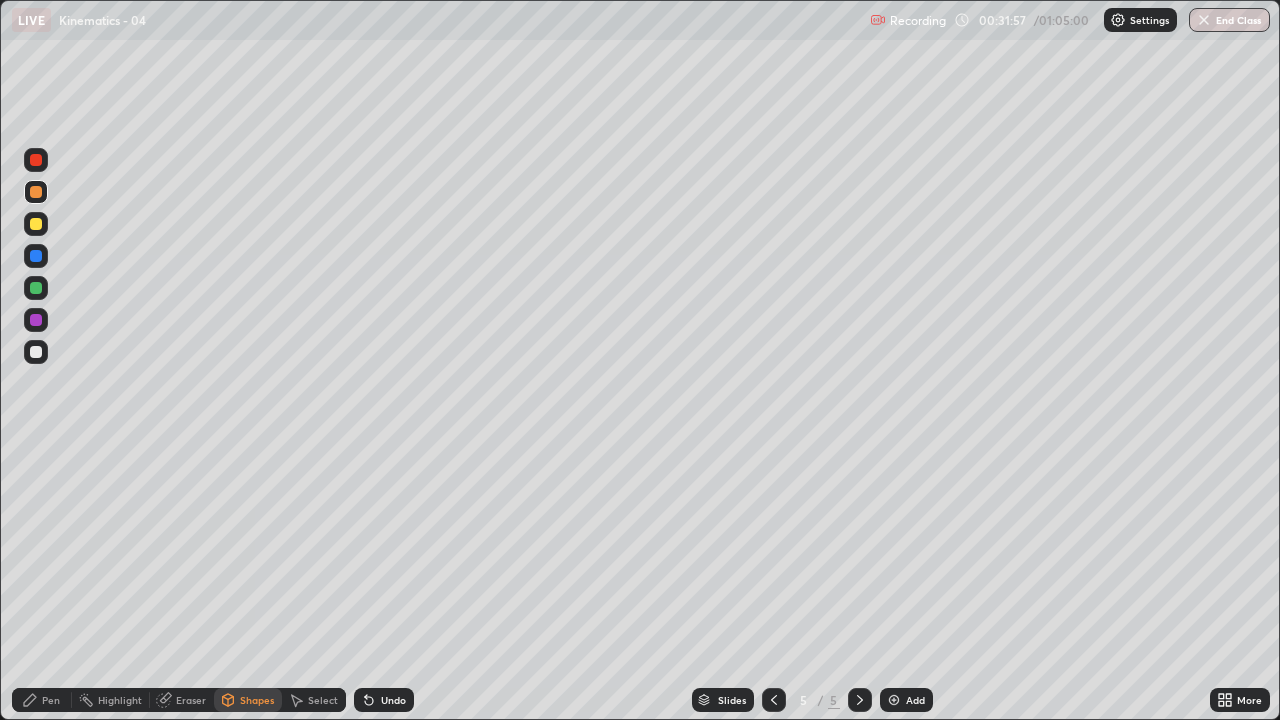 click on "Select" at bounding box center [323, 700] 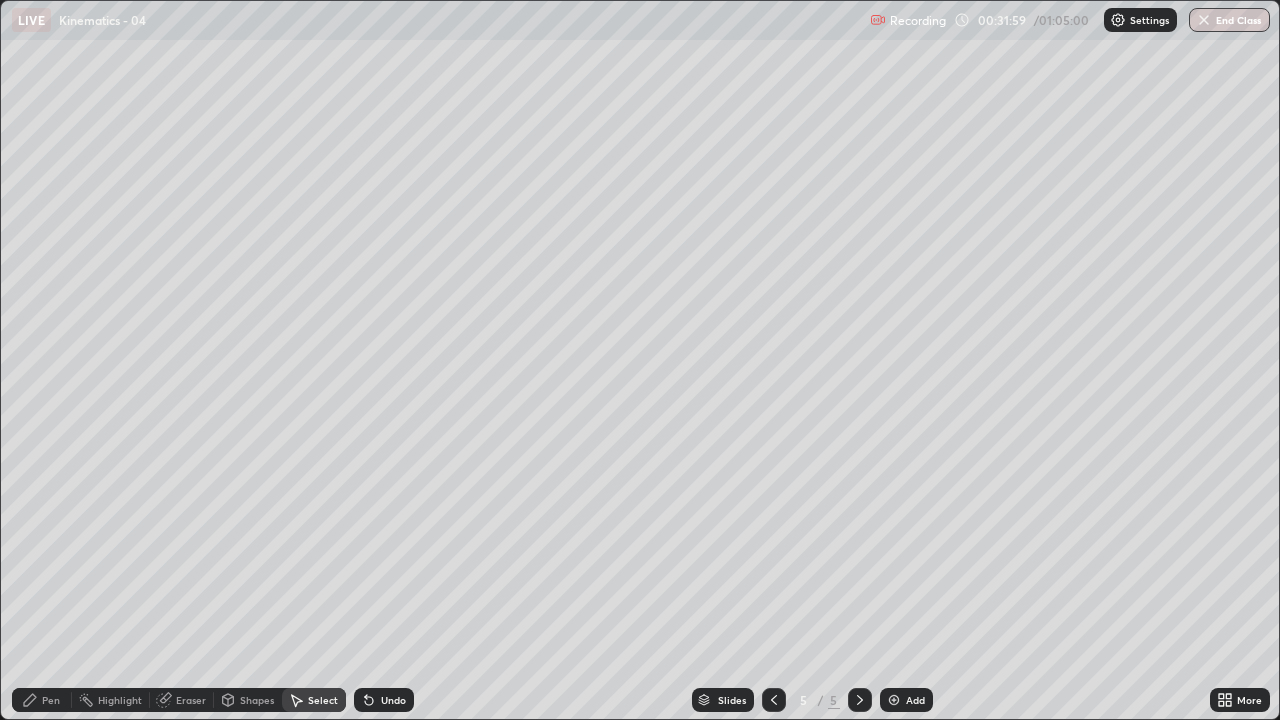 click on "Shapes" at bounding box center [257, 700] 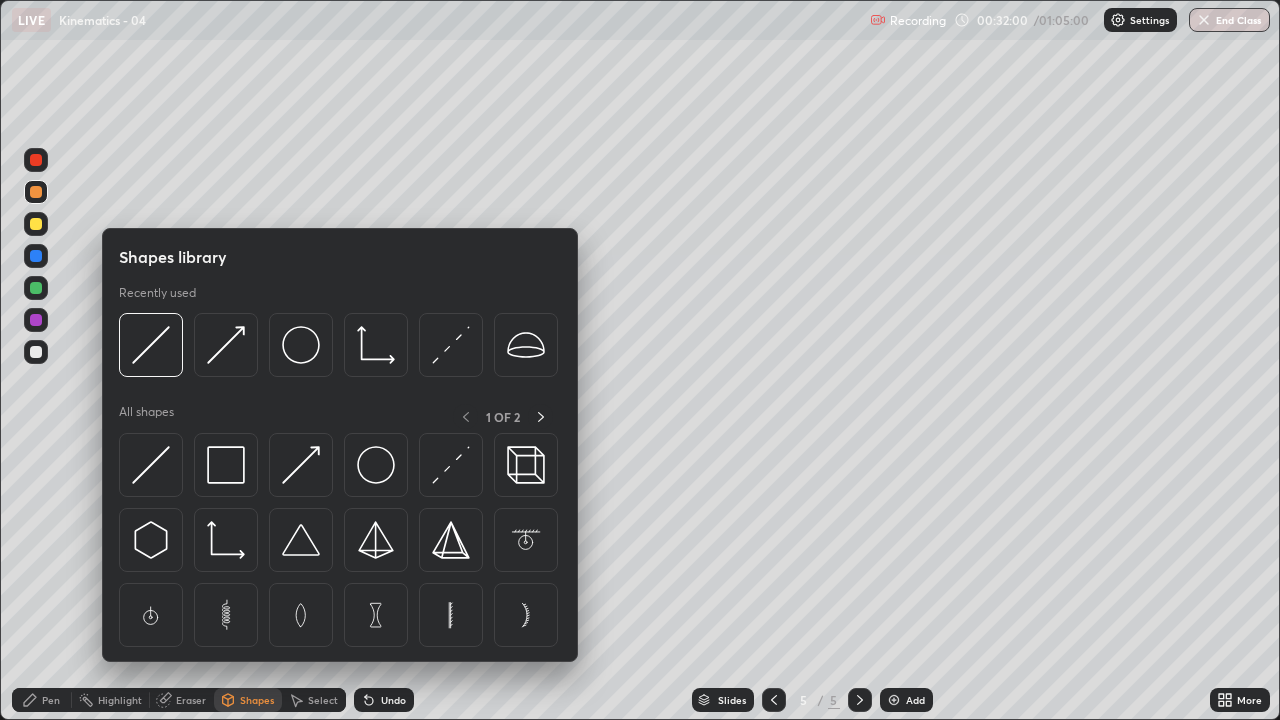 click at bounding box center [451, 345] 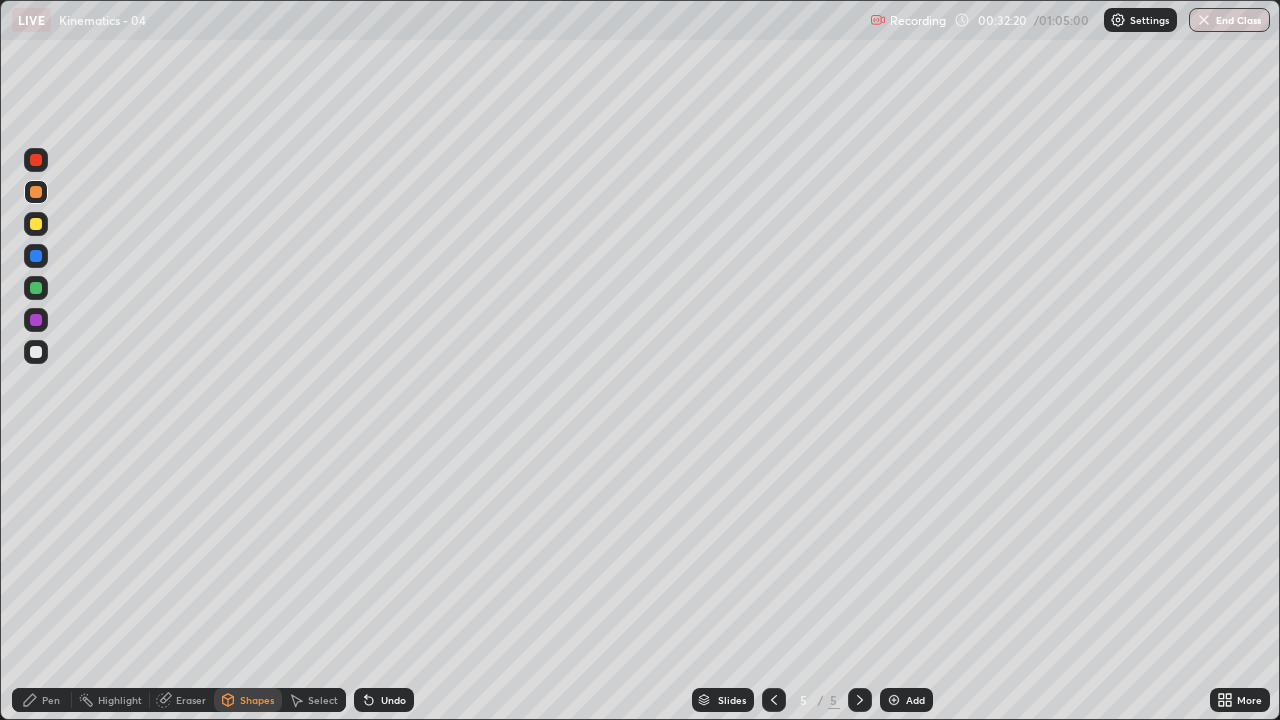 click on "Pen" at bounding box center (51, 700) 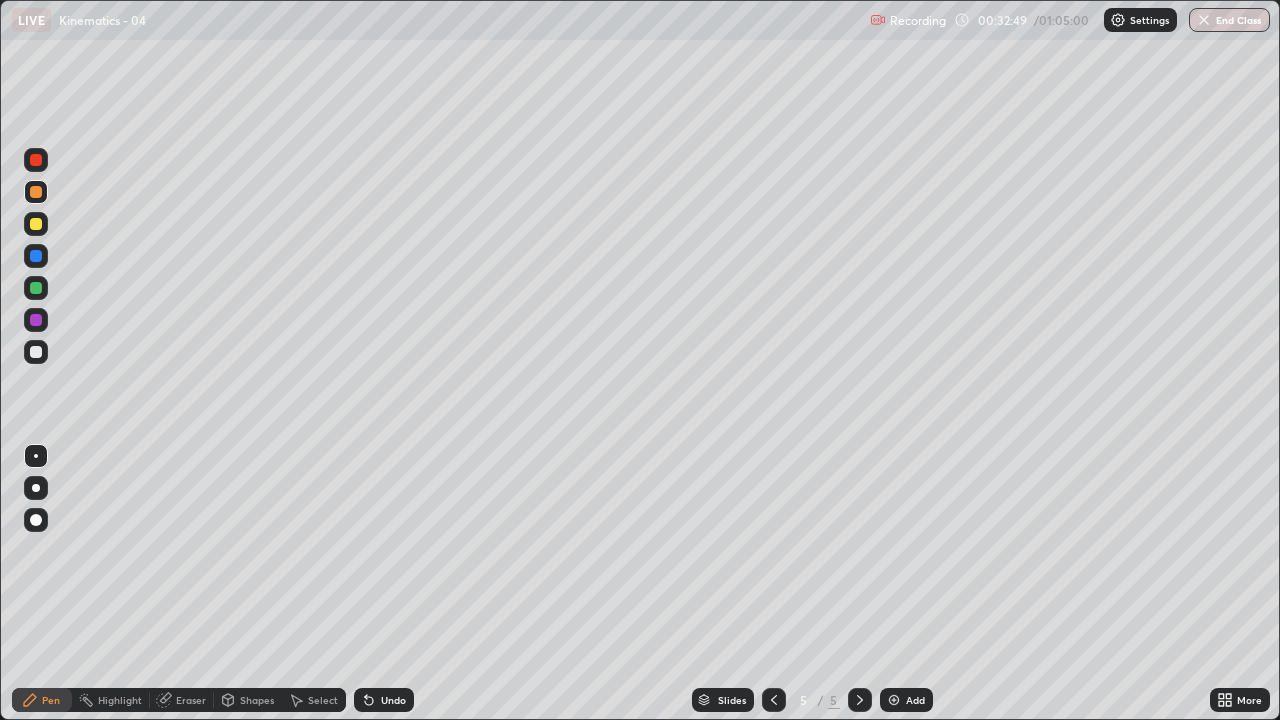 click at bounding box center [36, 256] 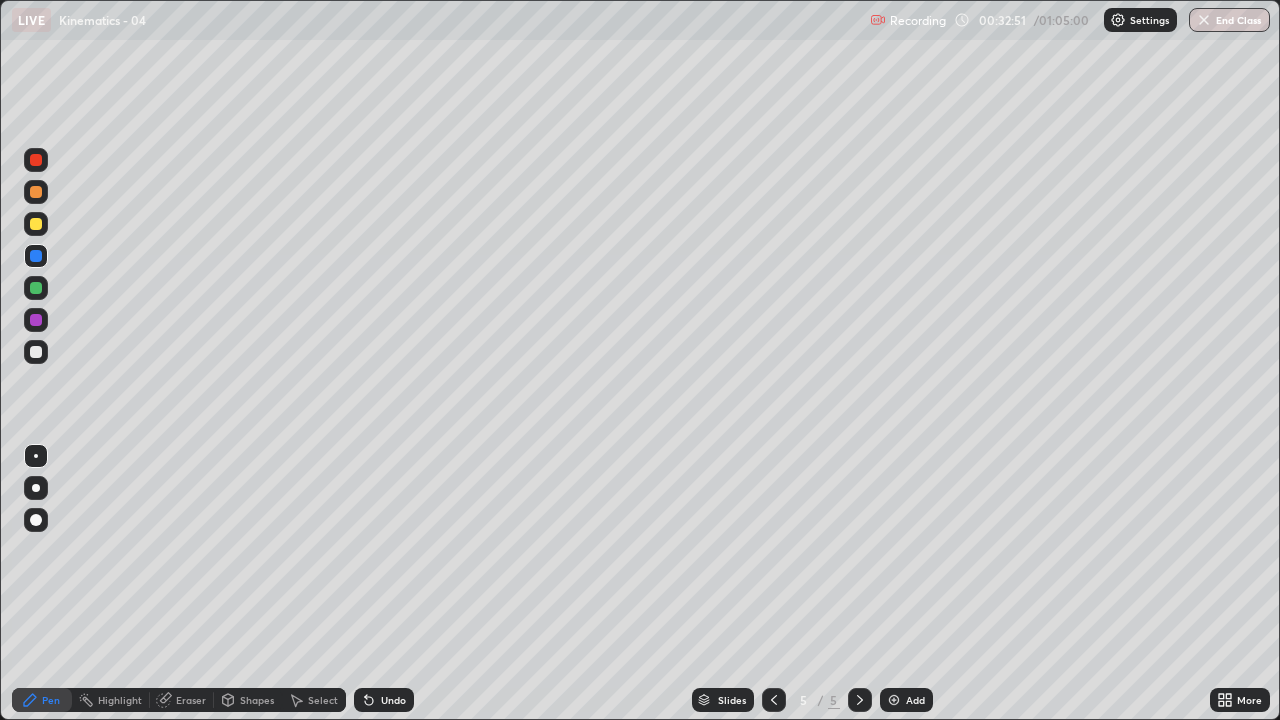 click at bounding box center (36, 488) 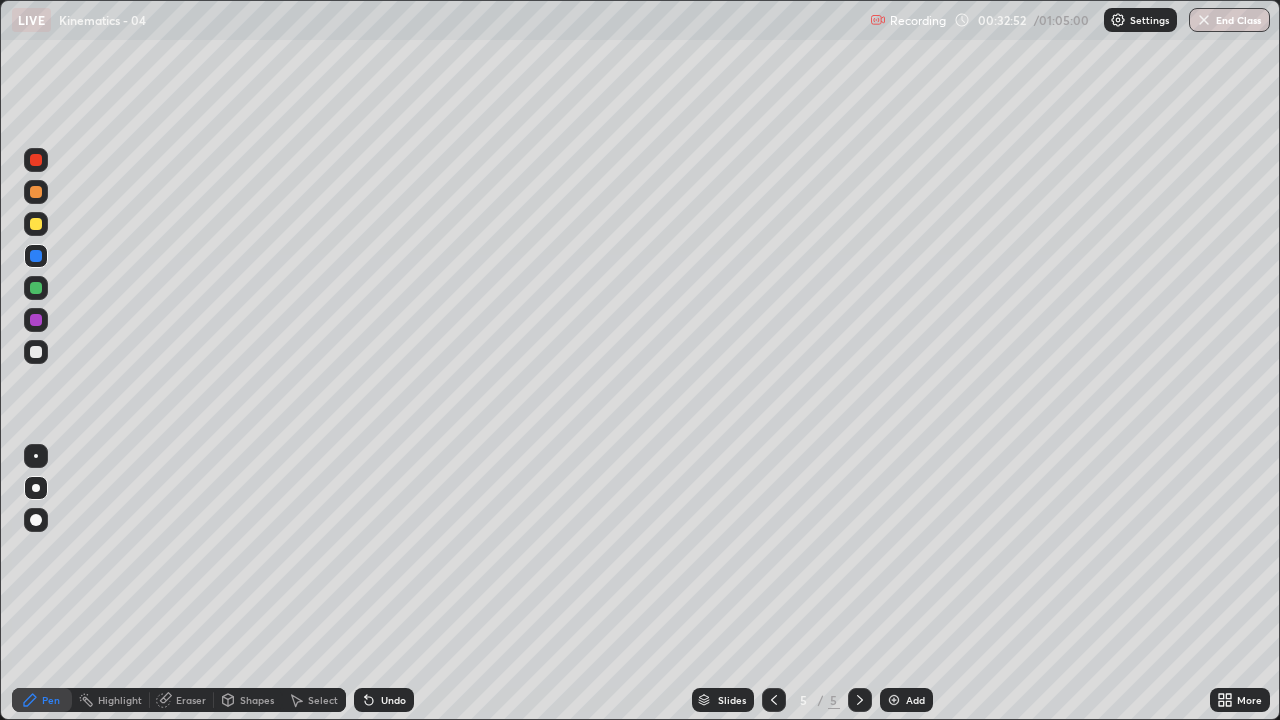 click on "Shapes" at bounding box center (257, 700) 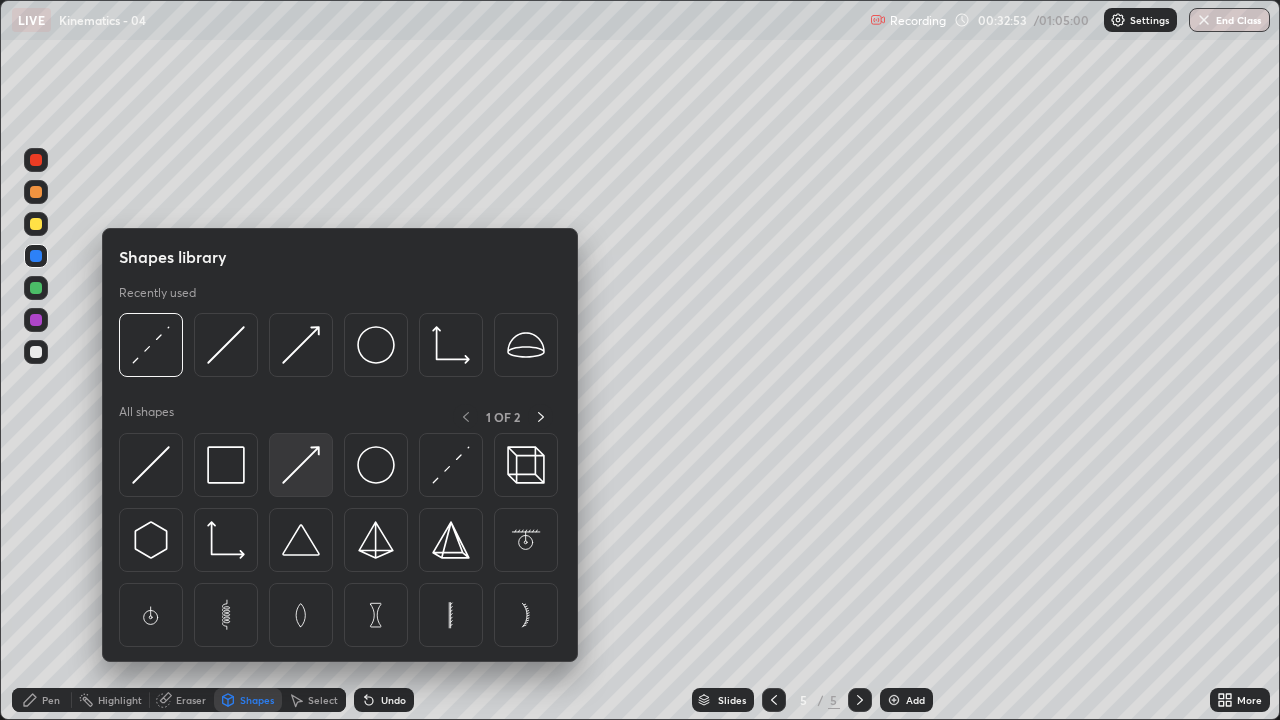 click at bounding box center (301, 465) 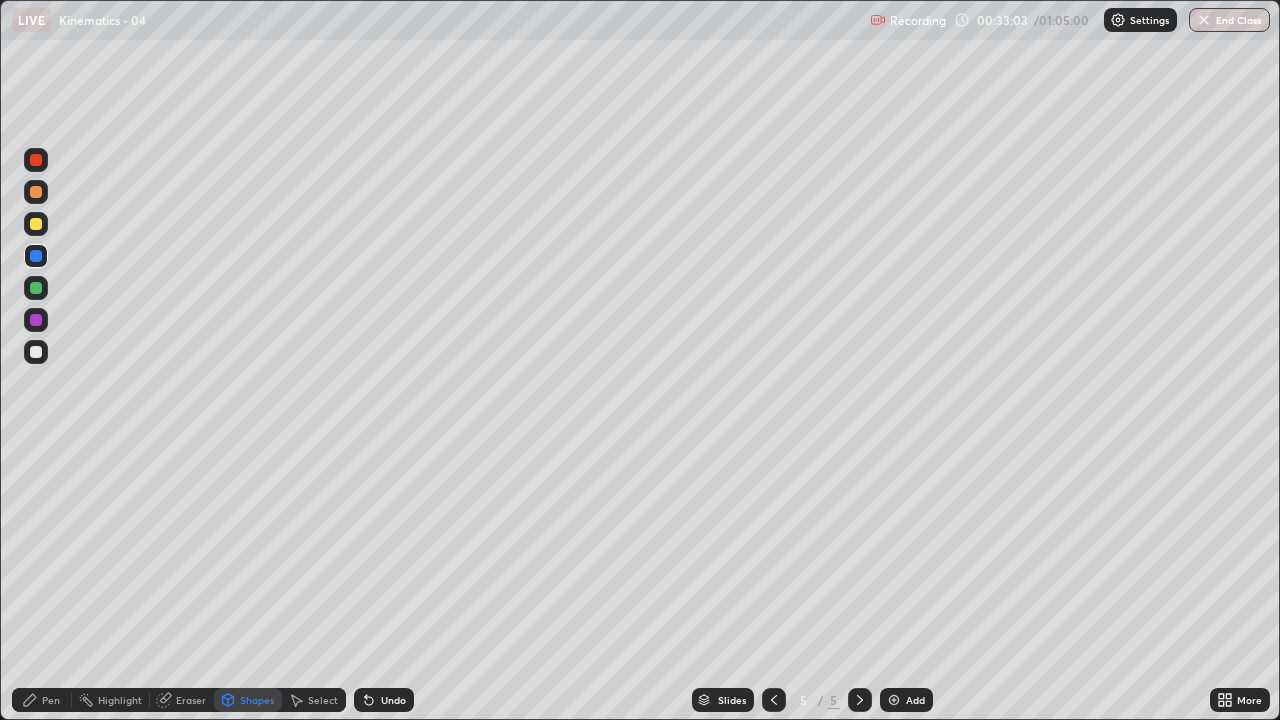 click on "Pen" at bounding box center [51, 700] 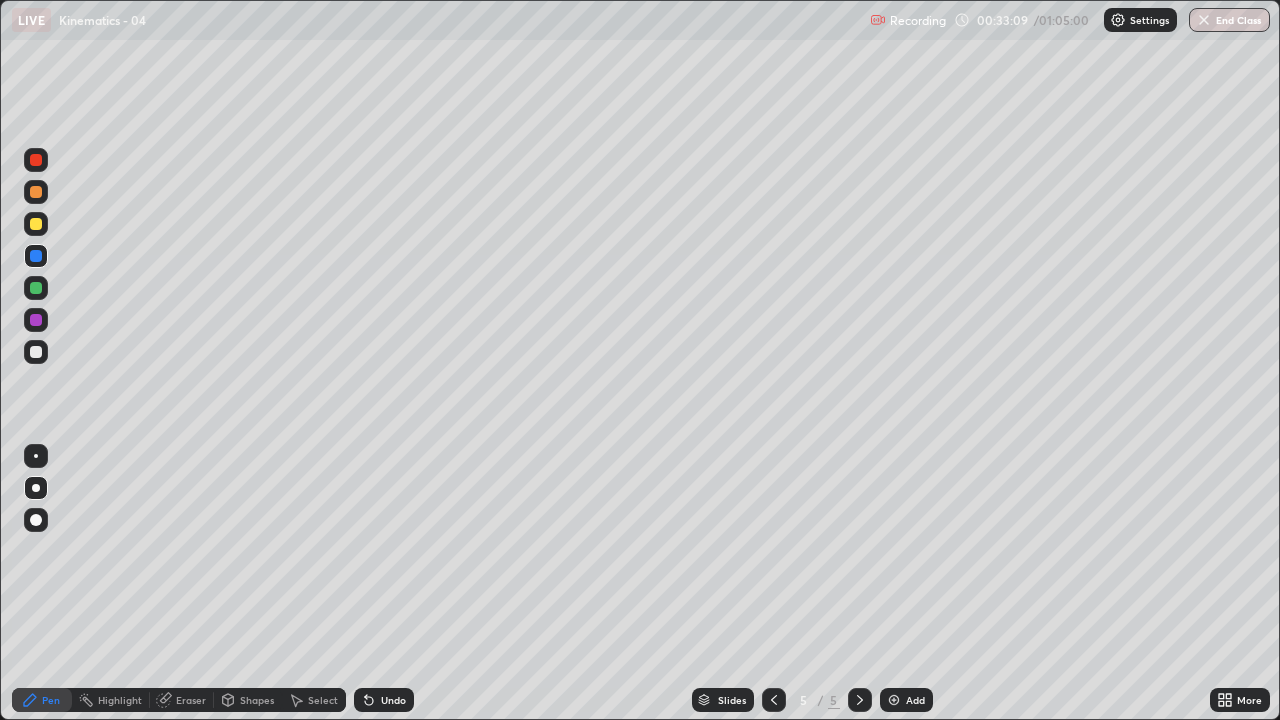 click on "Undo" at bounding box center [384, 700] 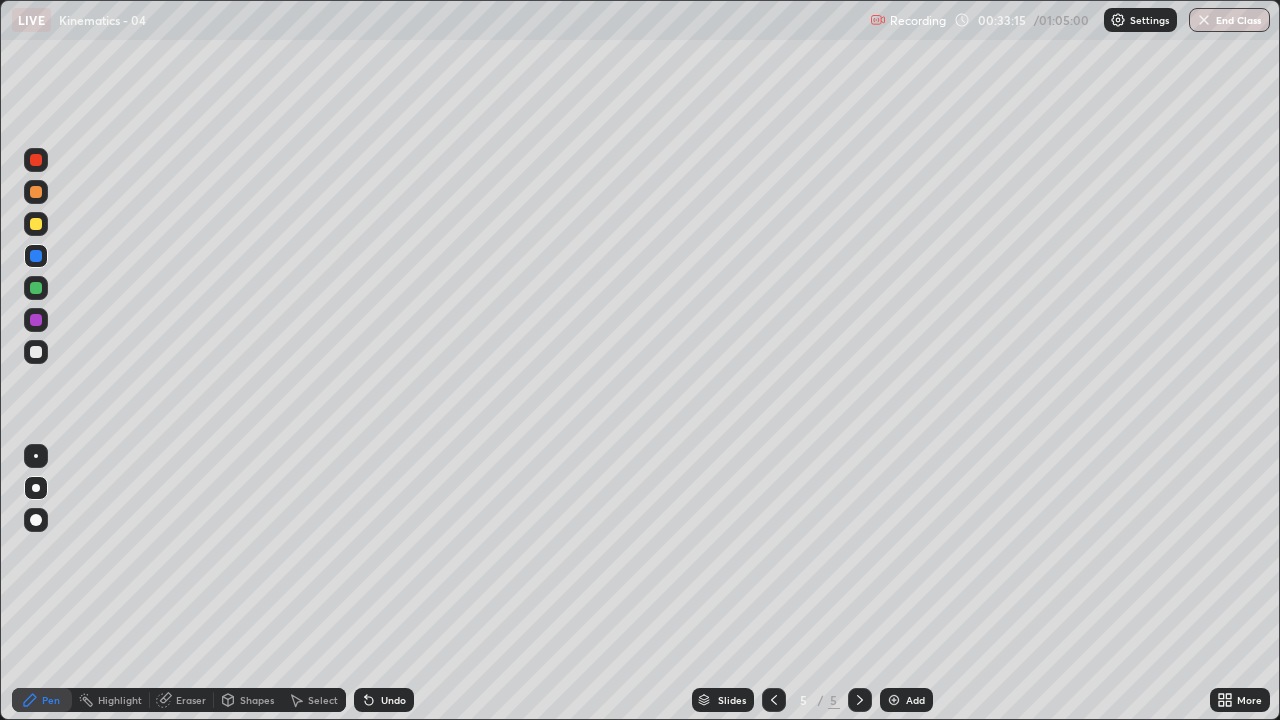 click at bounding box center [36, 192] 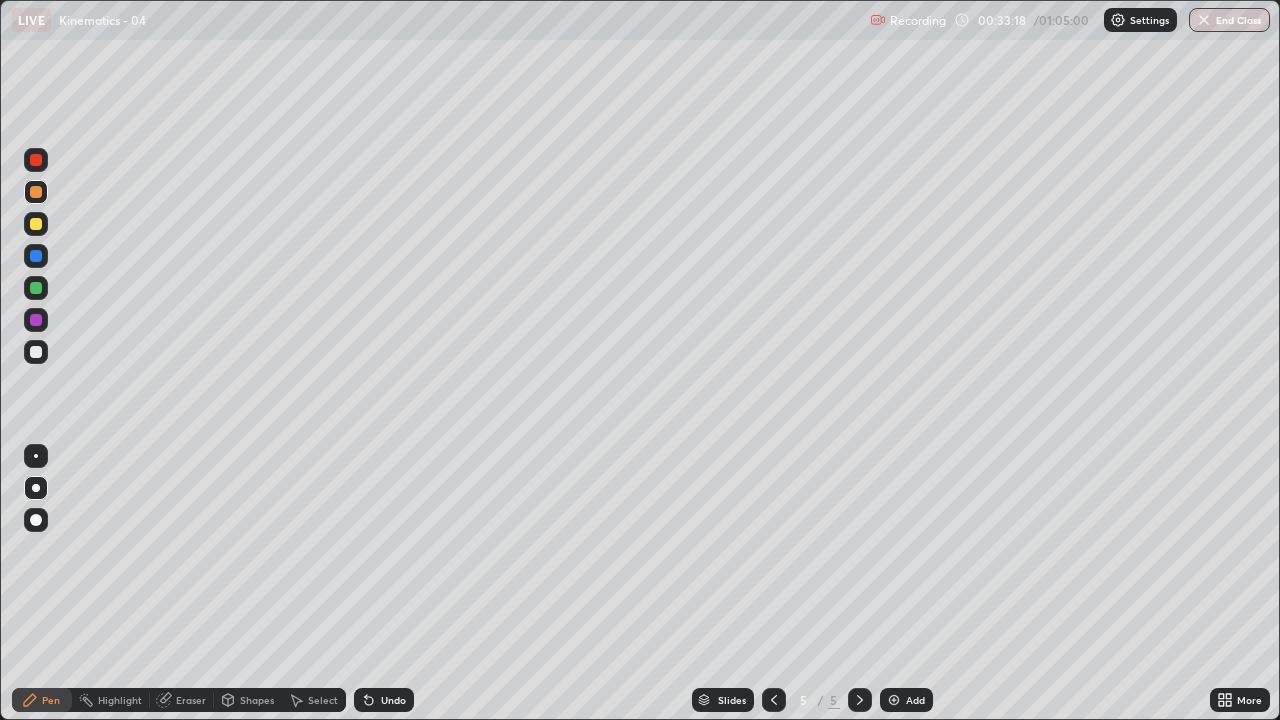 click at bounding box center (36, 224) 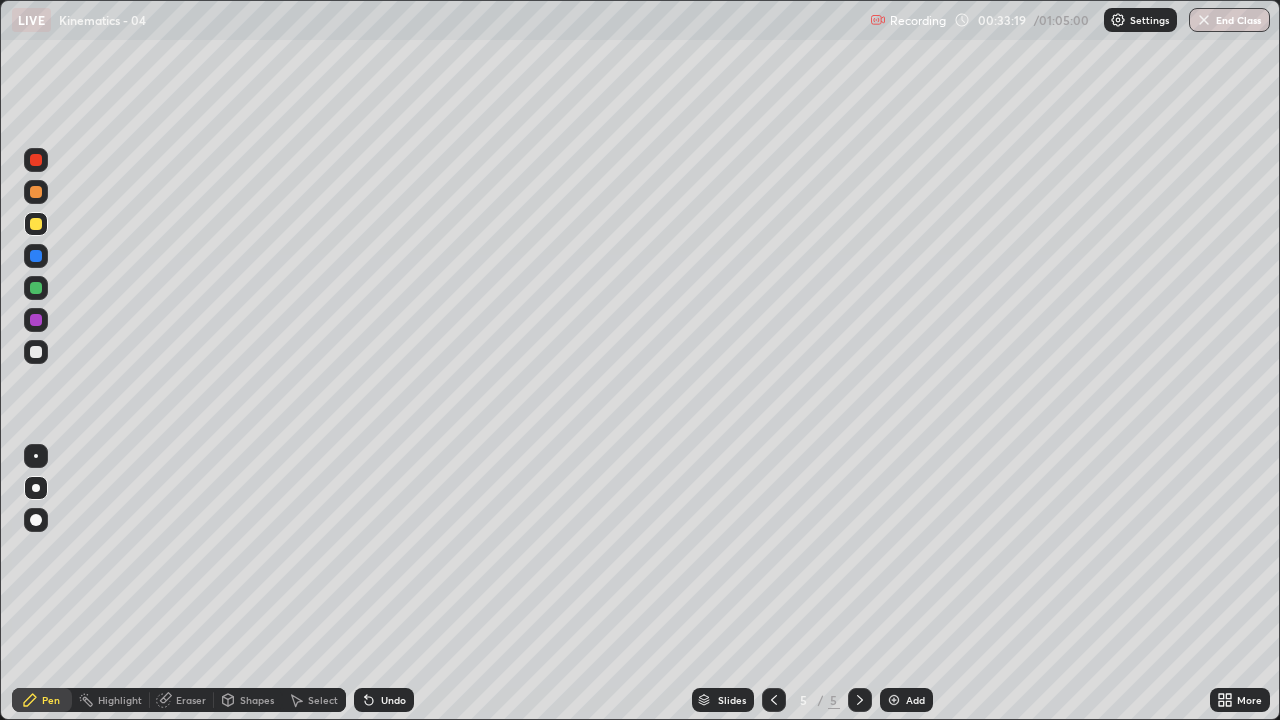 click on "Shapes" at bounding box center [248, 700] 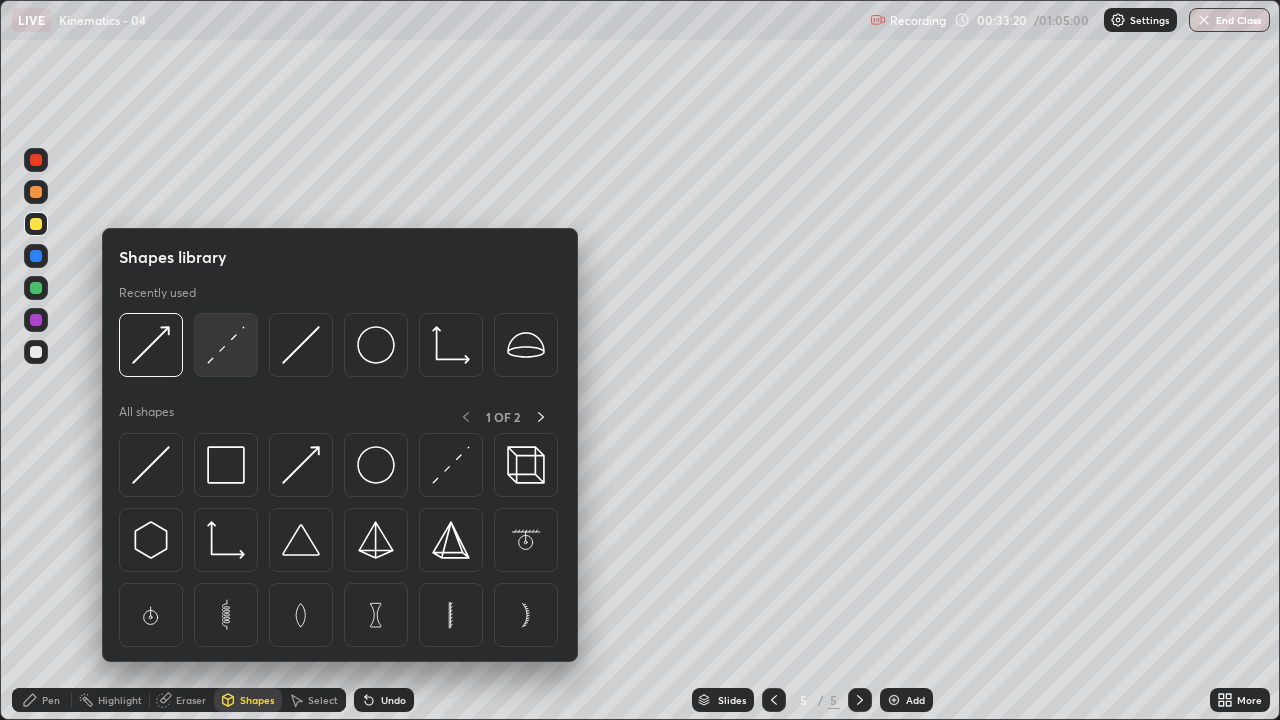 click at bounding box center (226, 345) 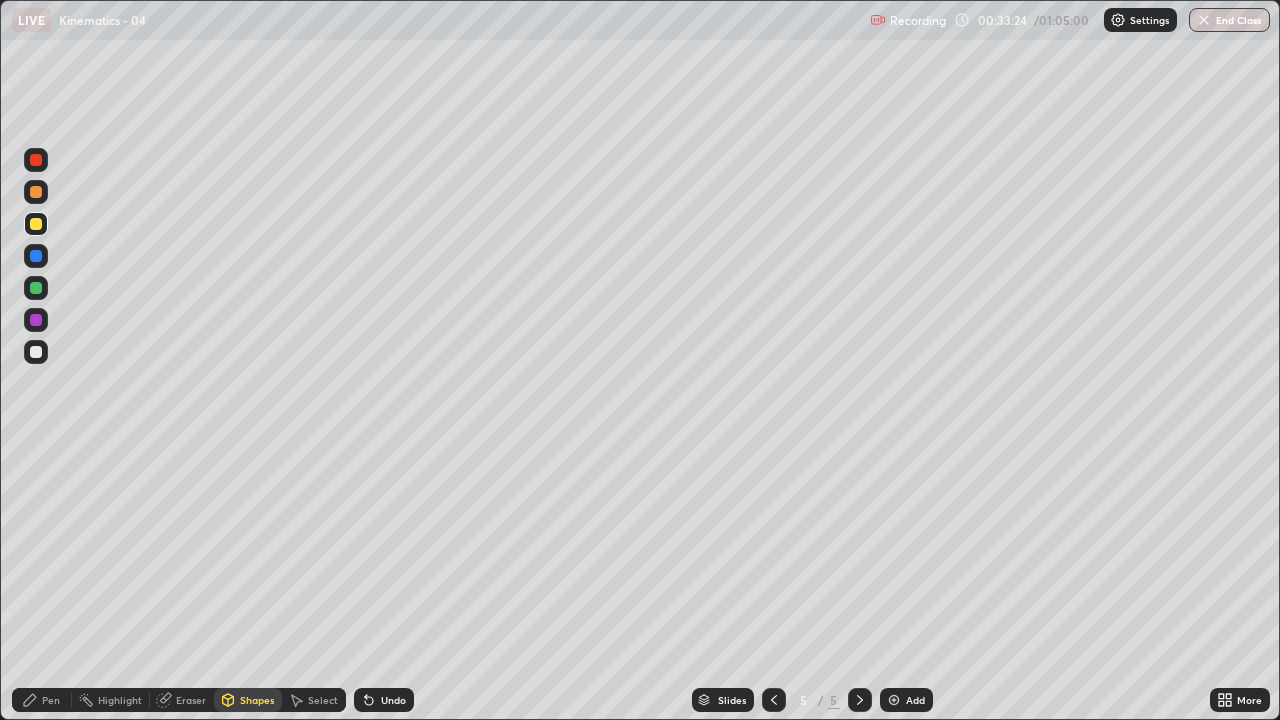 click at bounding box center [36, 192] 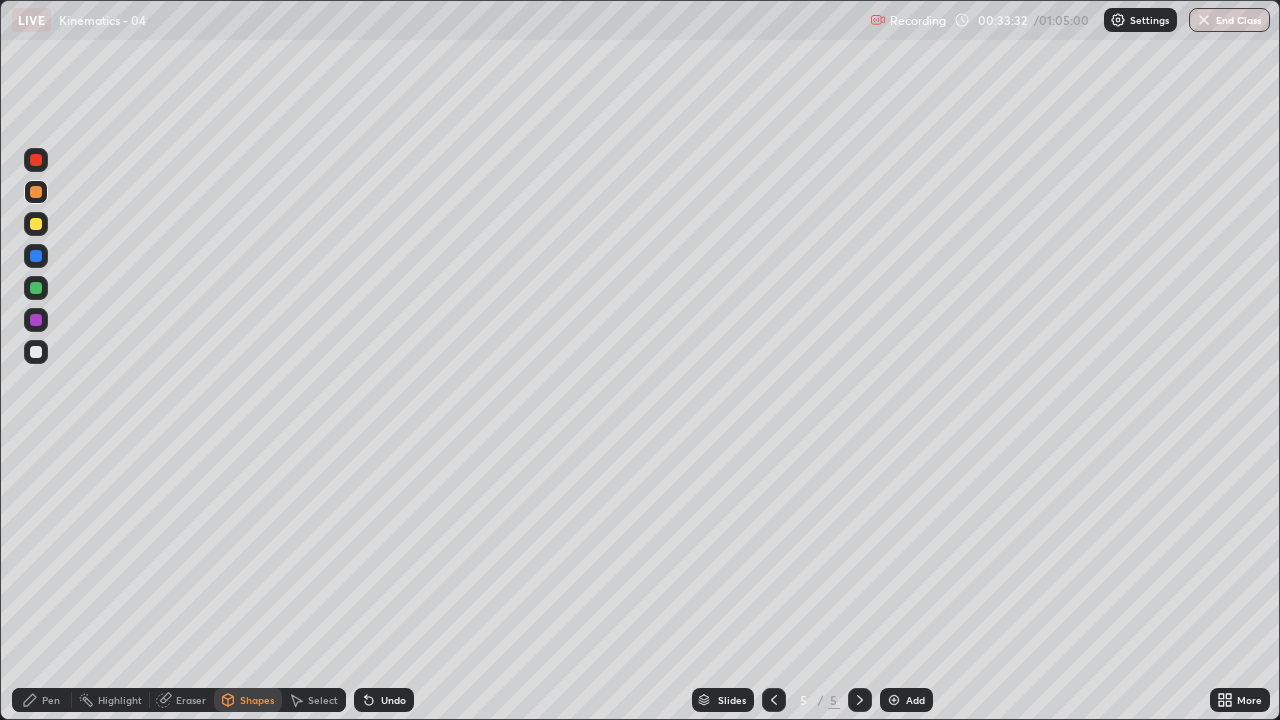 click on "Pen" at bounding box center (51, 700) 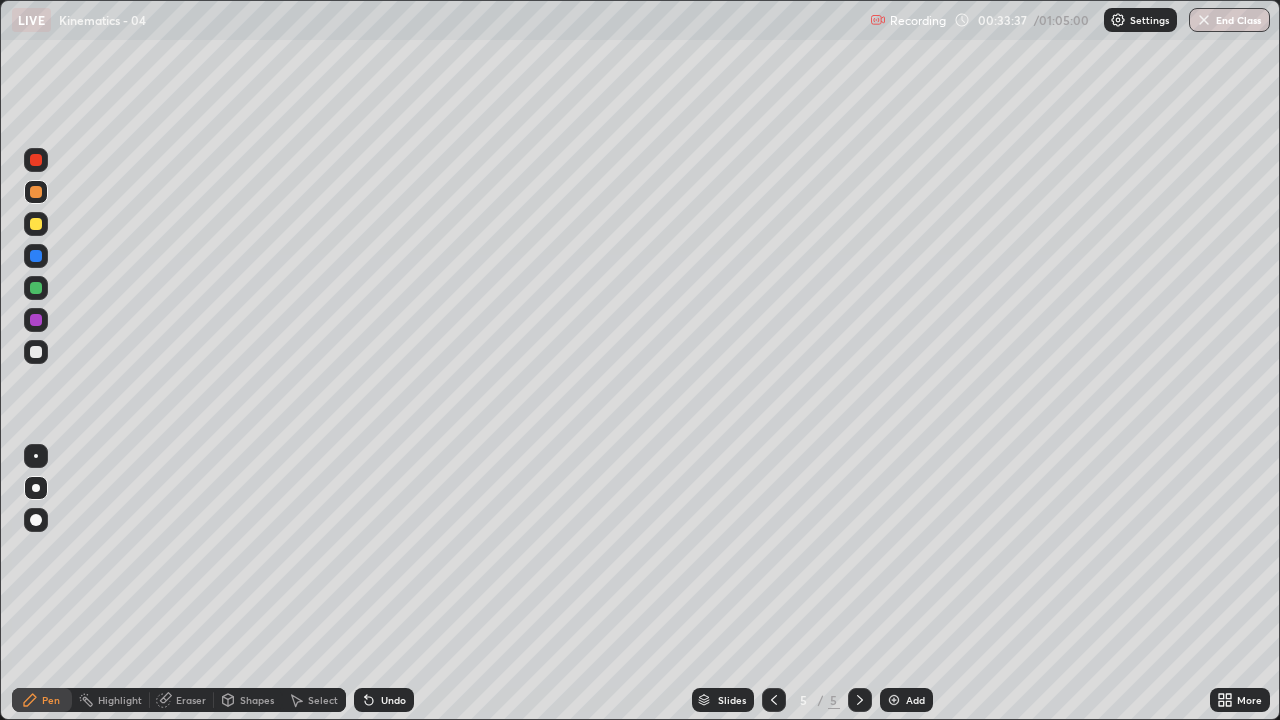 click at bounding box center (36, 160) 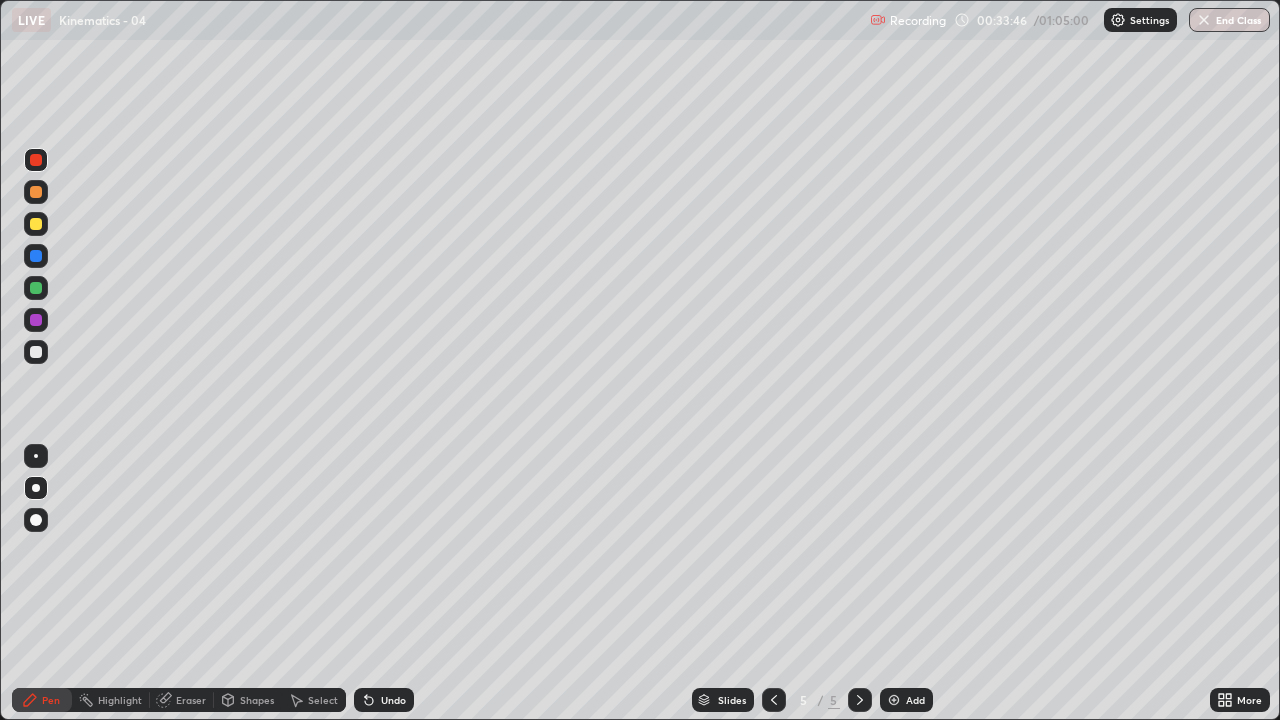 click at bounding box center (36, 456) 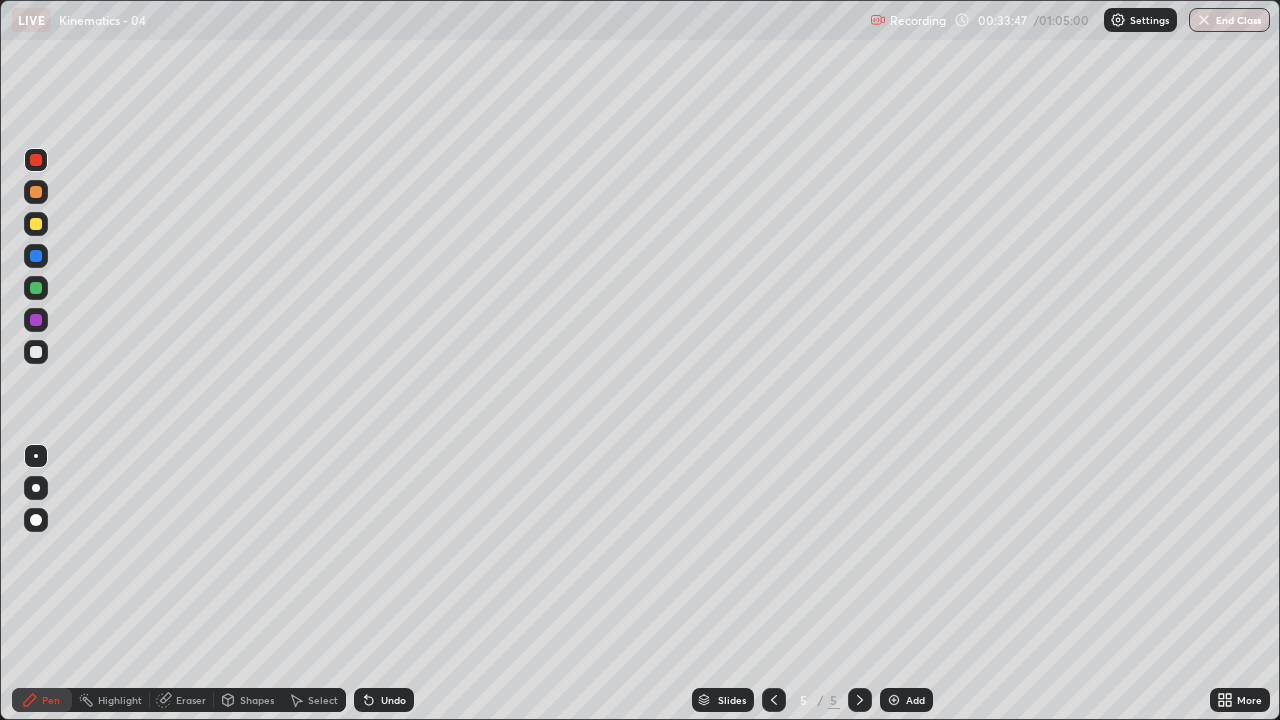 click at bounding box center [36, 352] 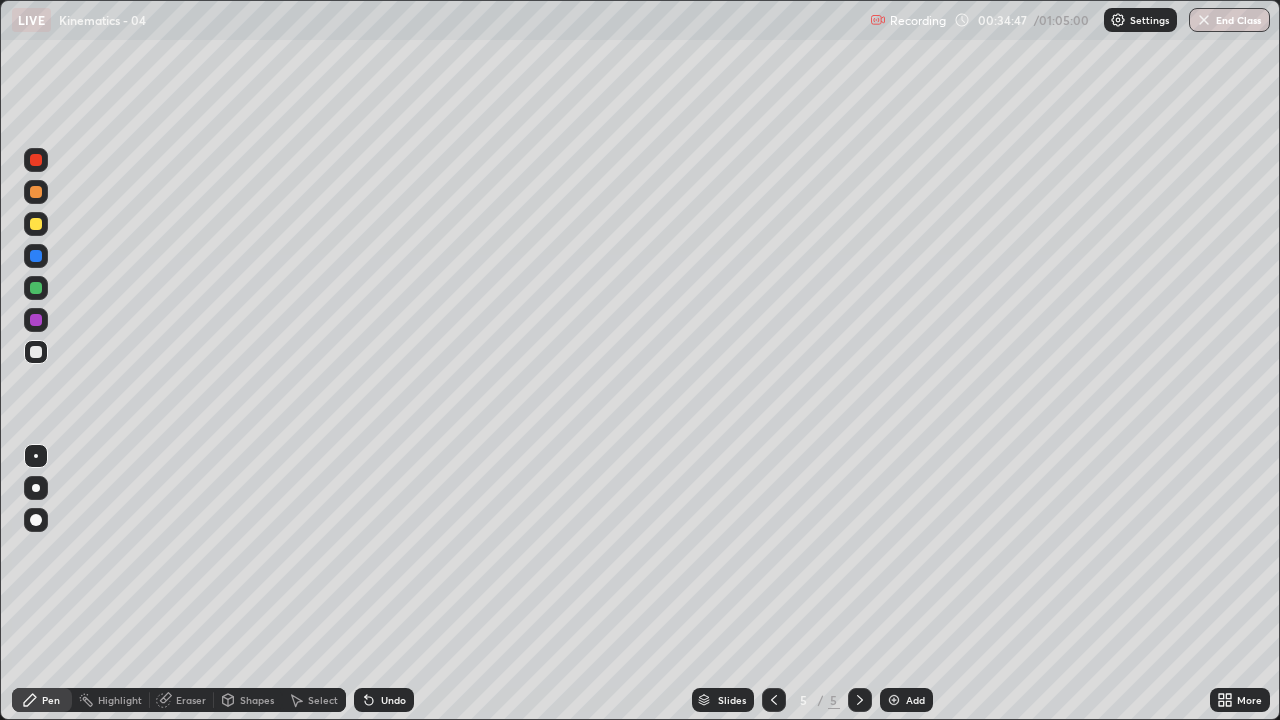 click on "Shapes" at bounding box center [257, 700] 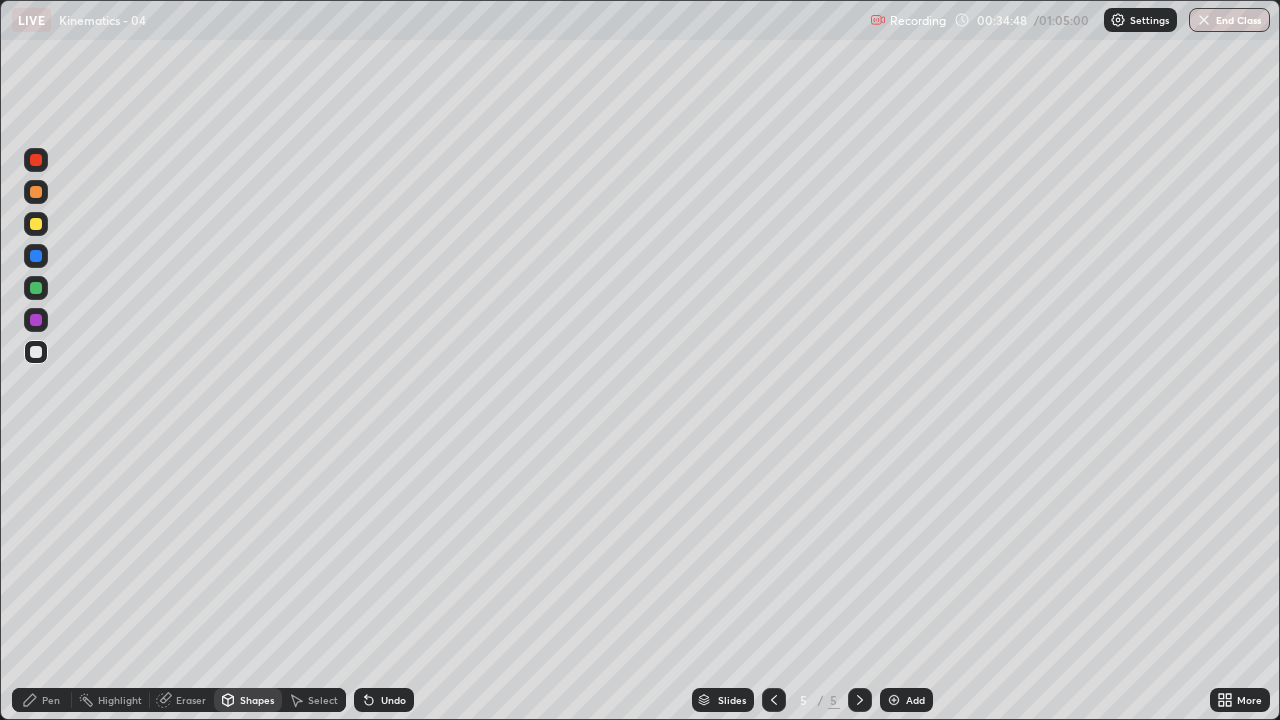 click on "Eraser" at bounding box center [191, 700] 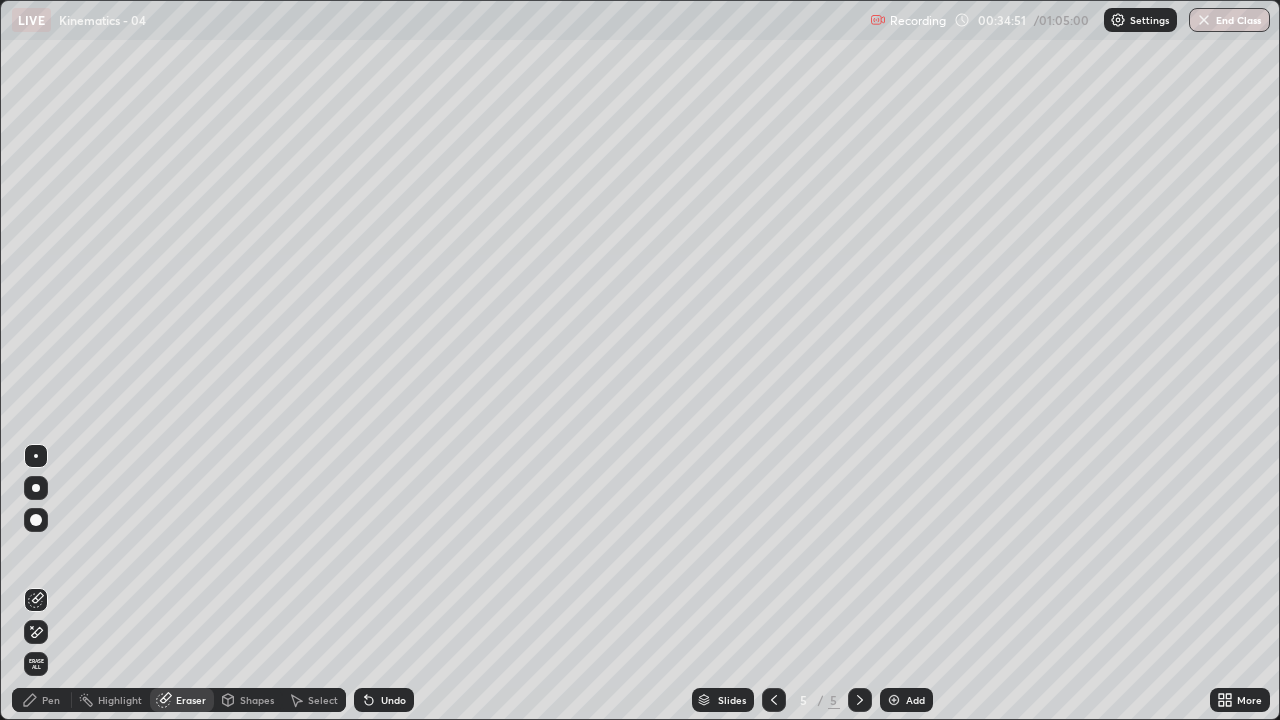 click on "Pen" at bounding box center (51, 700) 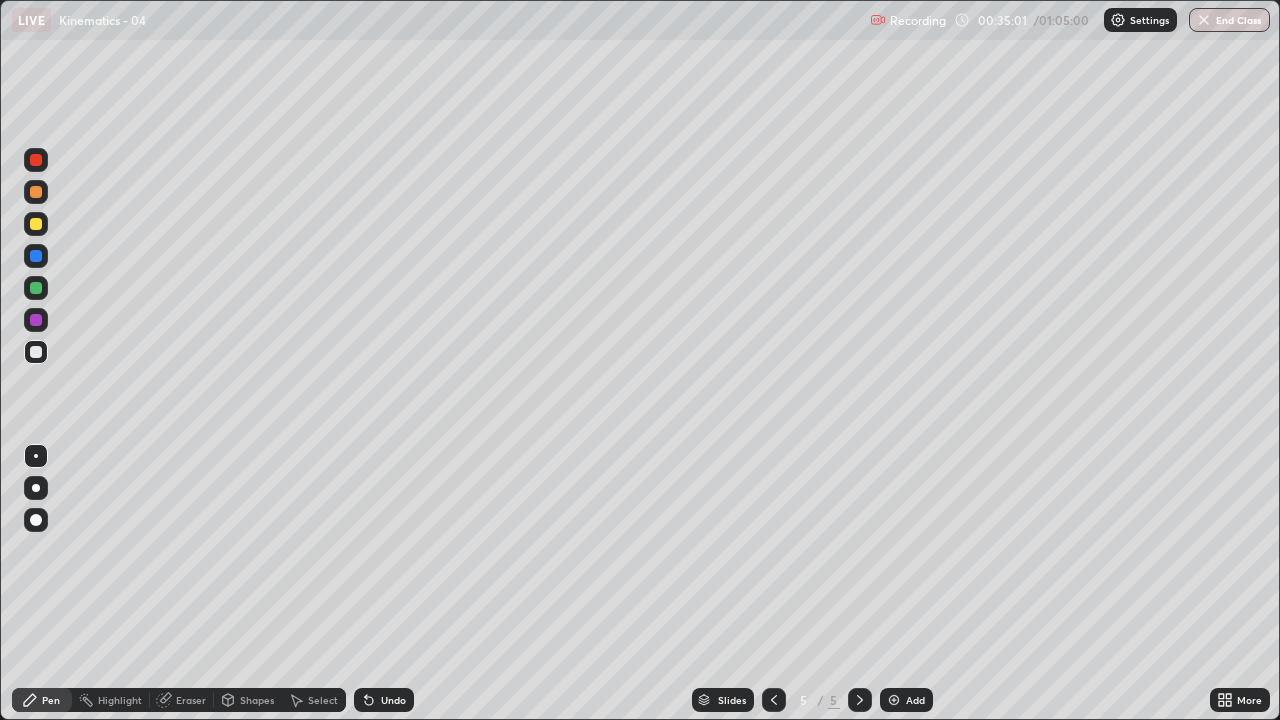 click on "Undo" at bounding box center (393, 700) 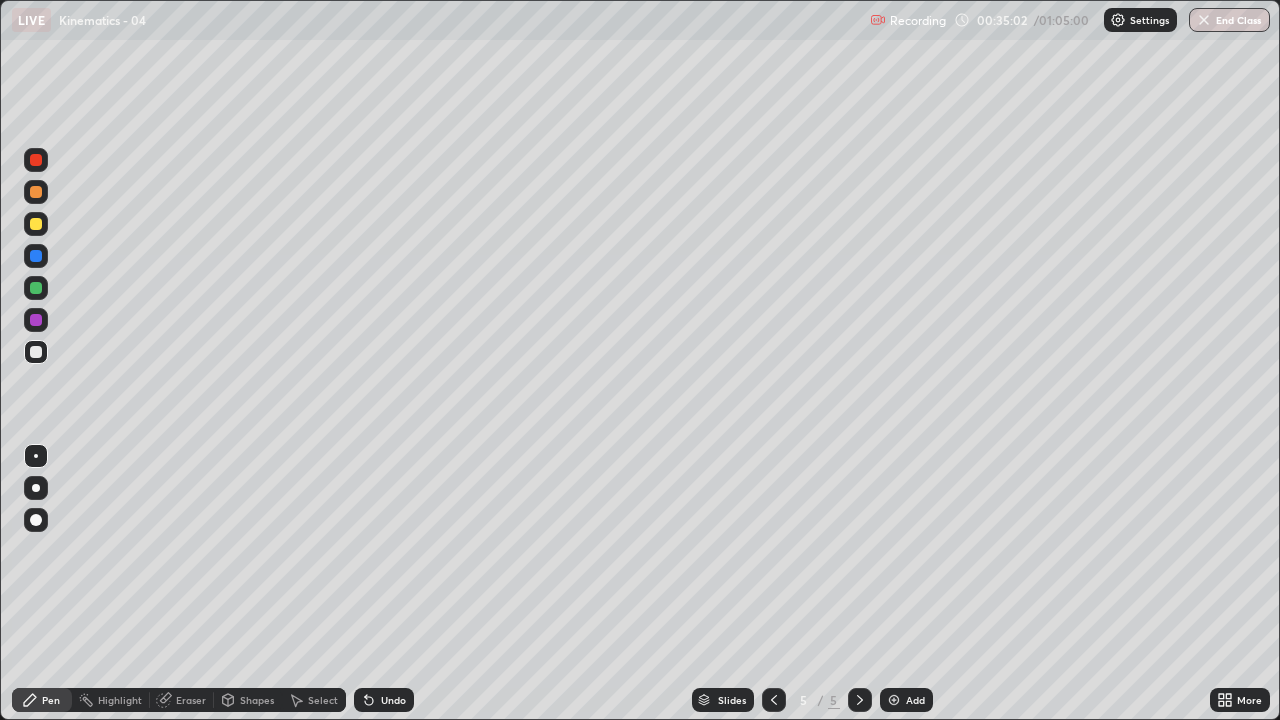 click on "Undo" at bounding box center (393, 700) 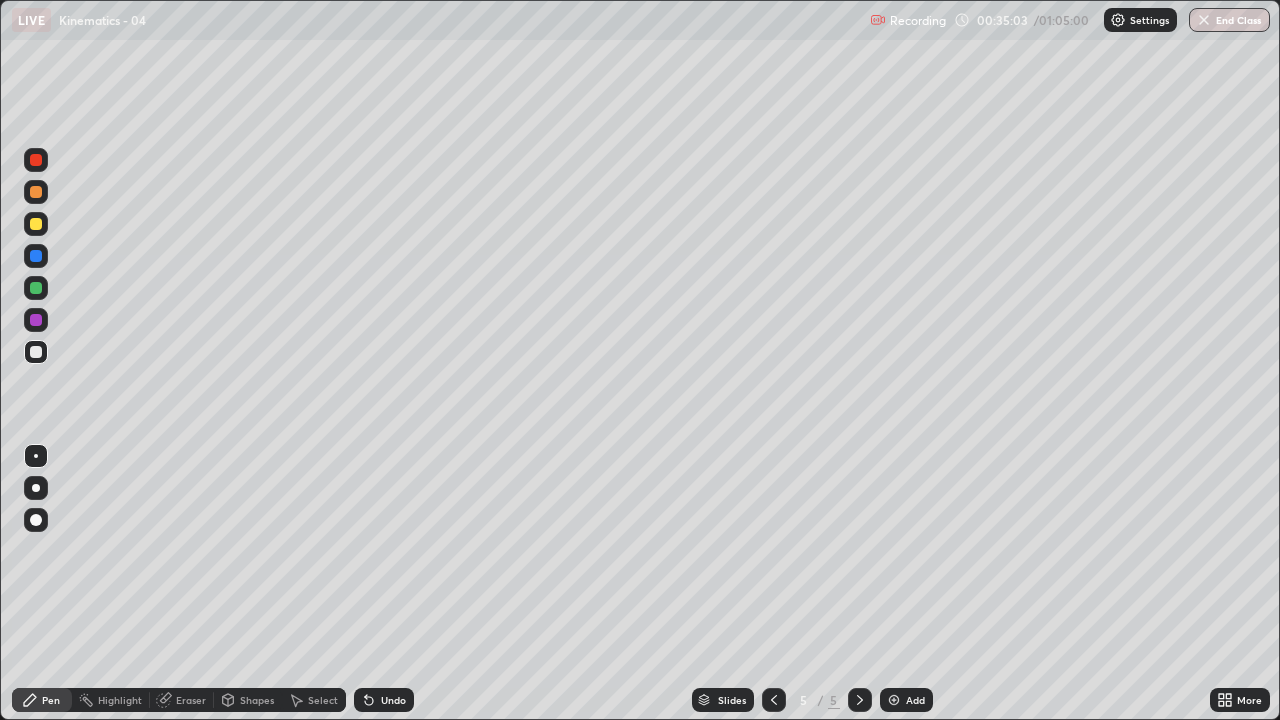 click on "Undo" at bounding box center [384, 700] 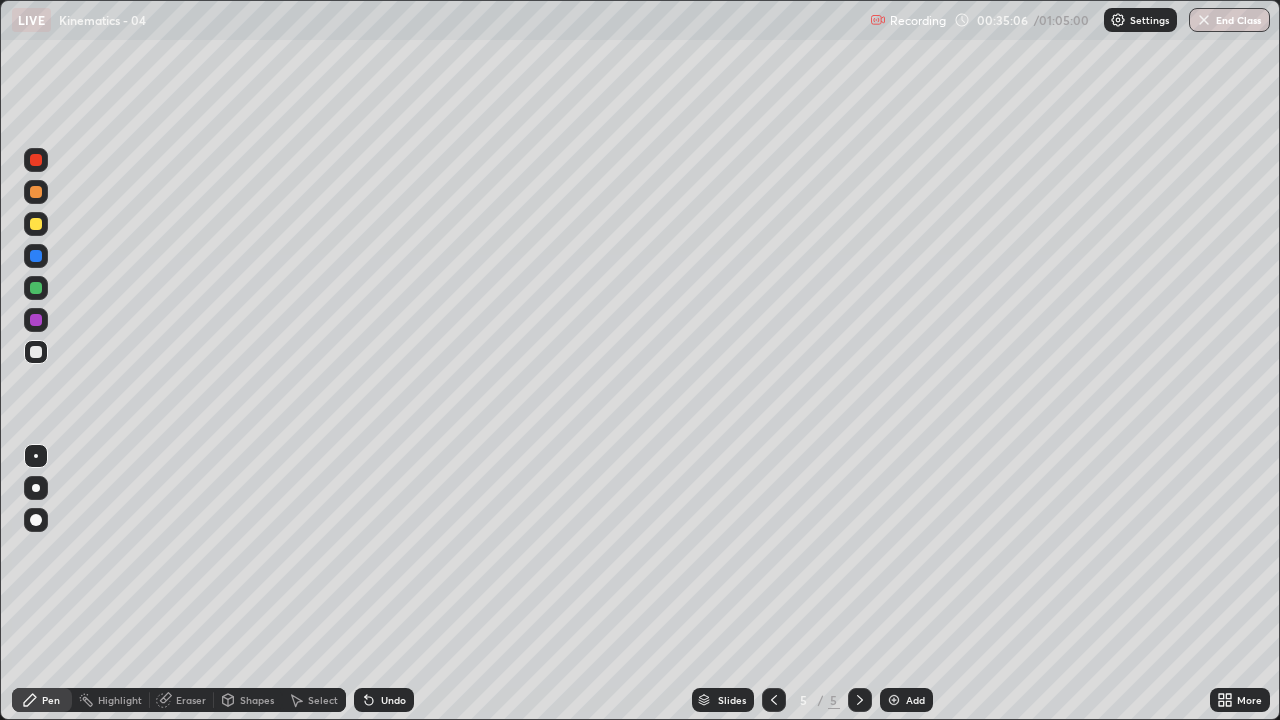 click at bounding box center [36, 224] 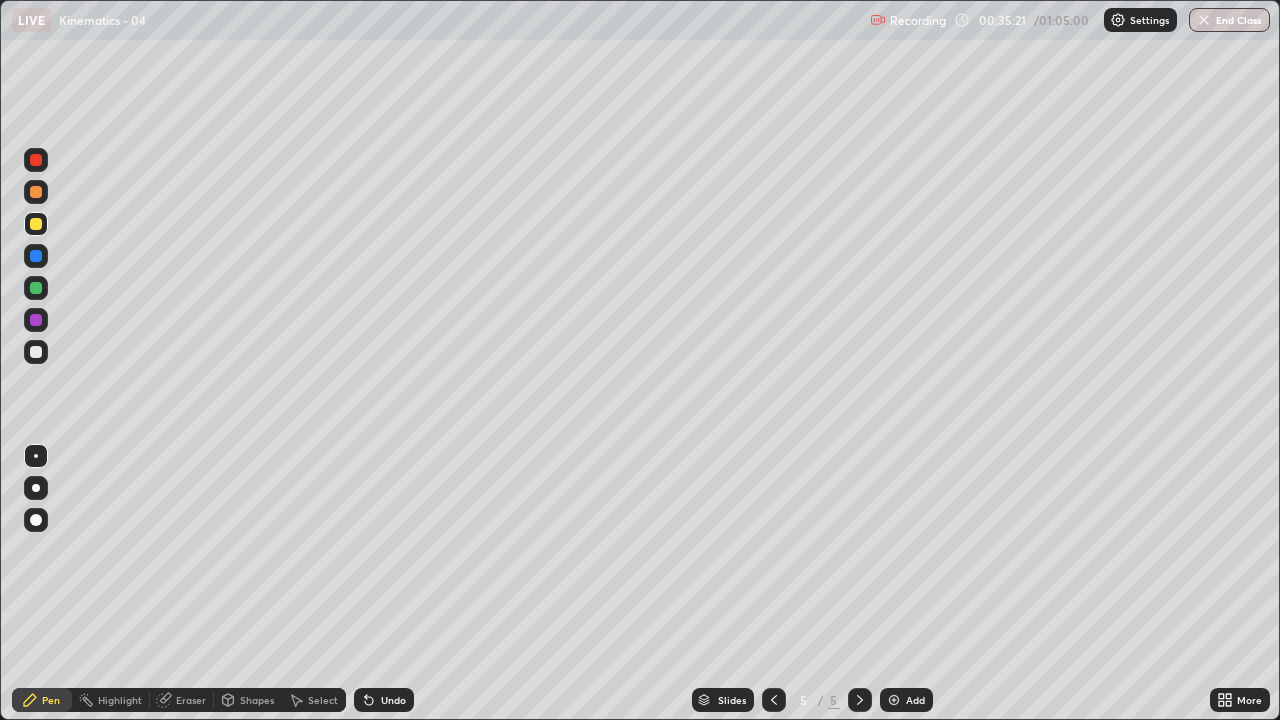 click on "Undo" at bounding box center (393, 700) 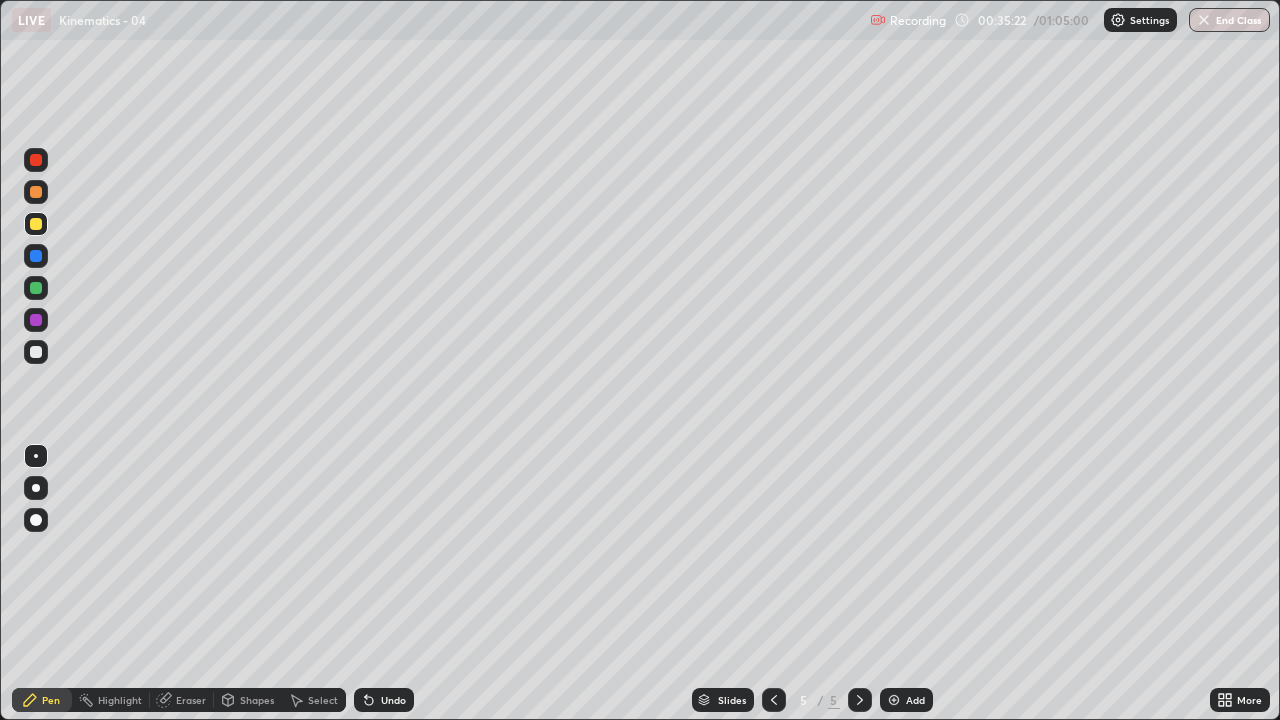 click on "Undo" at bounding box center [384, 700] 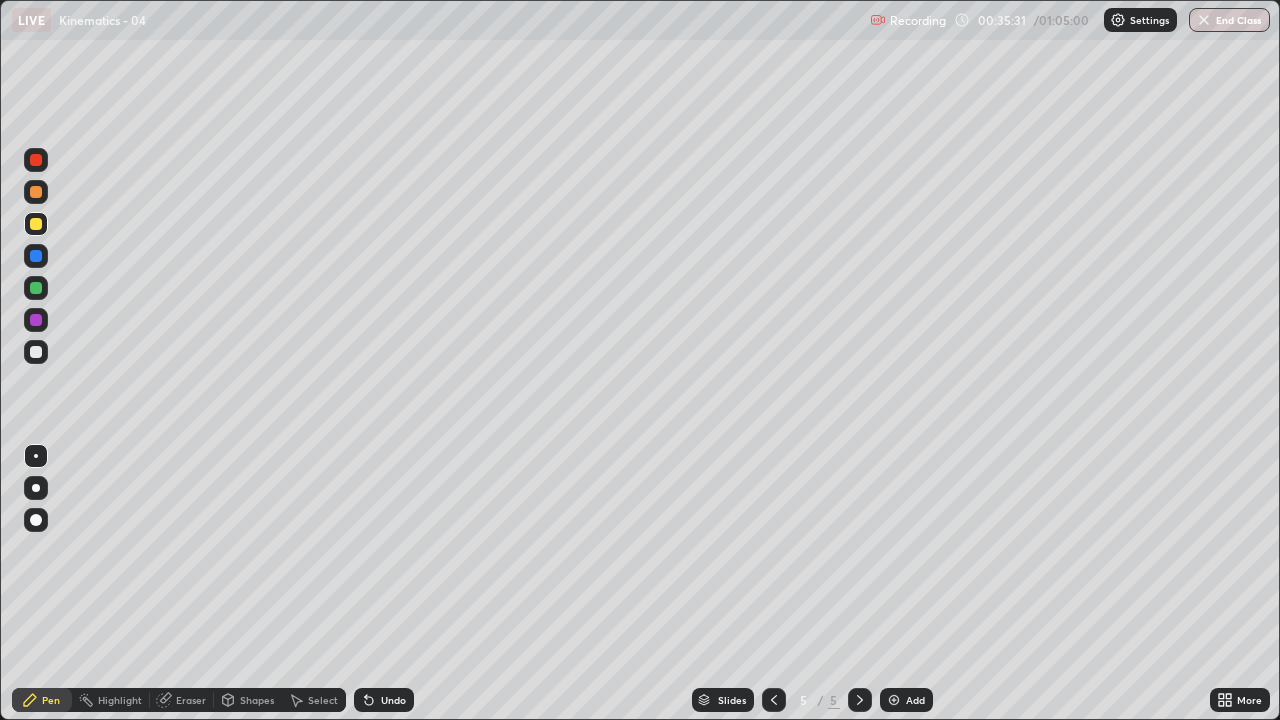 click on "Undo" at bounding box center (393, 700) 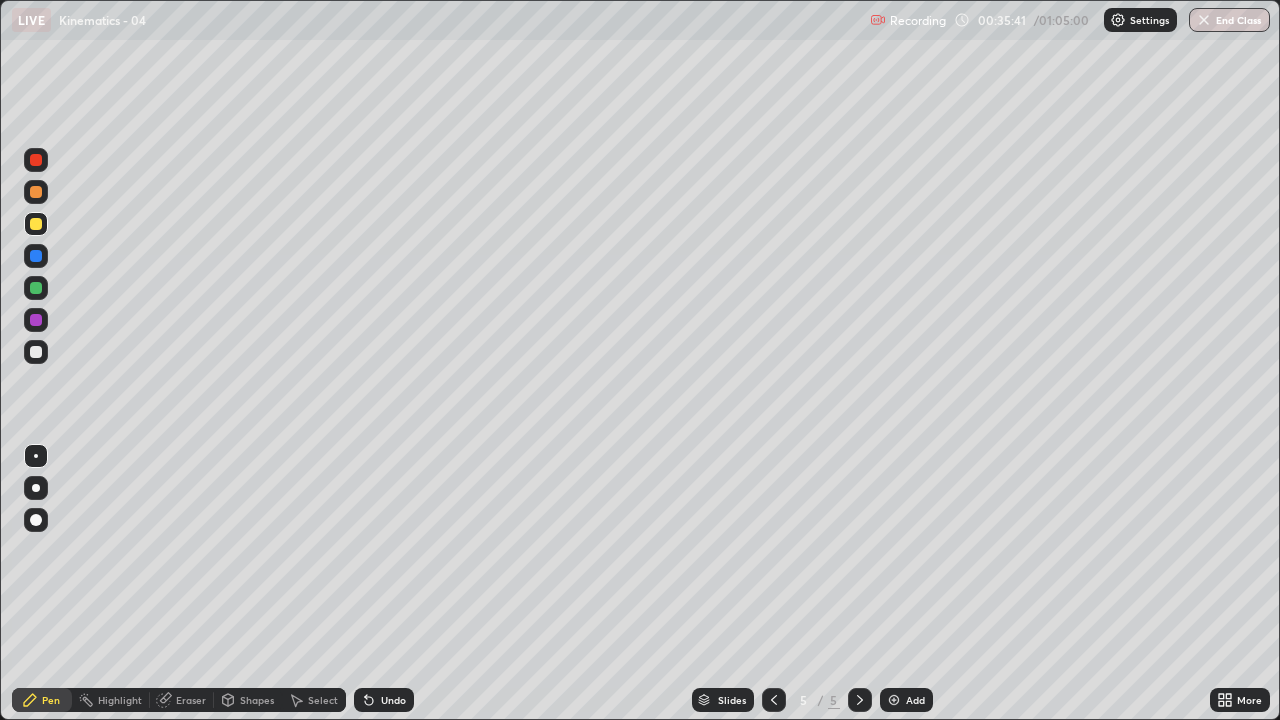 click at bounding box center [36, 224] 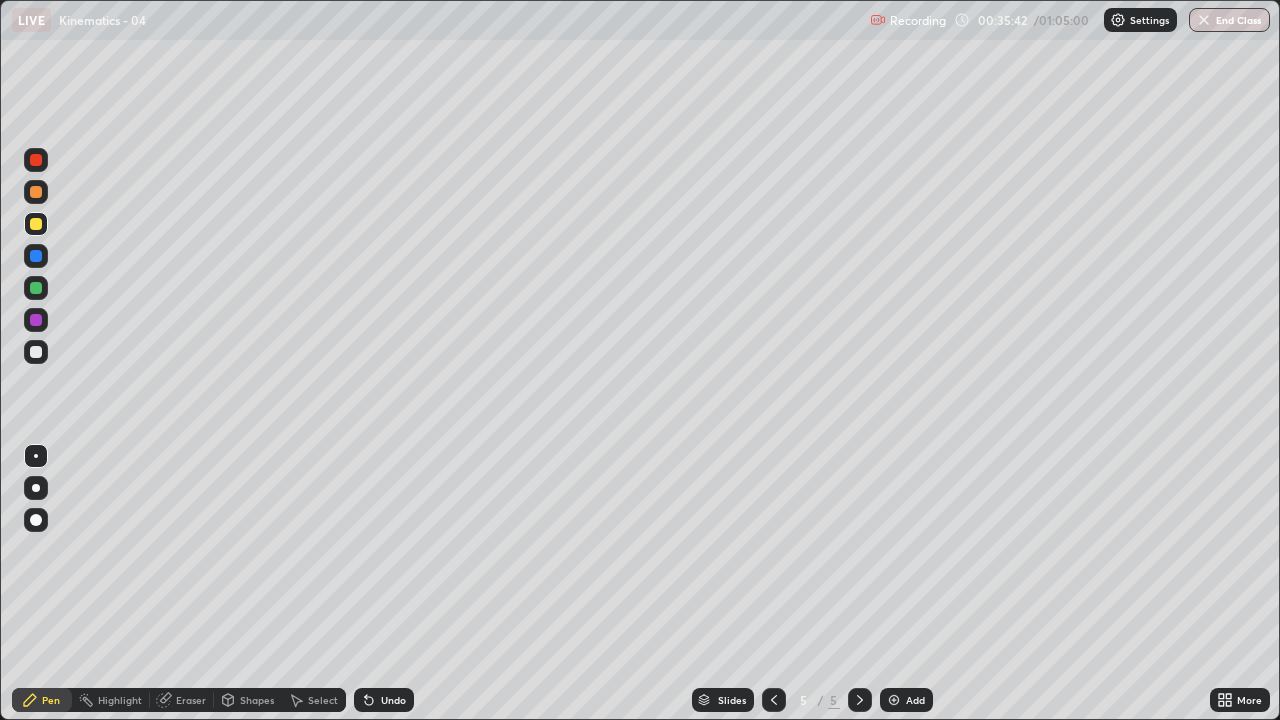 click on "Shapes" at bounding box center [257, 700] 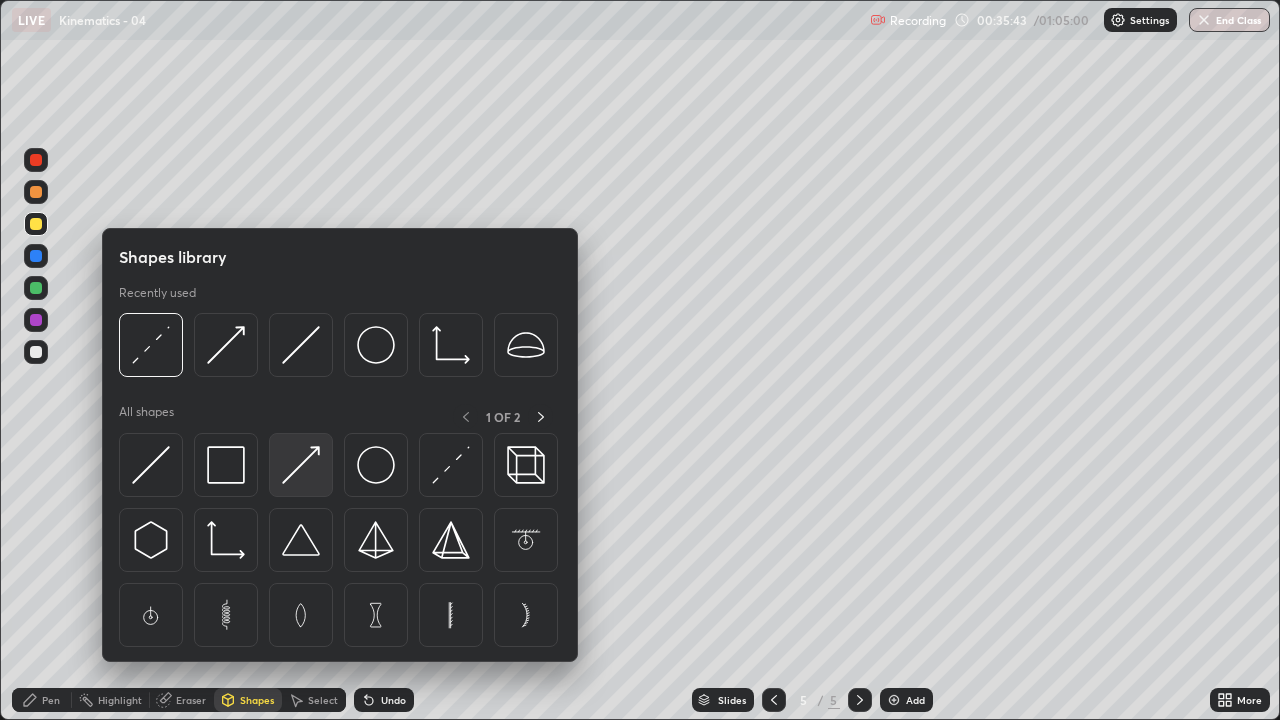 click at bounding box center (301, 465) 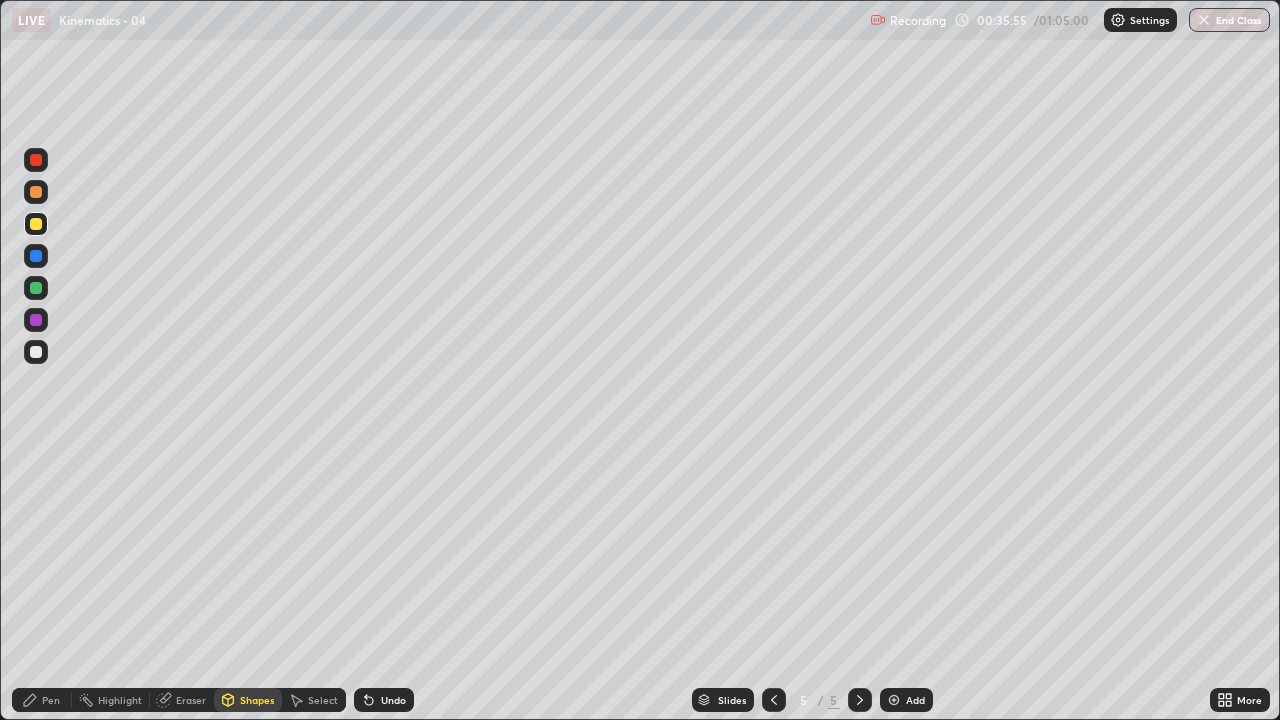 click on "Pen" at bounding box center (42, 700) 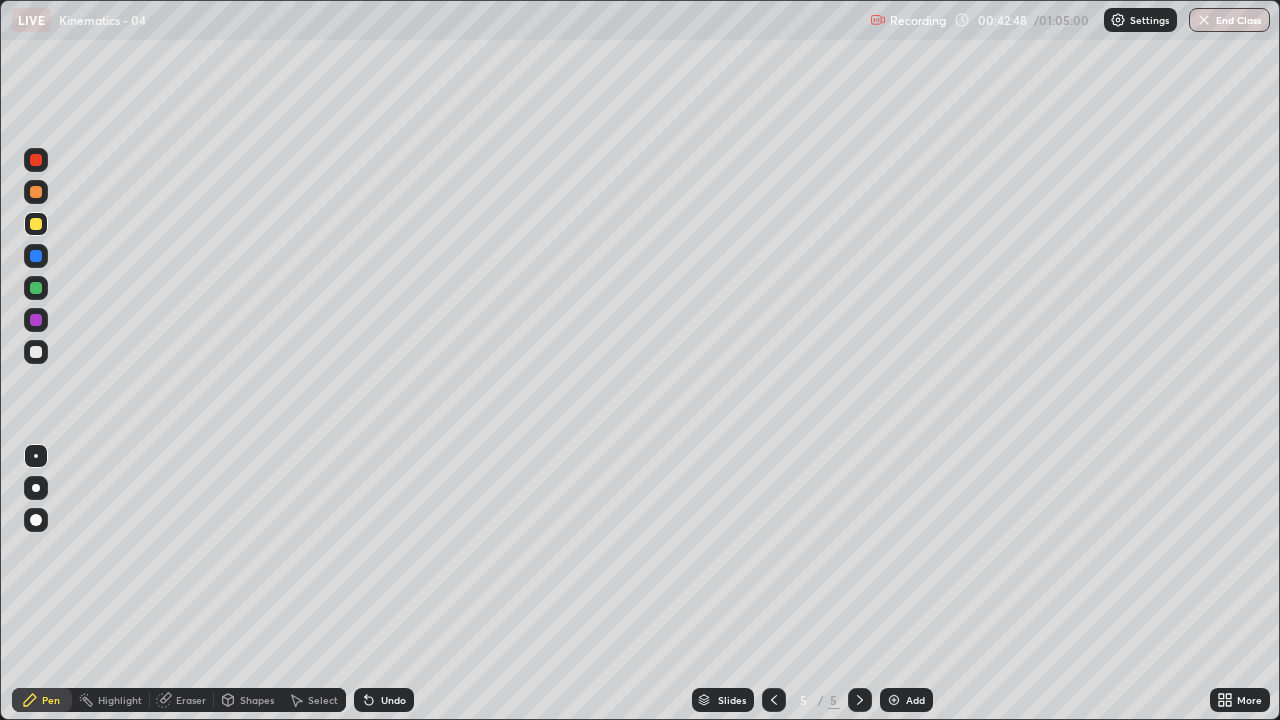 click on "Eraser" at bounding box center (182, 700) 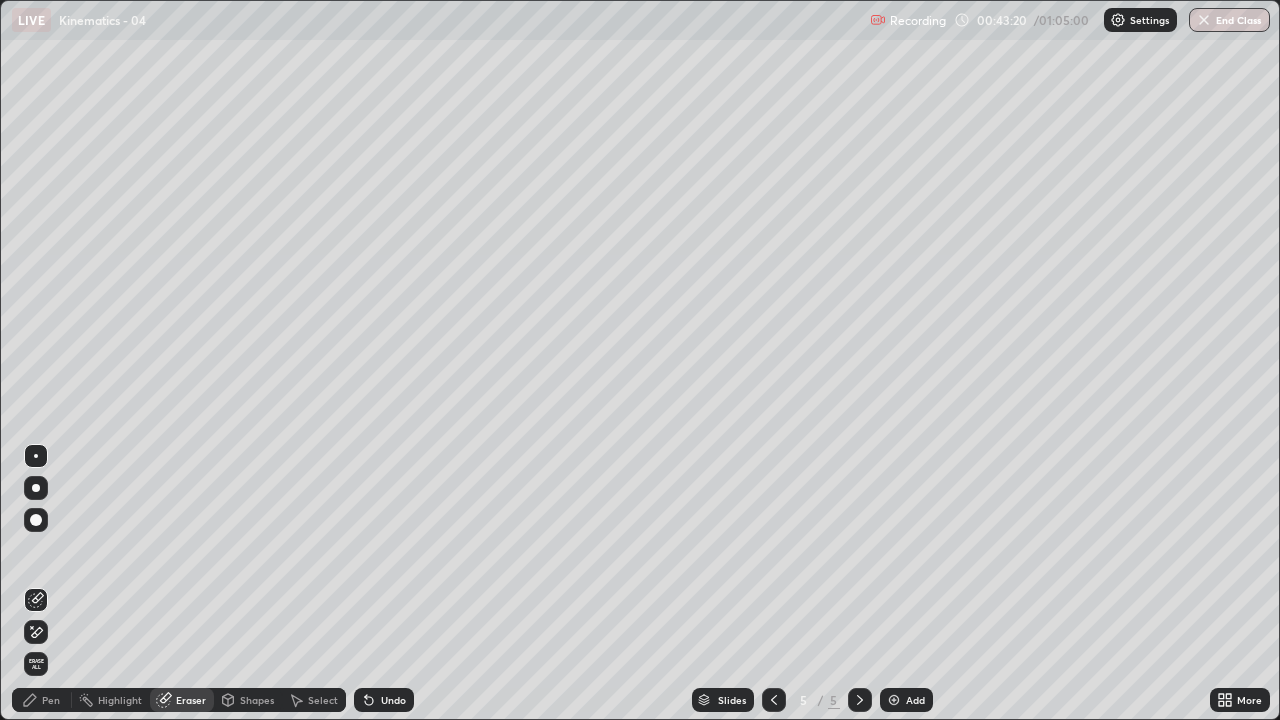 click on "Pen" at bounding box center (42, 700) 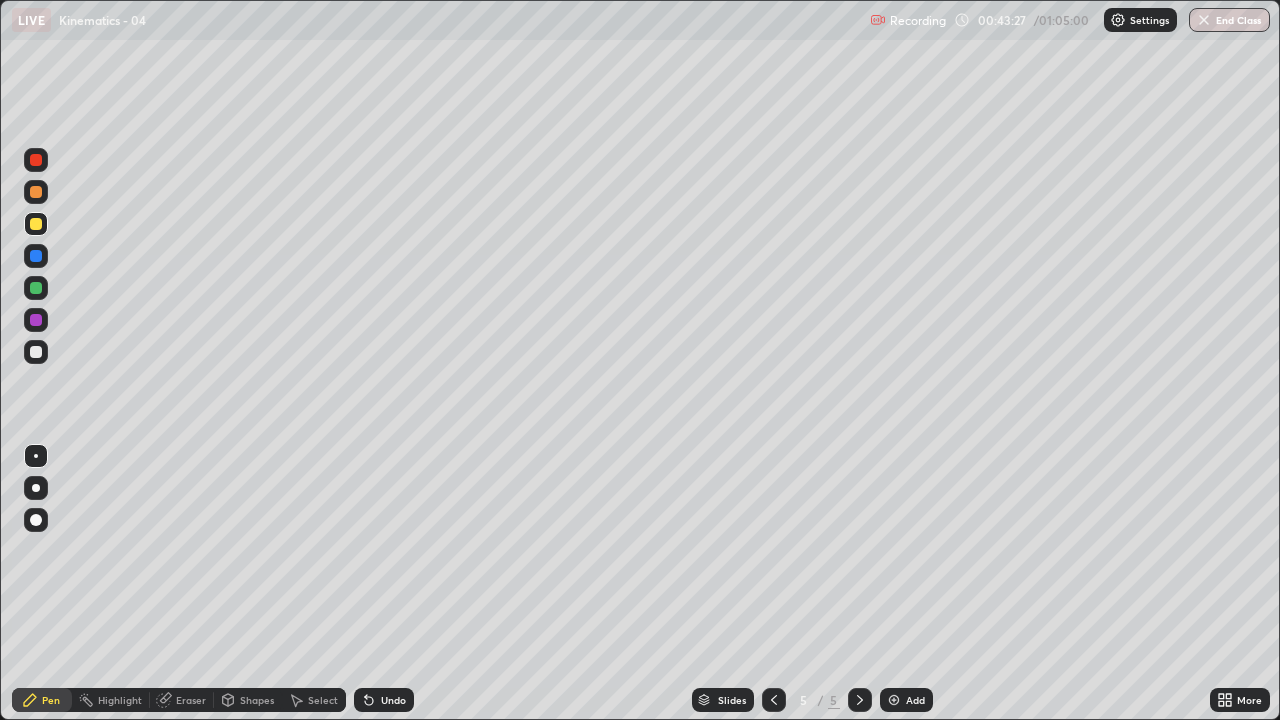 click at bounding box center (36, 320) 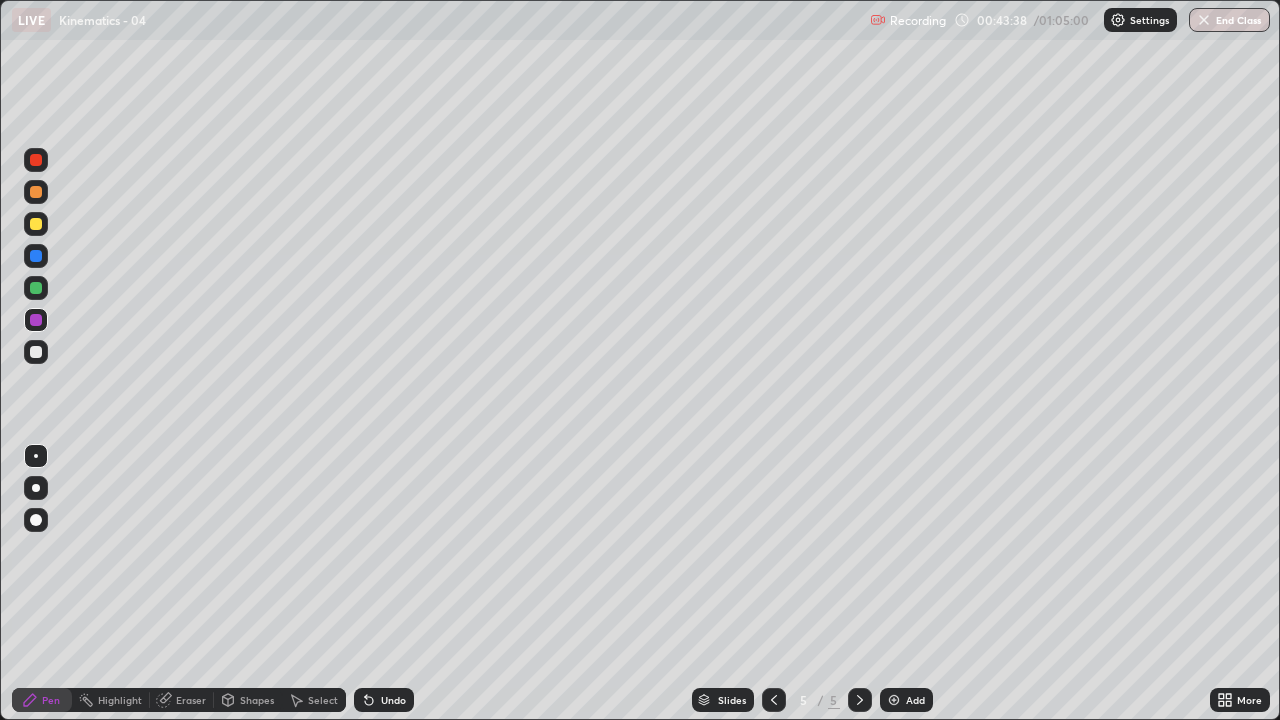 click on "Eraser" at bounding box center (191, 700) 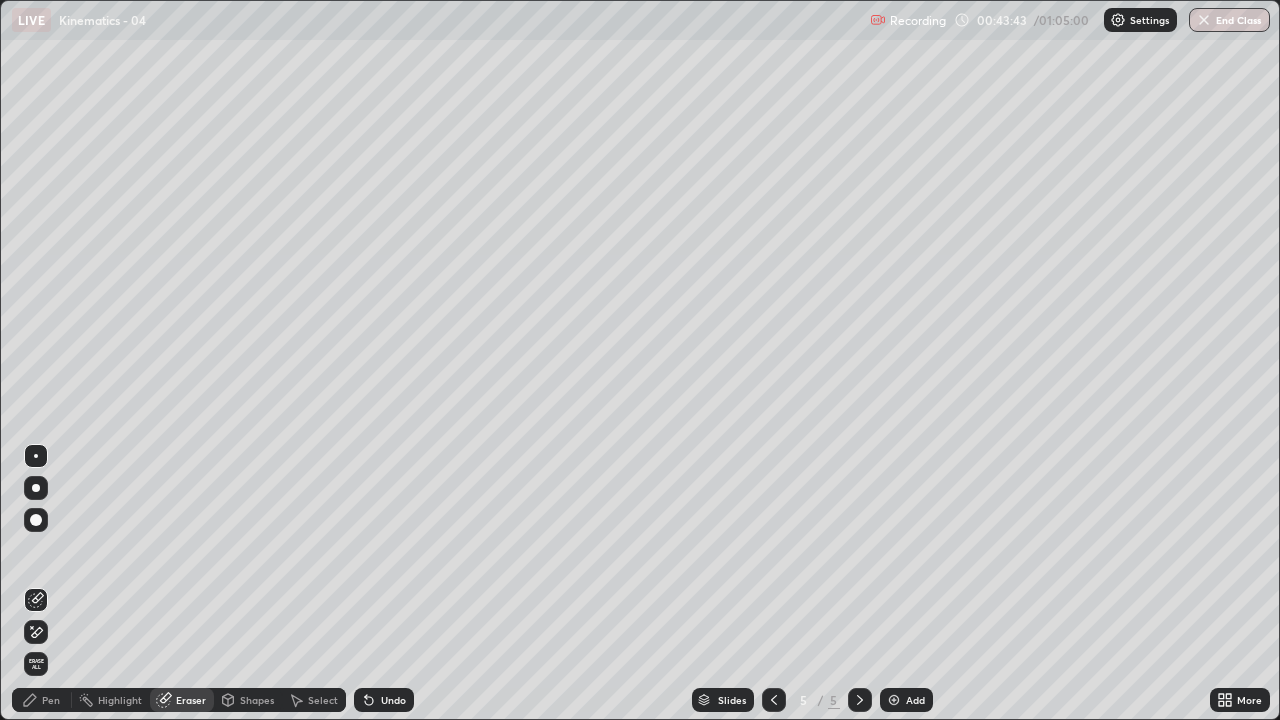 click on "Pen" at bounding box center (51, 700) 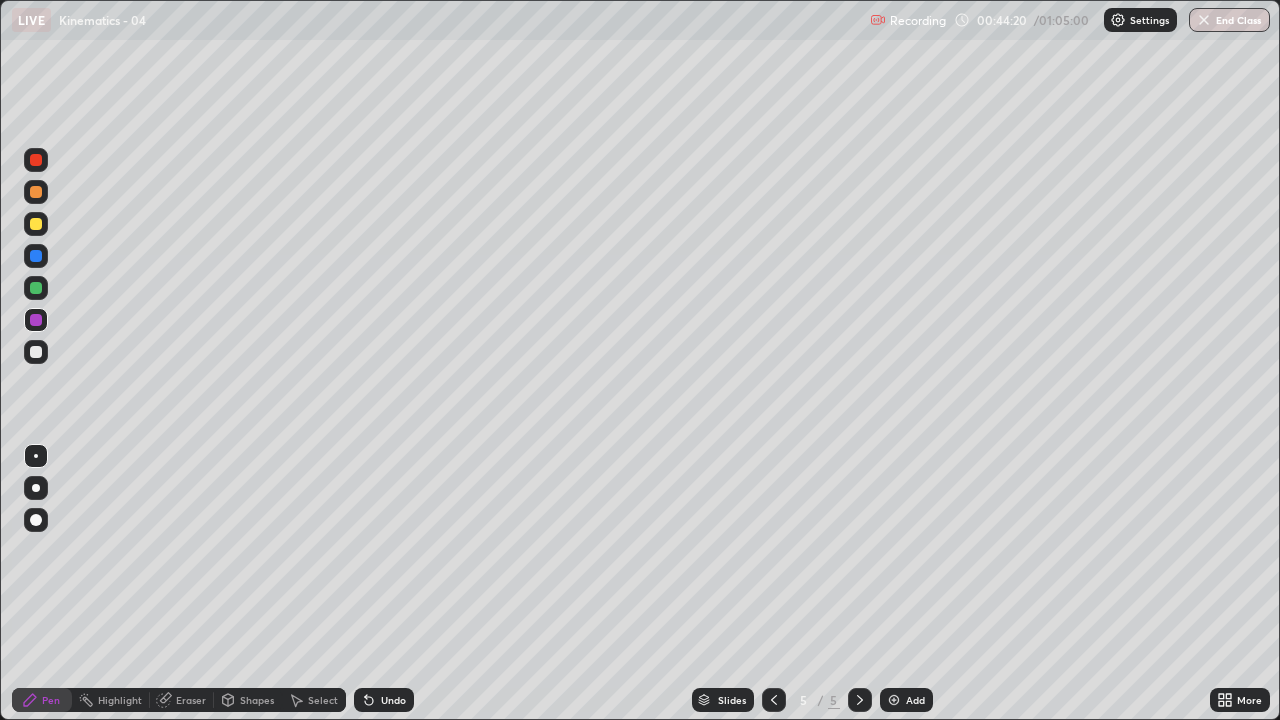 click on "Shapes" at bounding box center [257, 700] 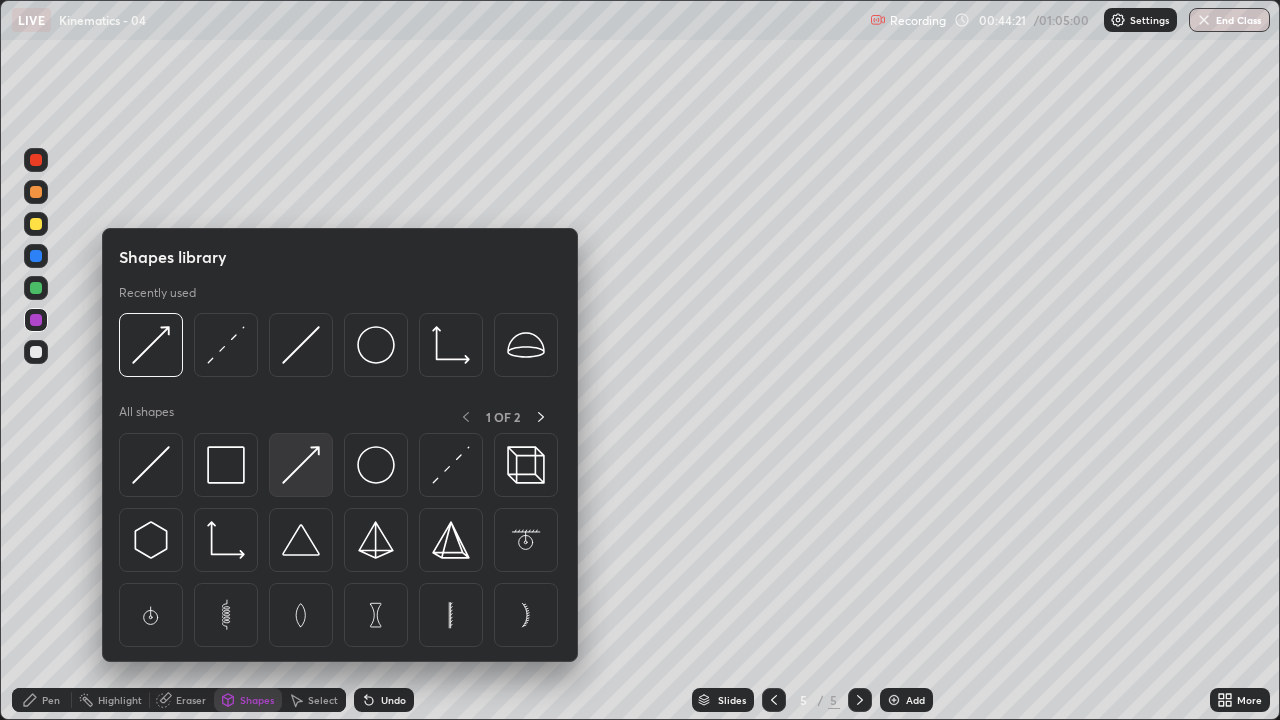 click at bounding box center (301, 465) 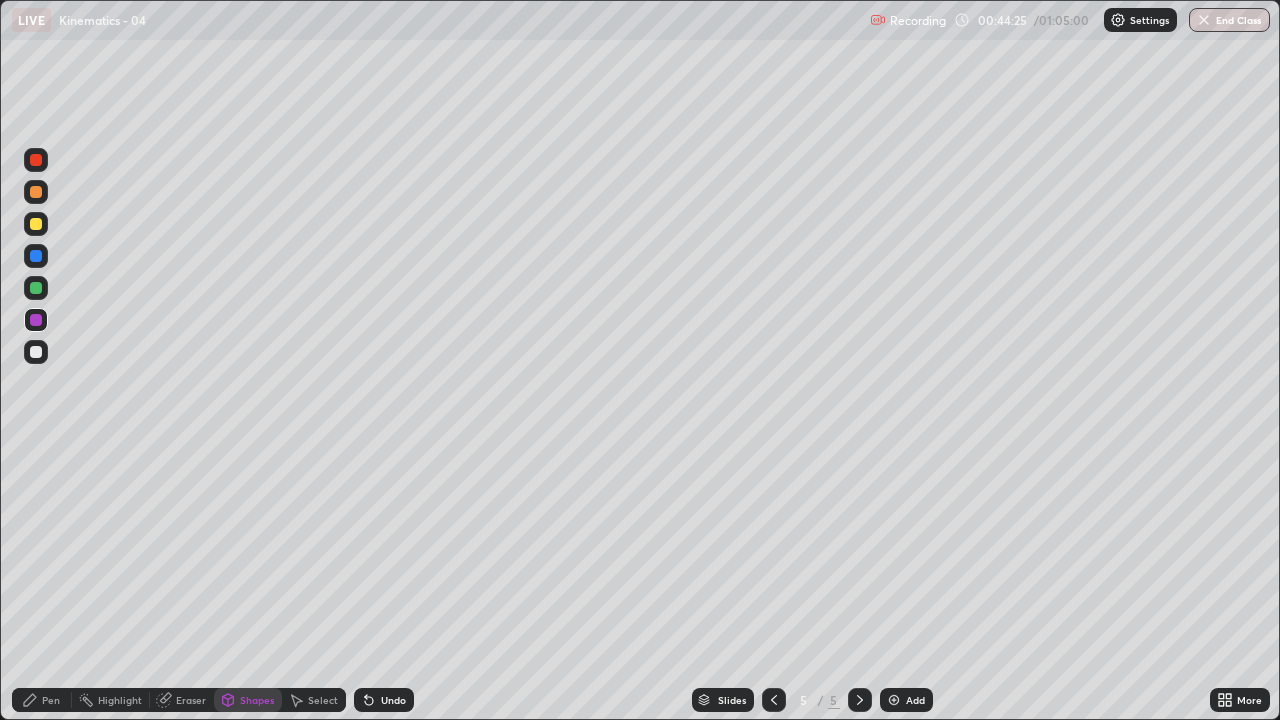 click at bounding box center [36, 352] 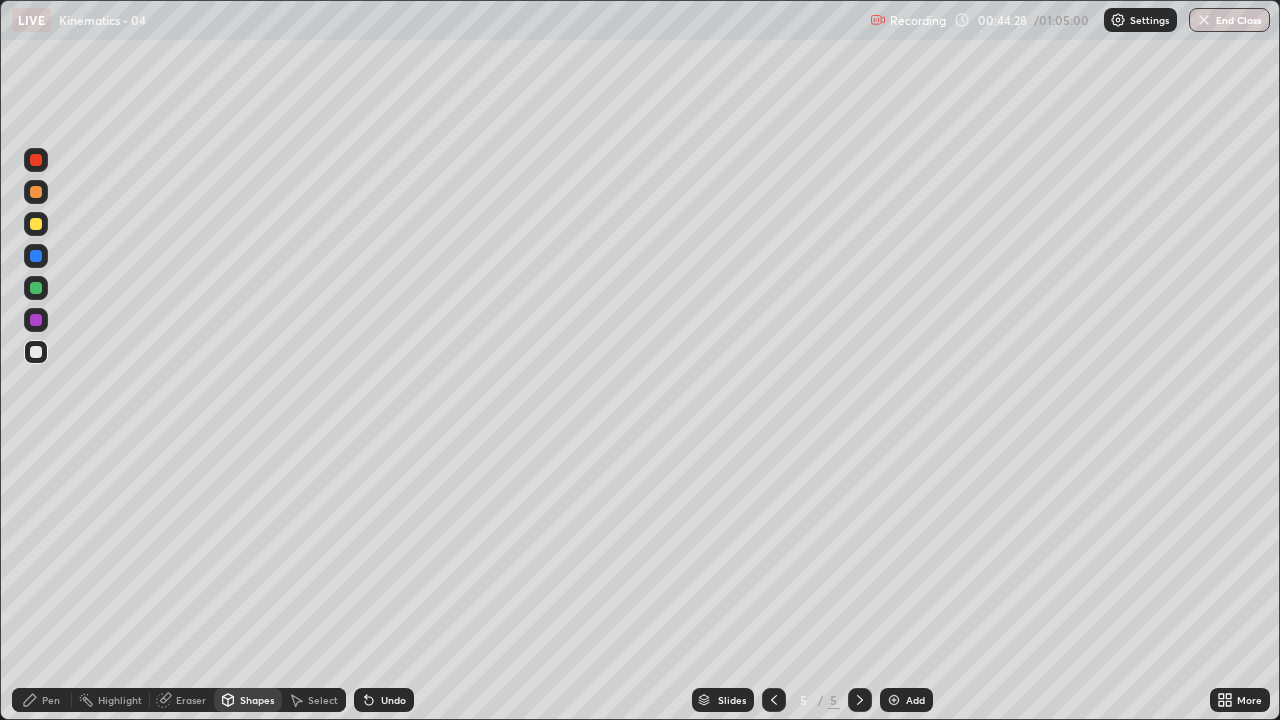 click at bounding box center (36, 224) 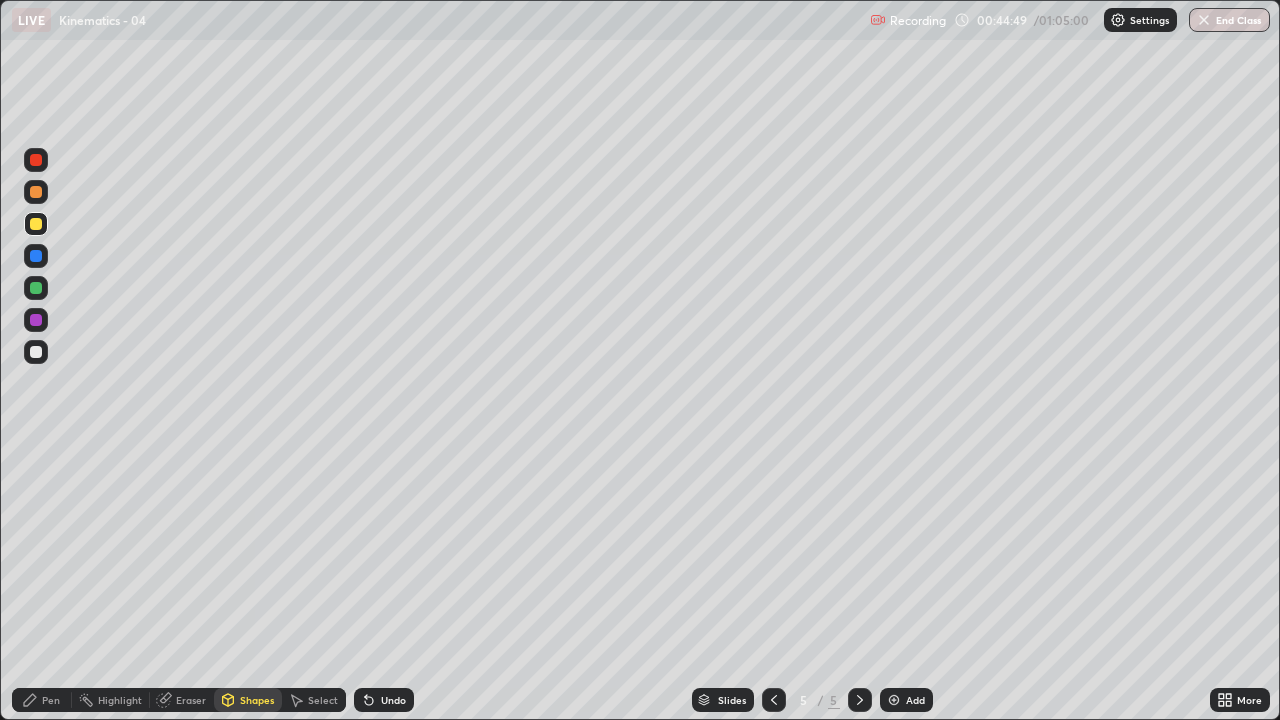 click at bounding box center [36, 160] 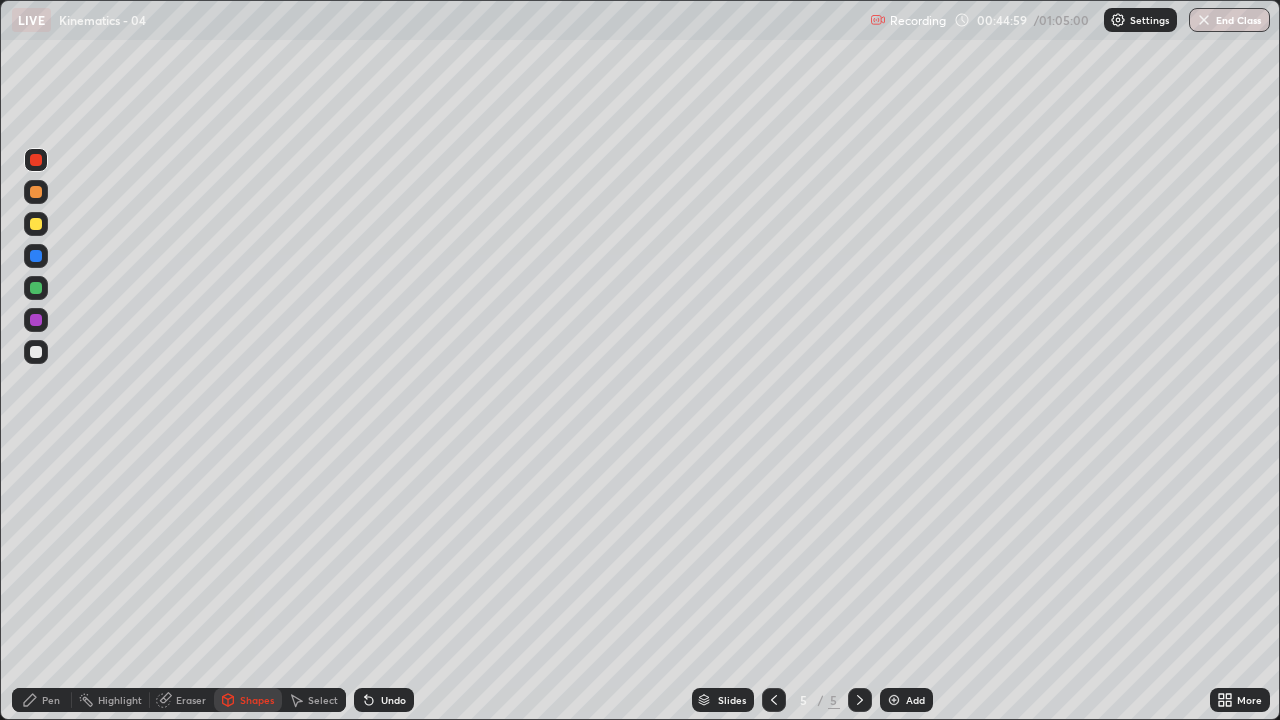 click on "Undo" at bounding box center (393, 700) 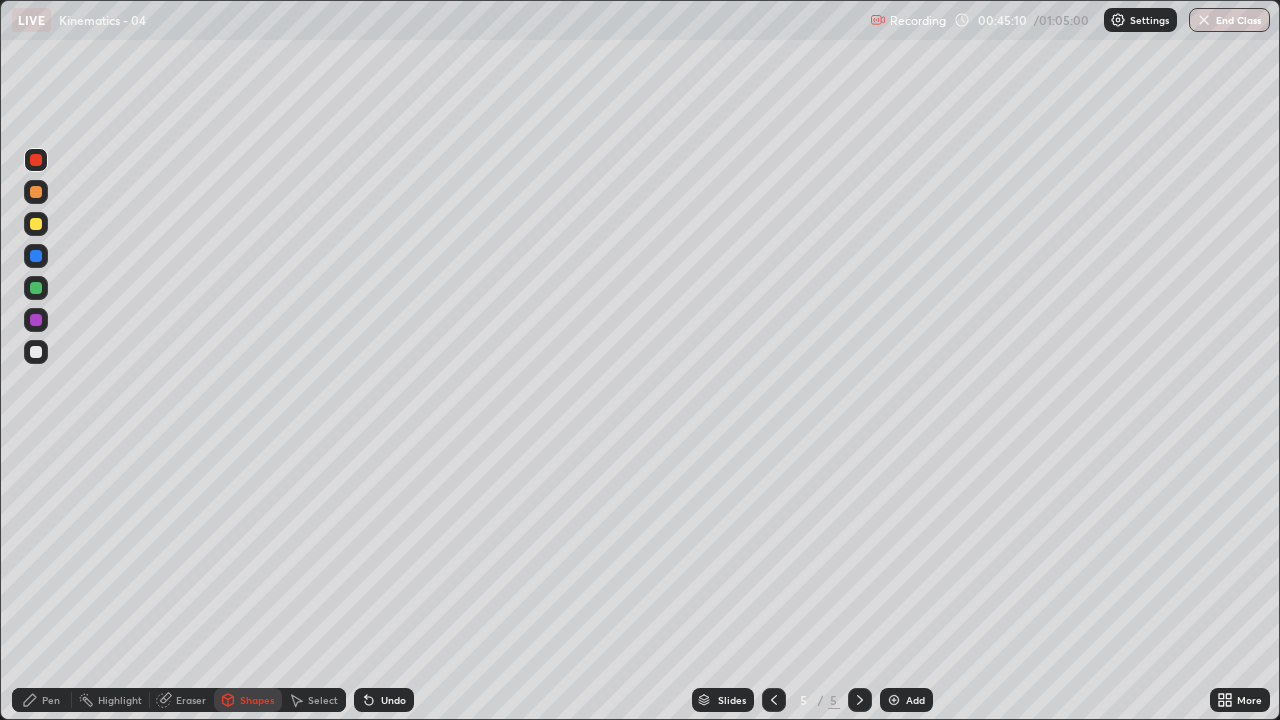click at bounding box center (36, 320) 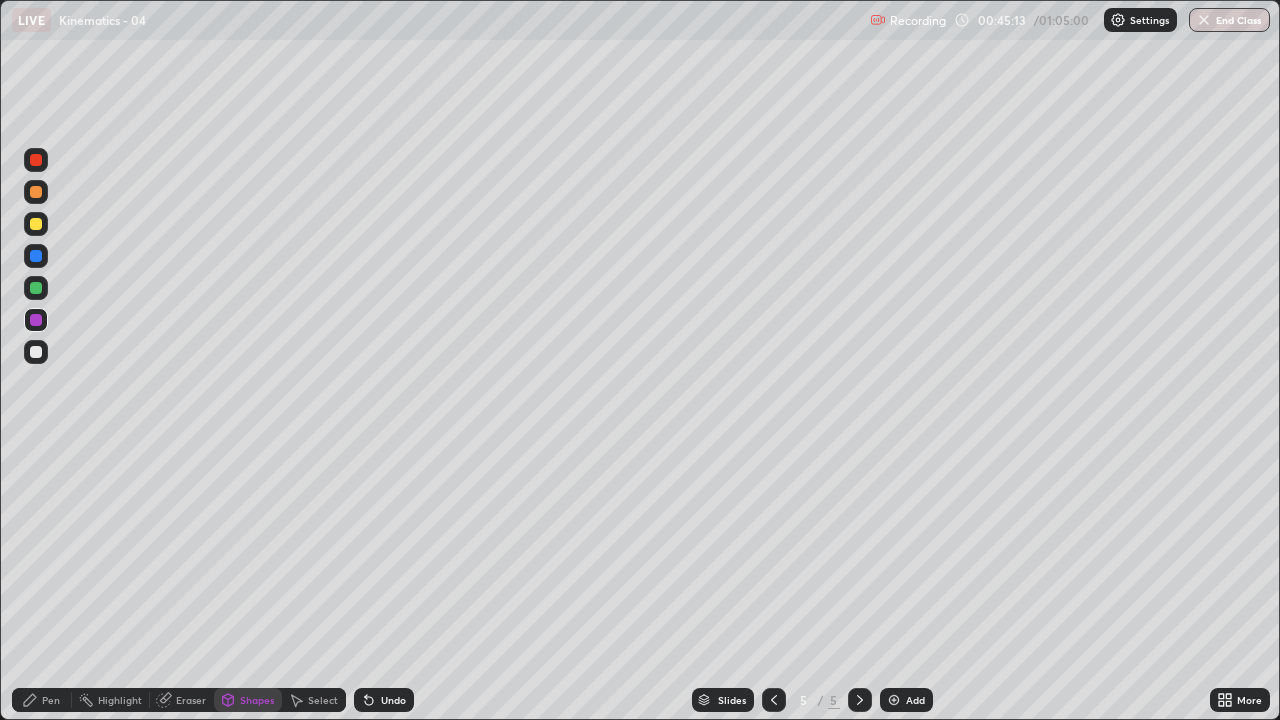 click at bounding box center [36, 288] 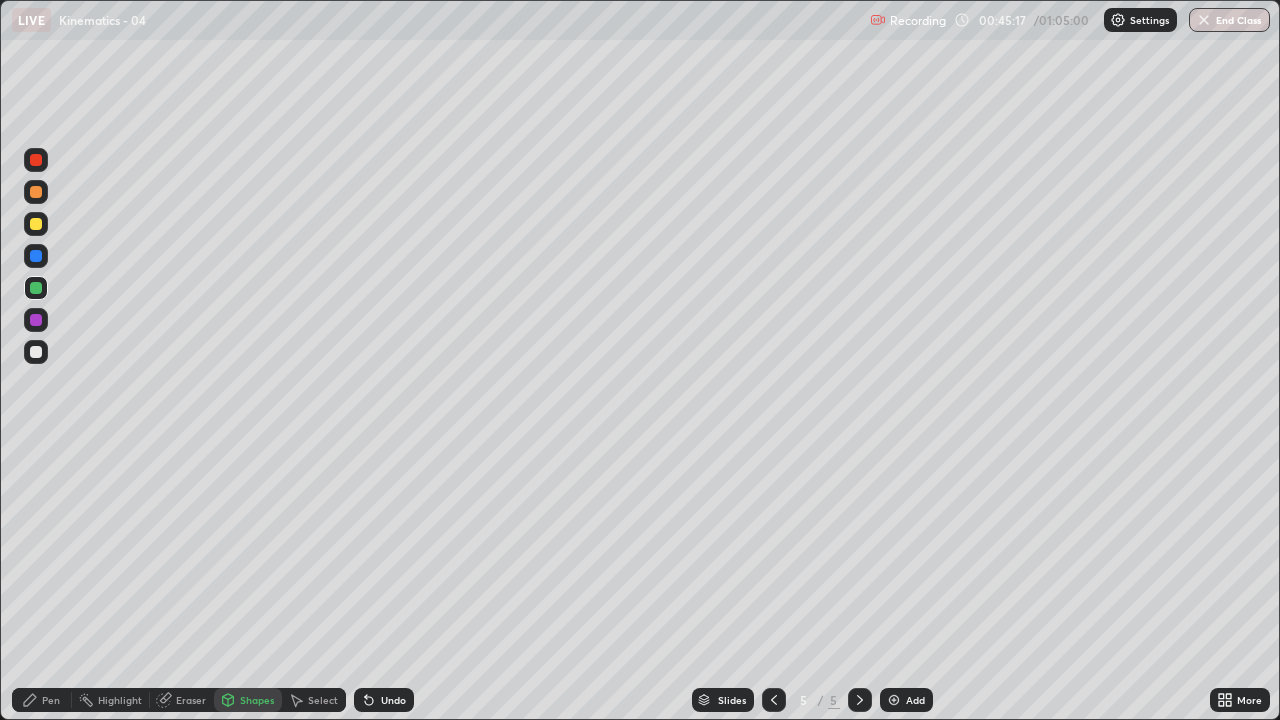 click on "Pen" at bounding box center [51, 700] 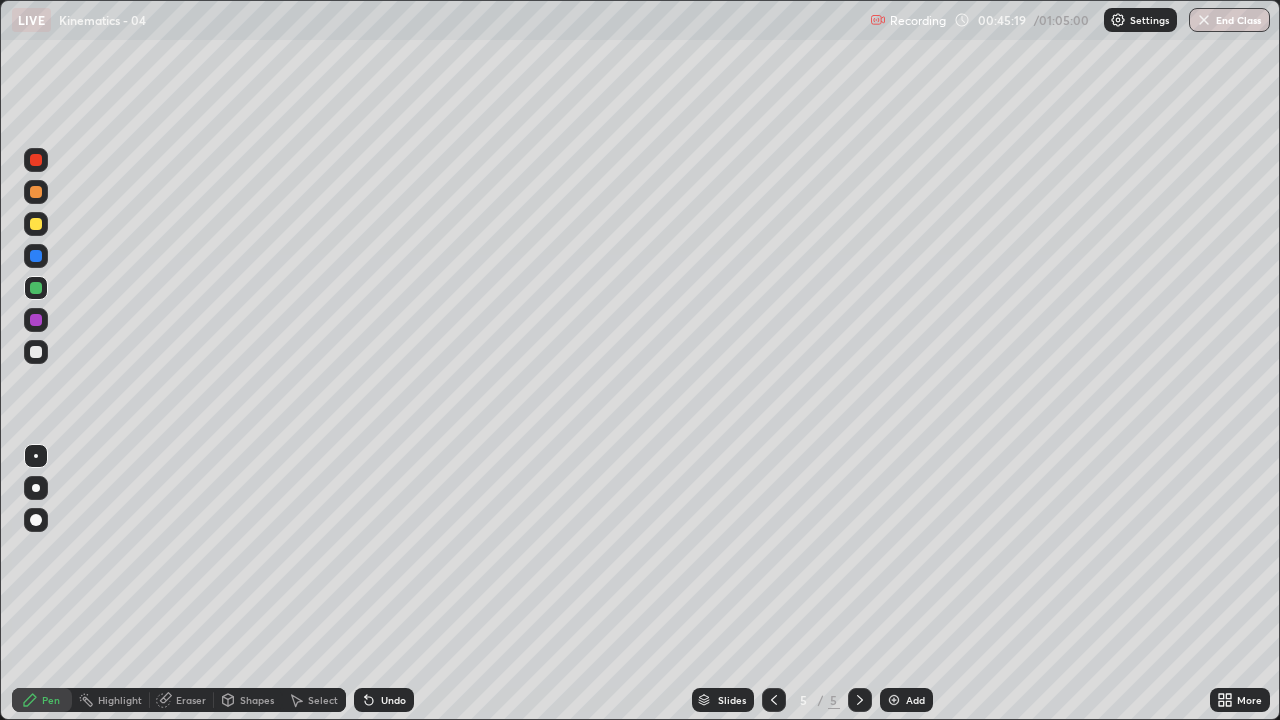 click at bounding box center (36, 520) 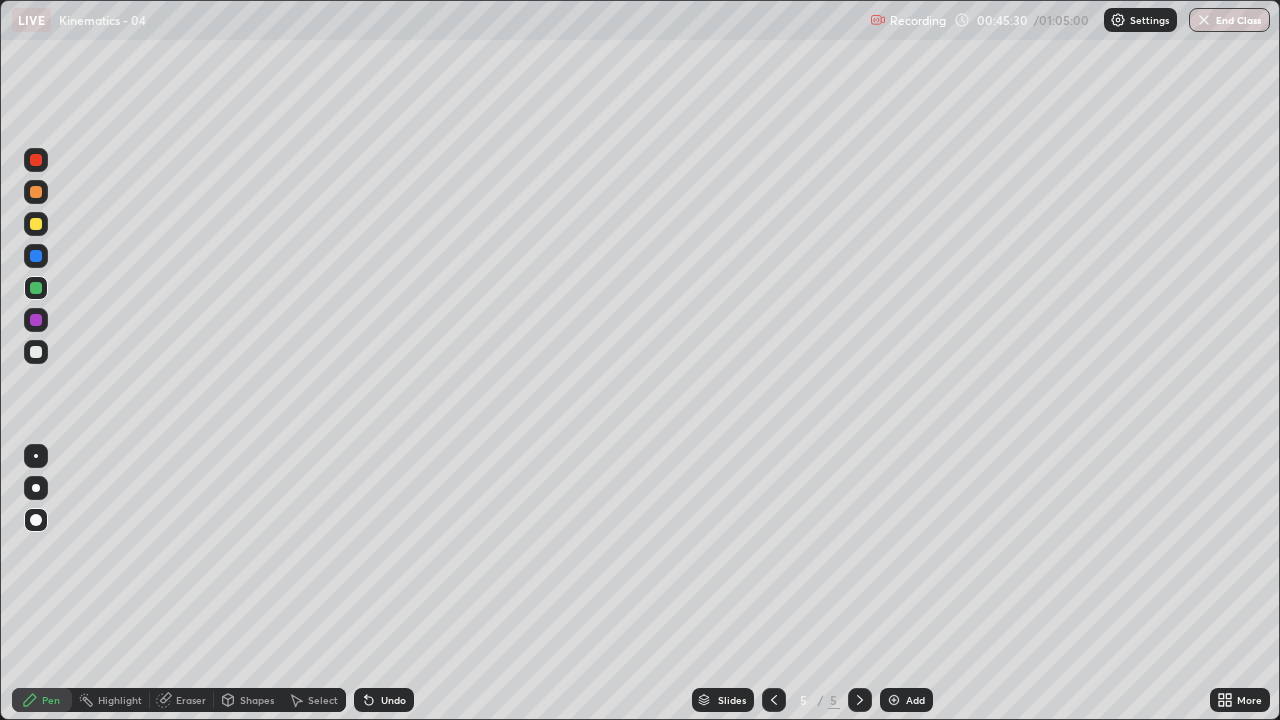 click at bounding box center (36, 352) 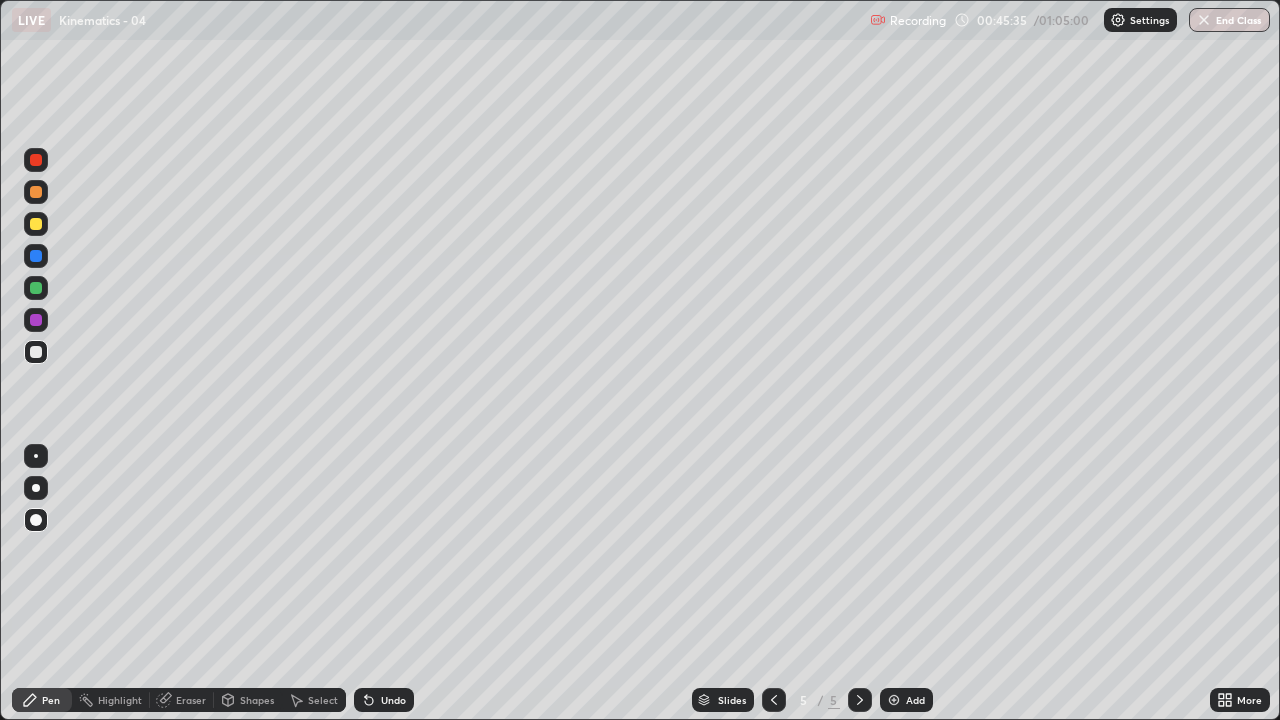 click at bounding box center [36, 456] 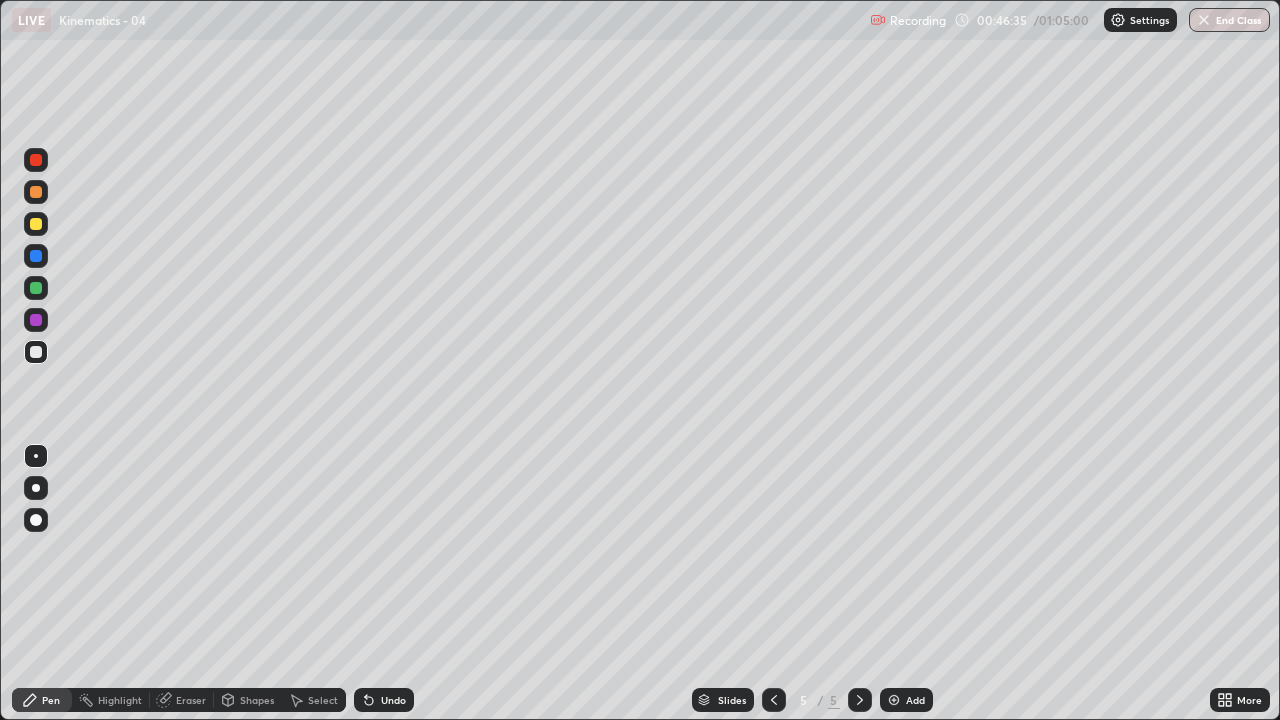 click on "Shapes" at bounding box center [257, 700] 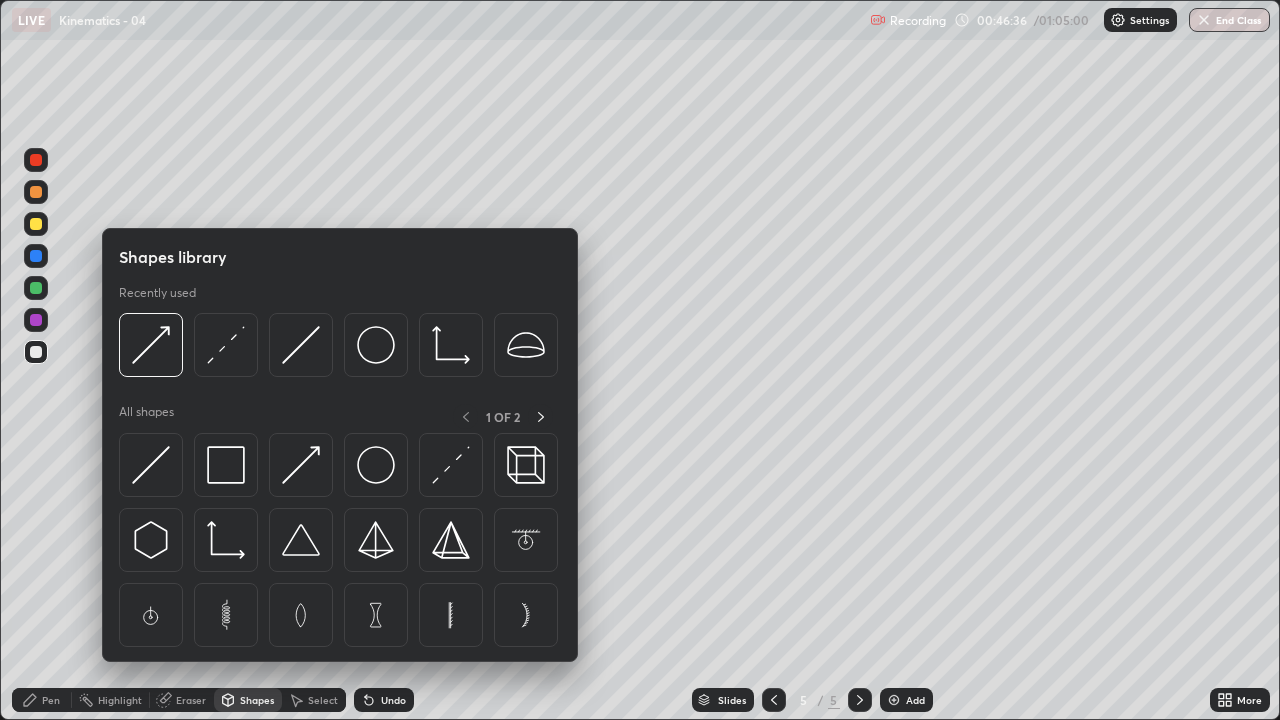 click on "Select" at bounding box center (314, 700) 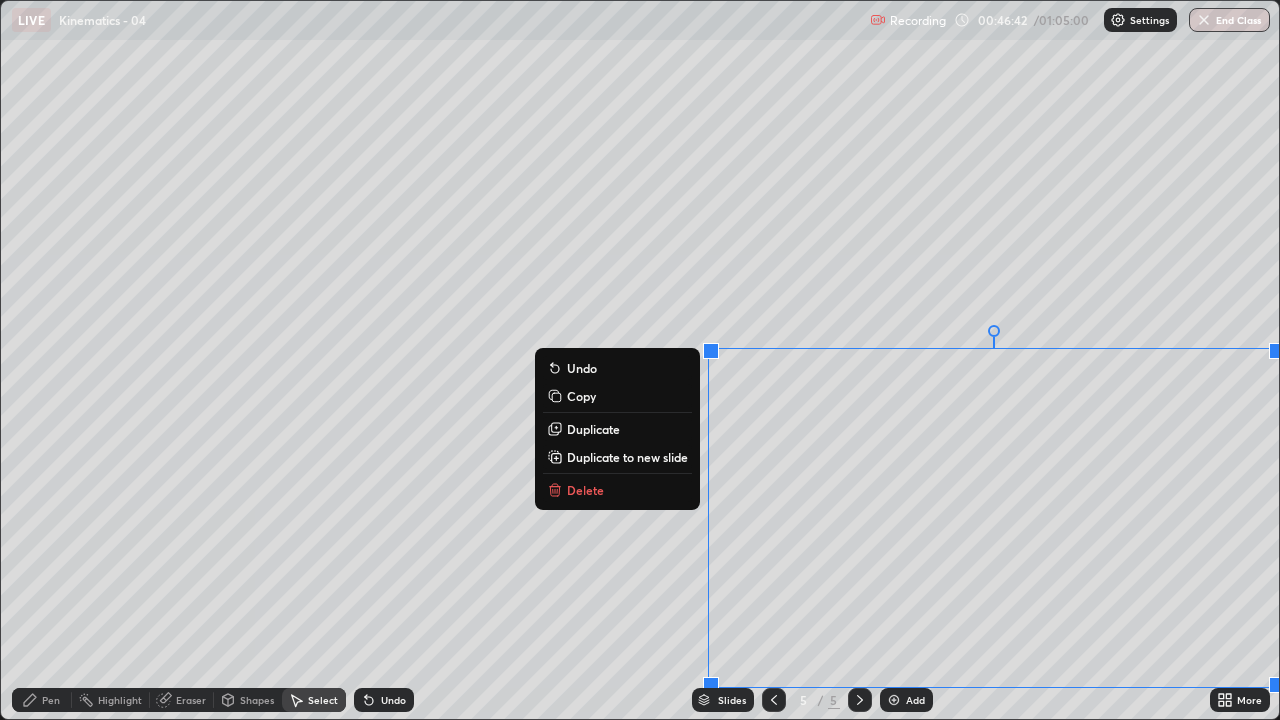 click on "Delete" at bounding box center [585, 490] 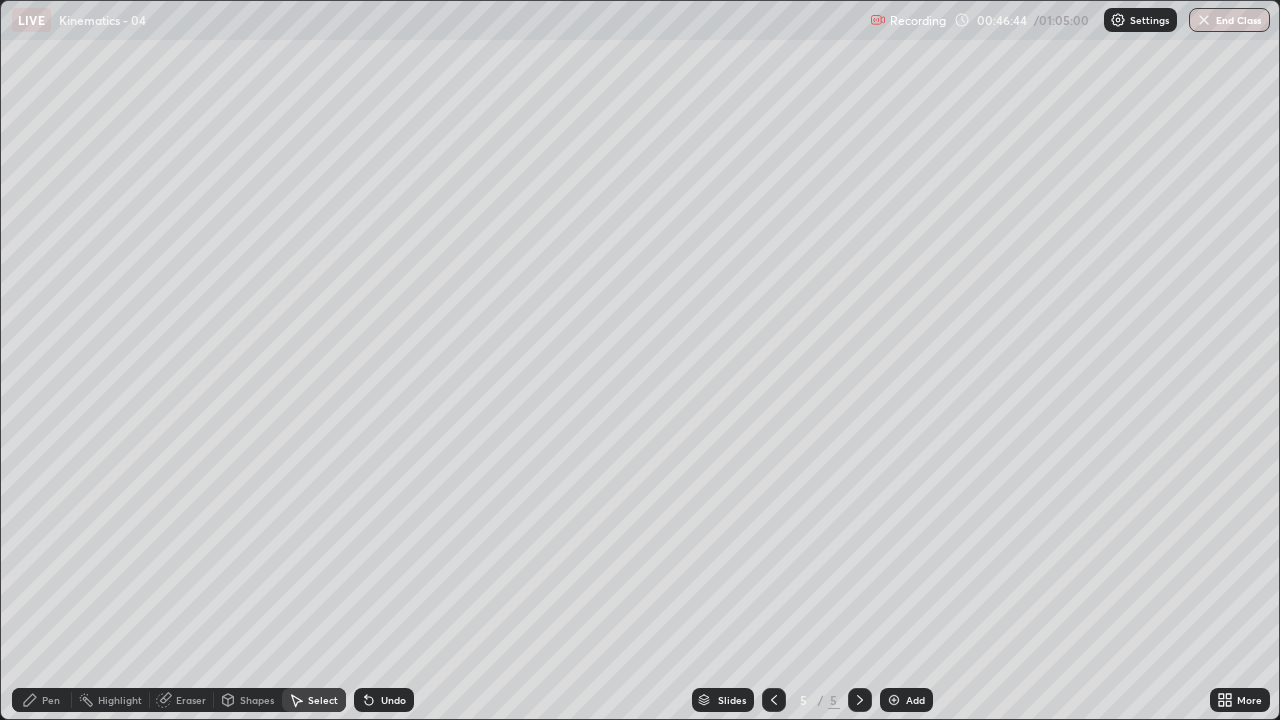 click on "Pen" at bounding box center (51, 700) 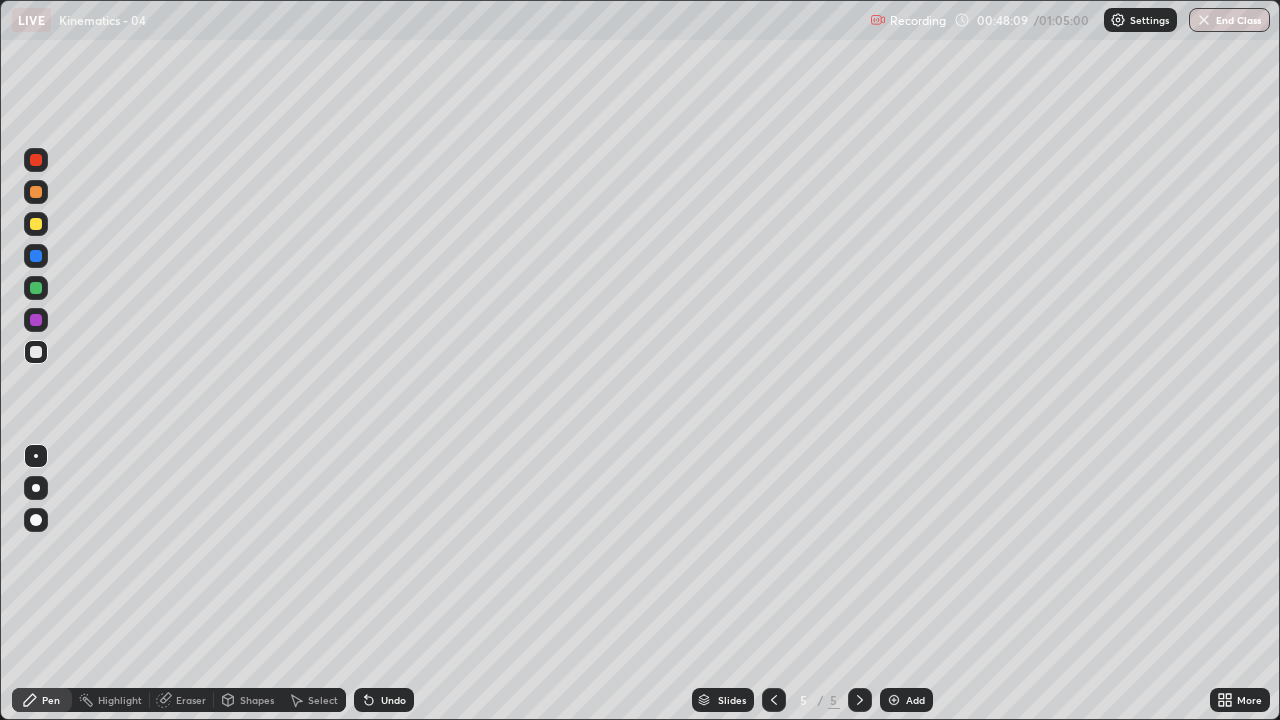 click on "Undo" at bounding box center (384, 700) 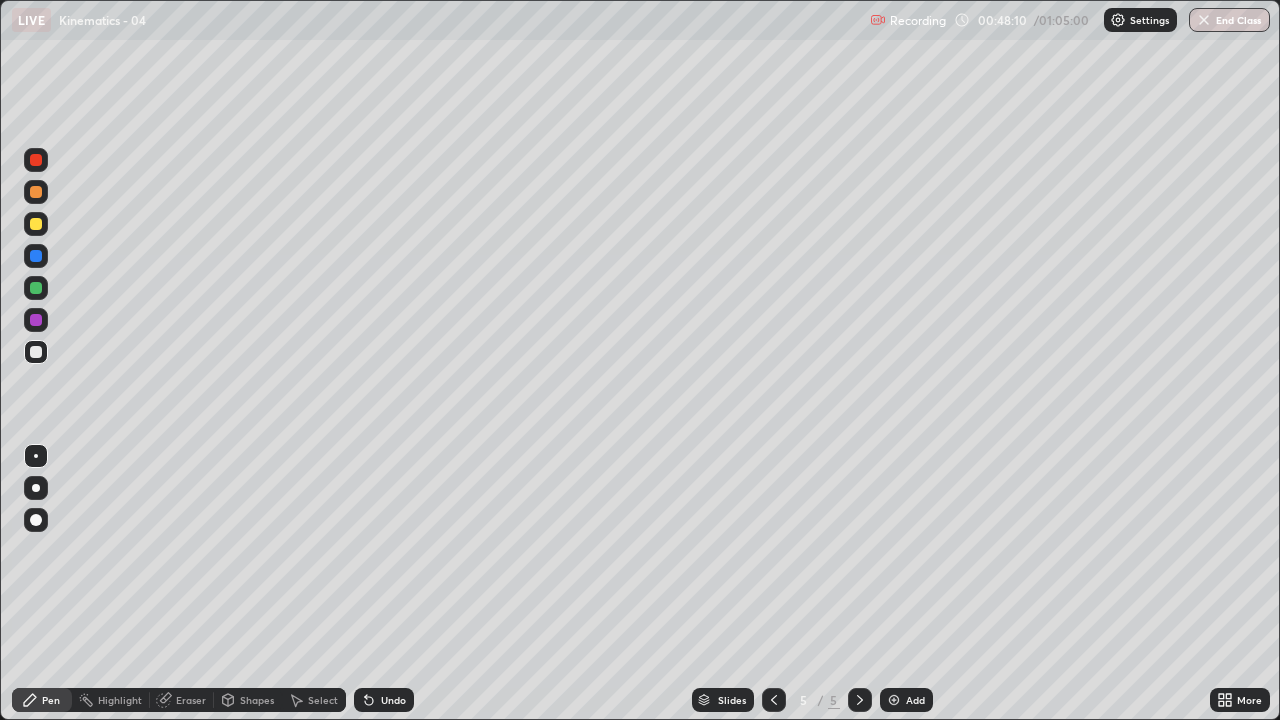 click on "Undo" at bounding box center (384, 700) 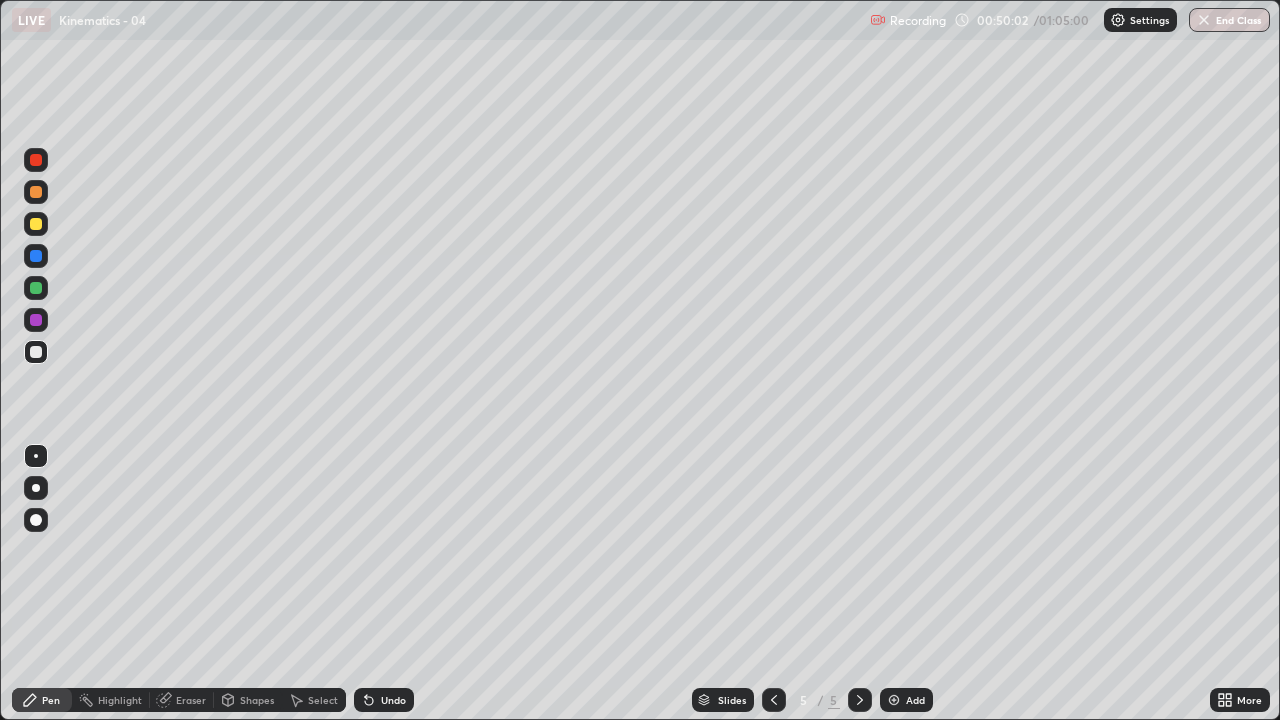 click at bounding box center [36, 520] 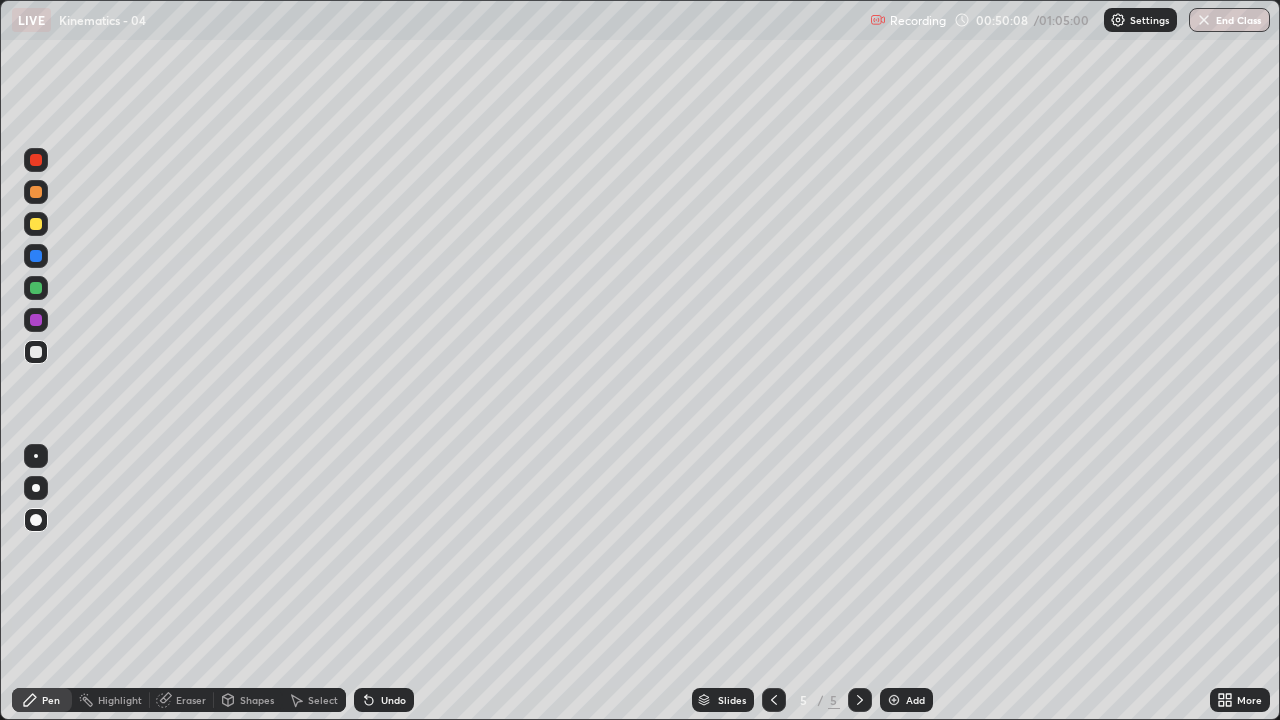 click at bounding box center [36, 456] 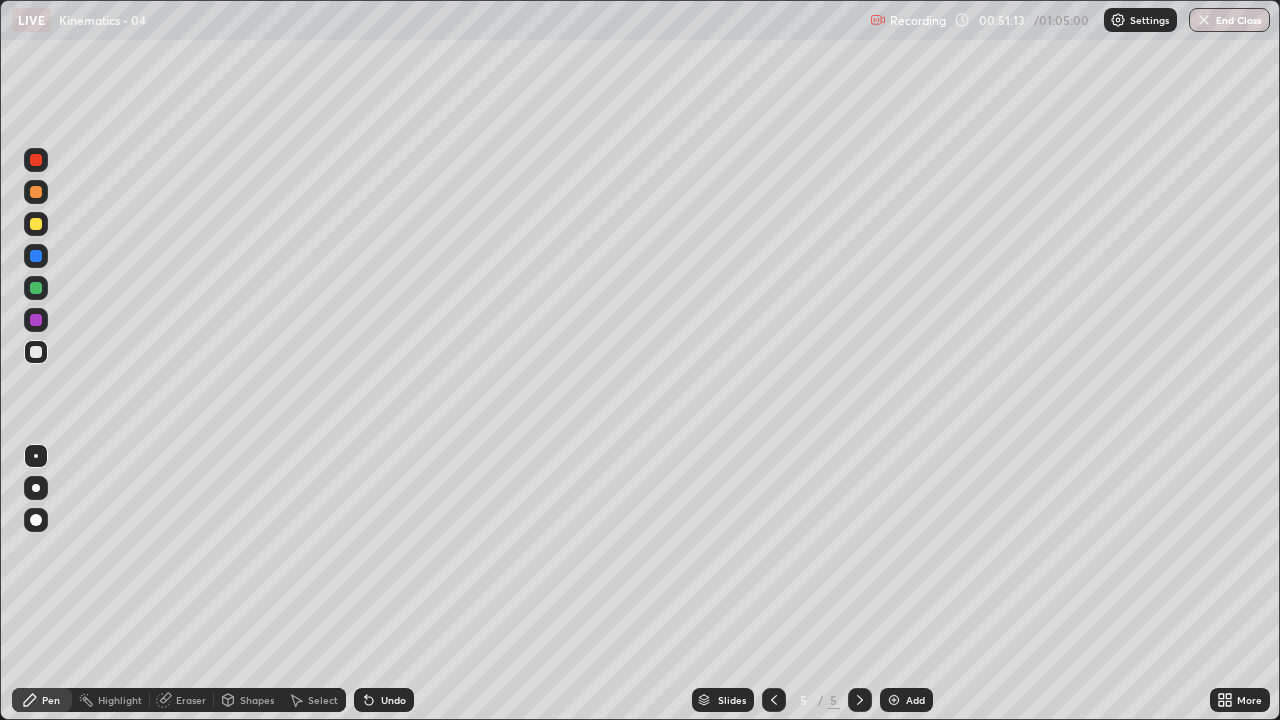 click on "Select" at bounding box center [323, 700] 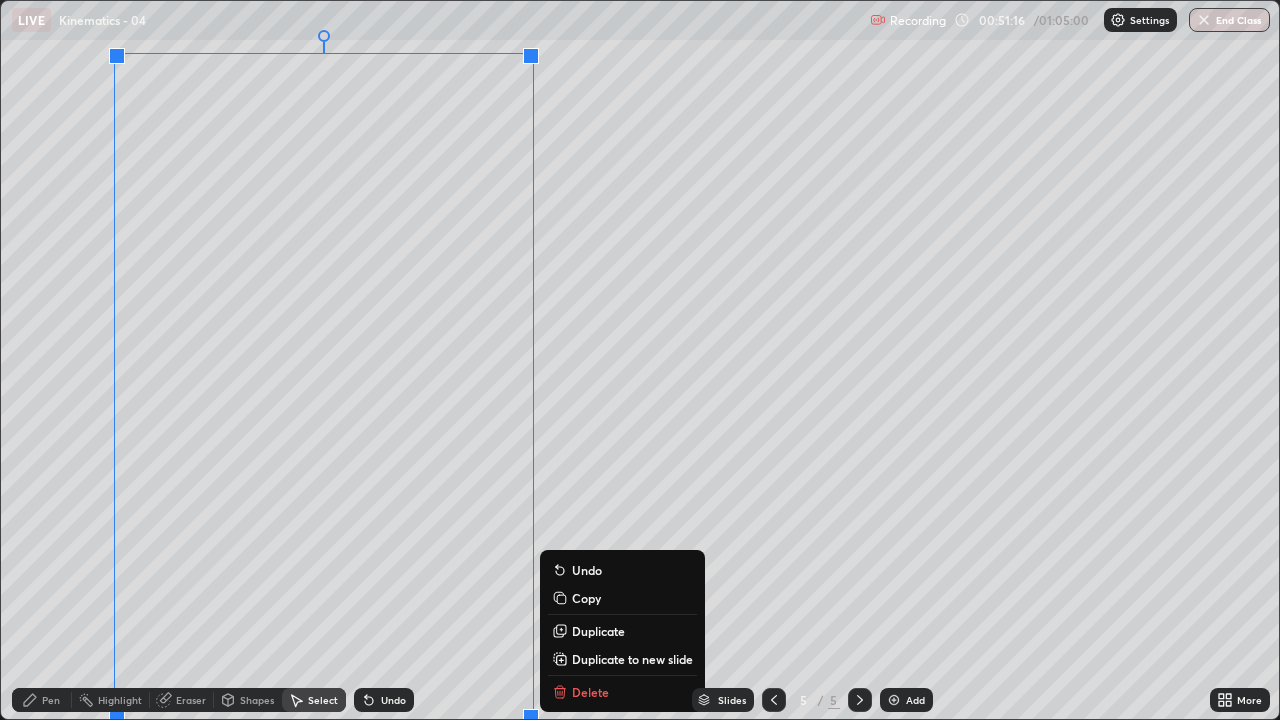 click on "Slides 5 / 5 Add" at bounding box center [812, 700] 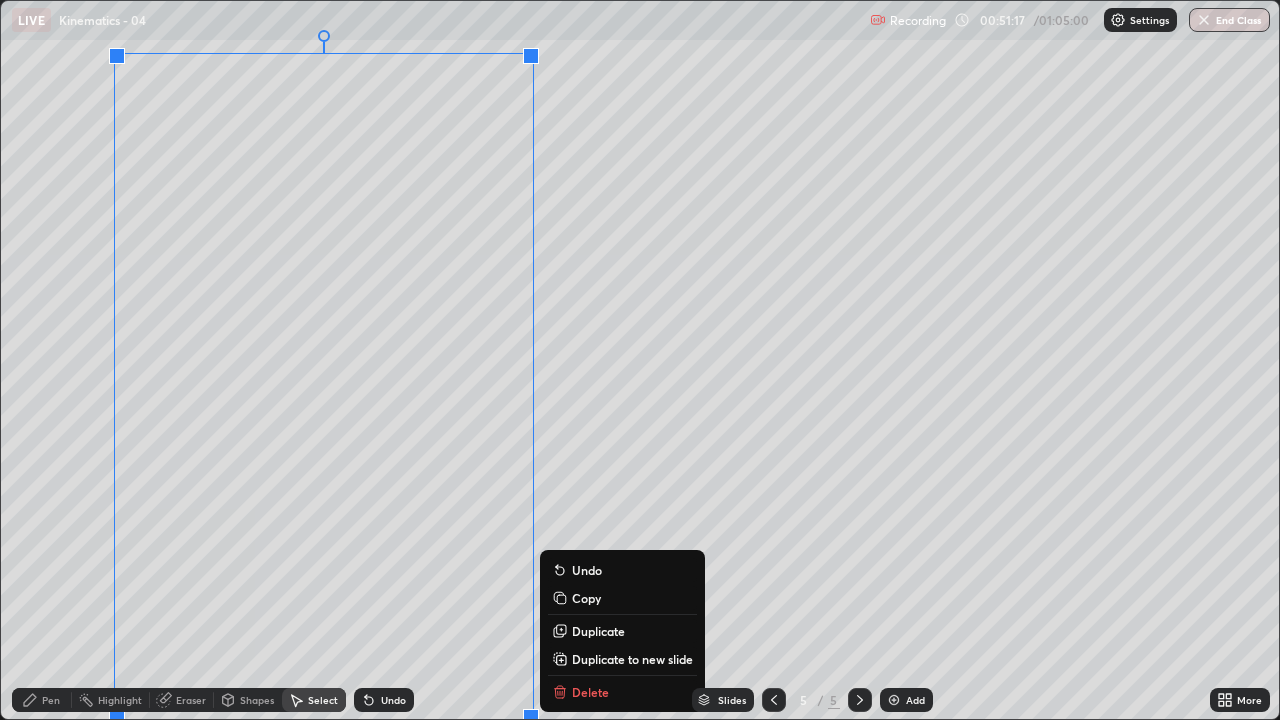 click on "Slides 5 / 5 Add" at bounding box center (812, 700) 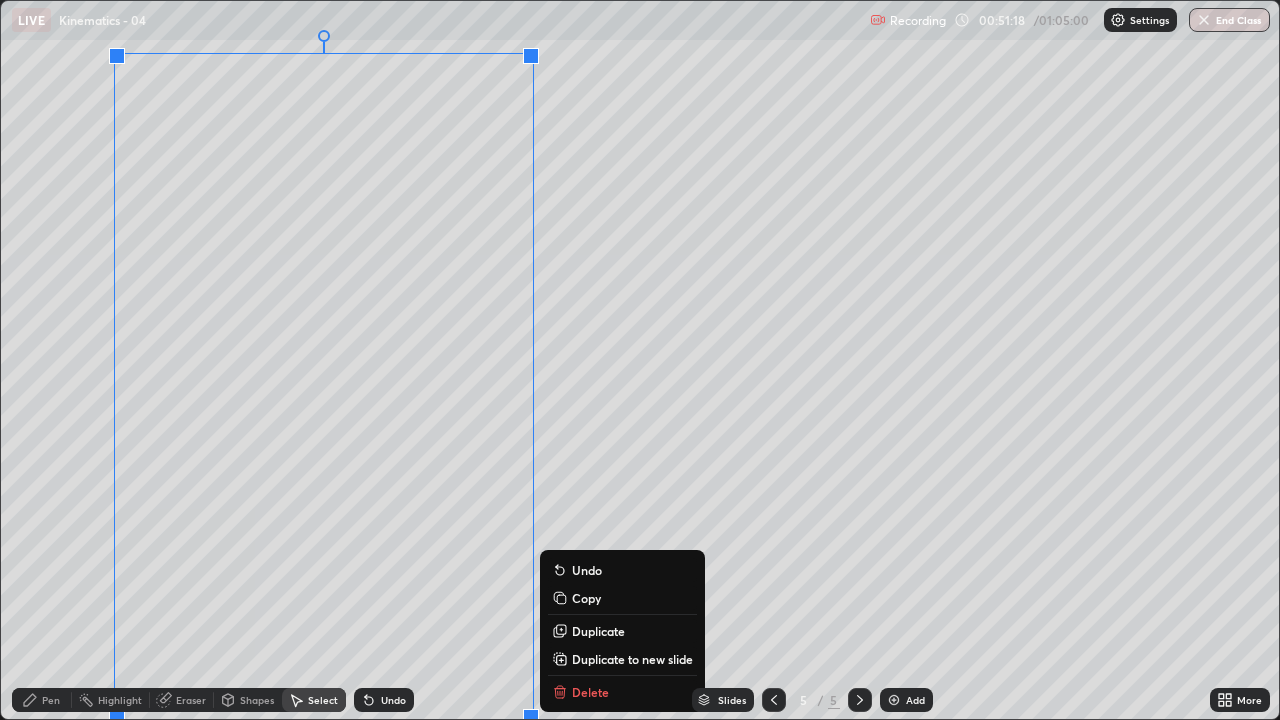 click on "Slides 5 / 5 Add" at bounding box center [812, 700] 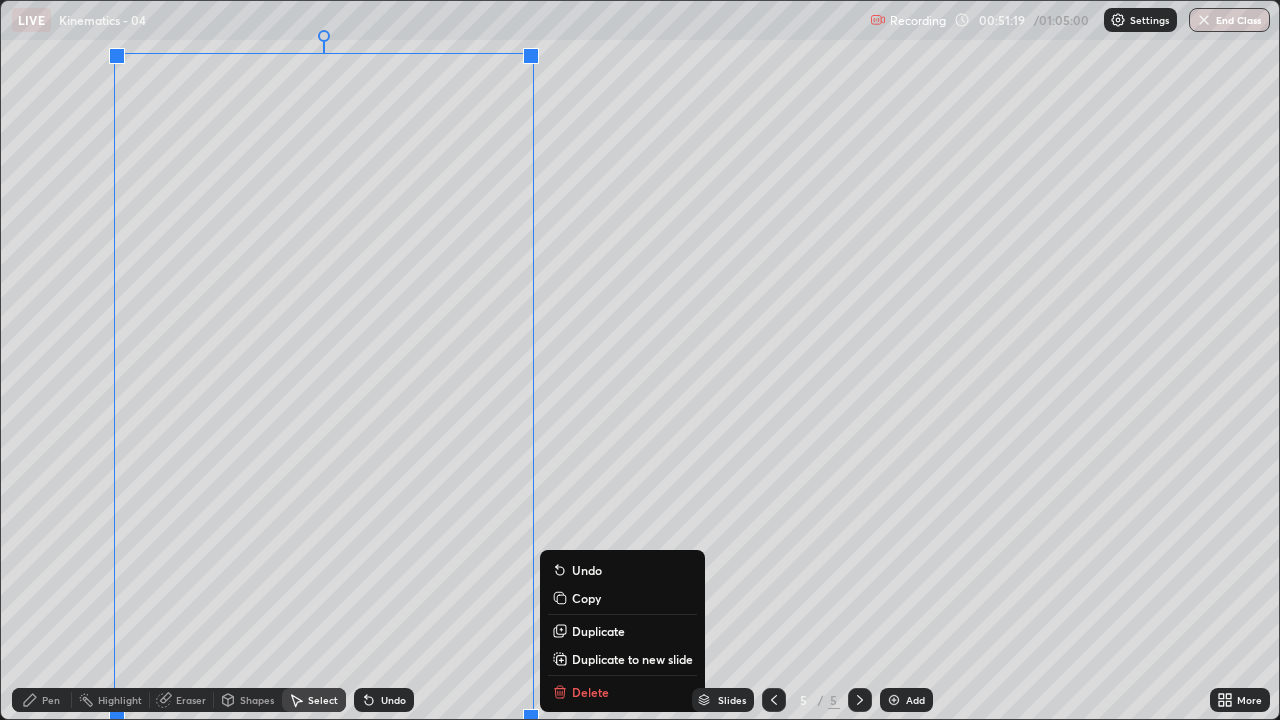 click on "Slides 5 / 5 Add" at bounding box center [812, 700] 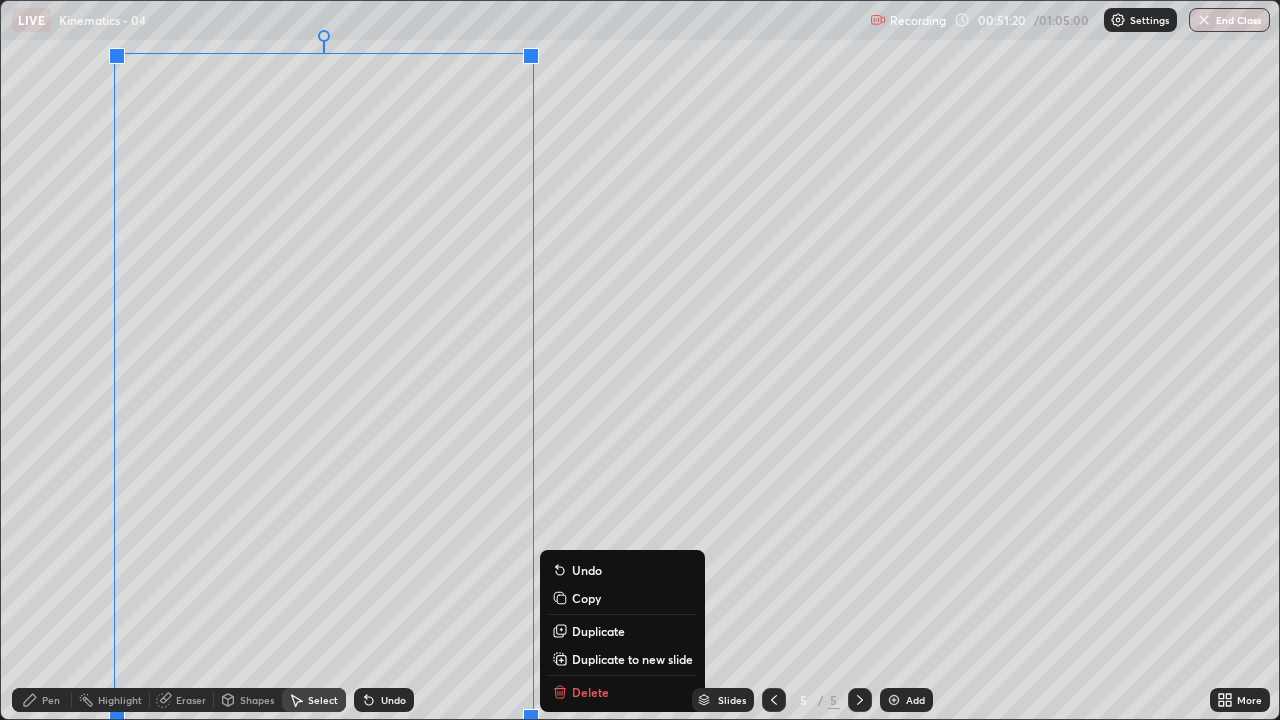 click on "Slides 5 / 5 Add" at bounding box center [812, 700] 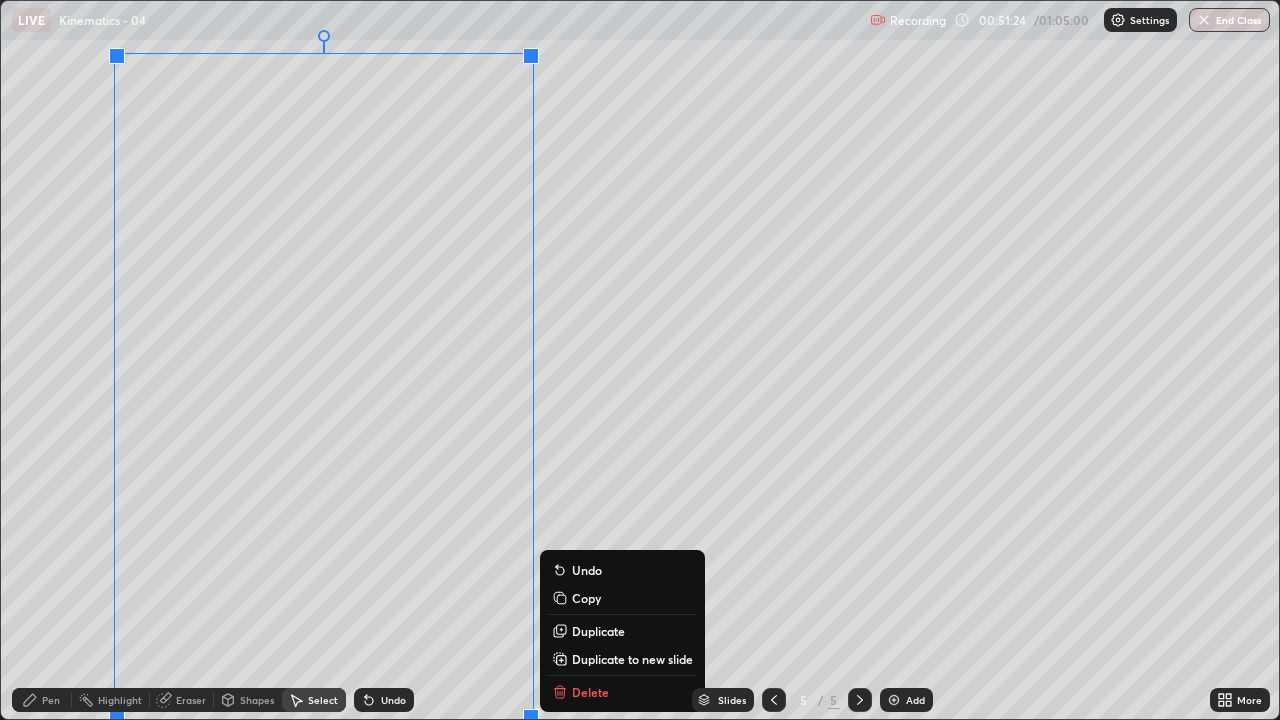 click on "0 ° Undo Copy Duplicate Duplicate to new slide Delete" at bounding box center (640, 360) 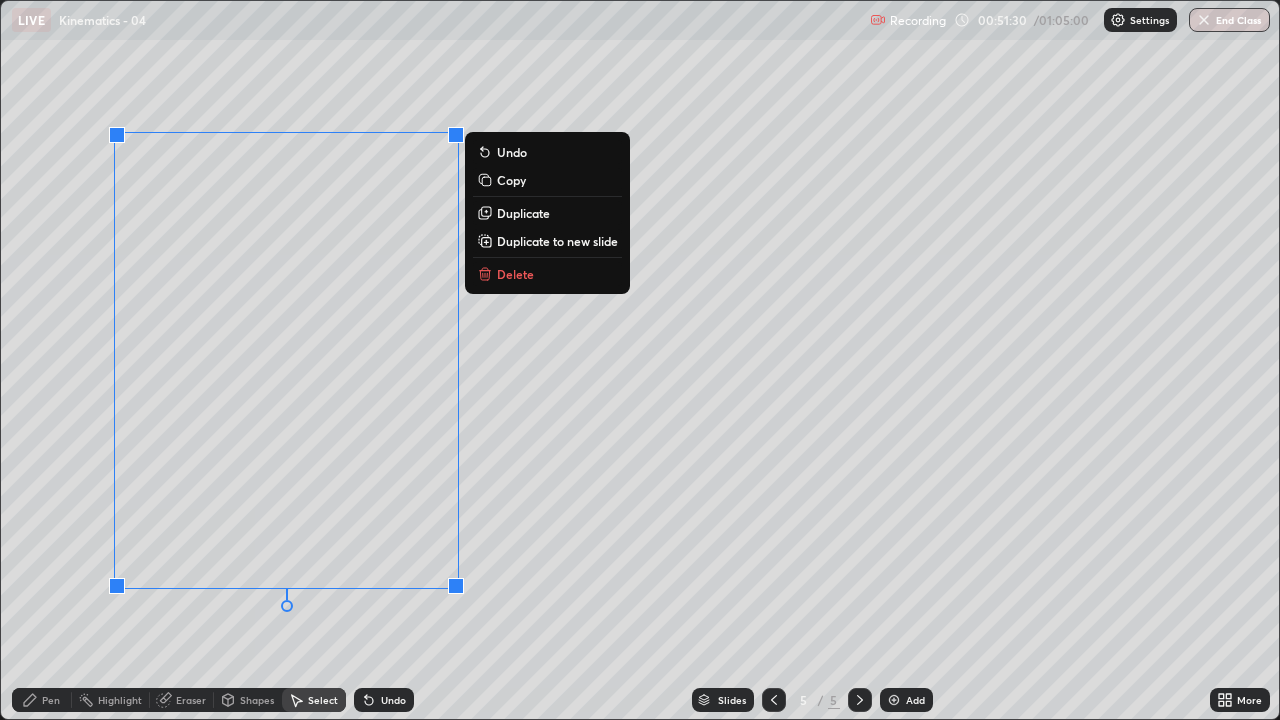 click on "Delete" at bounding box center [547, 274] 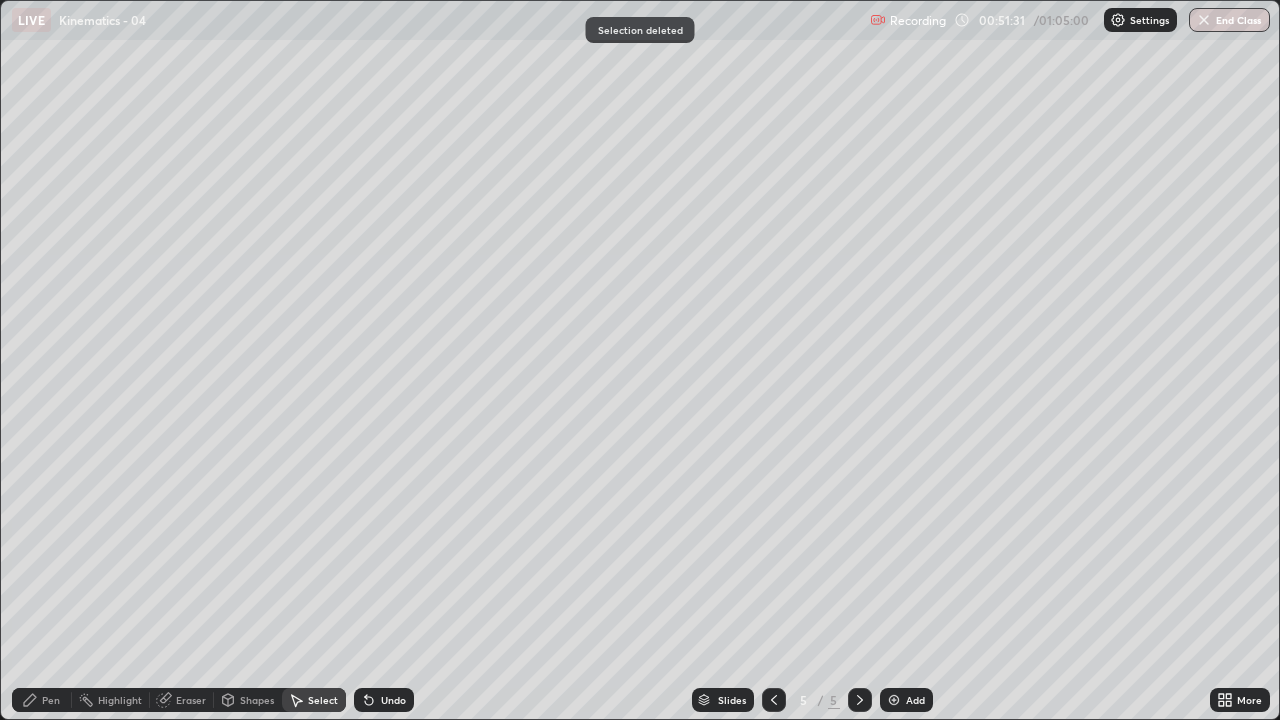 click on "0 ° Undo Copy Duplicate Duplicate to new slide Delete" at bounding box center [640, 360] 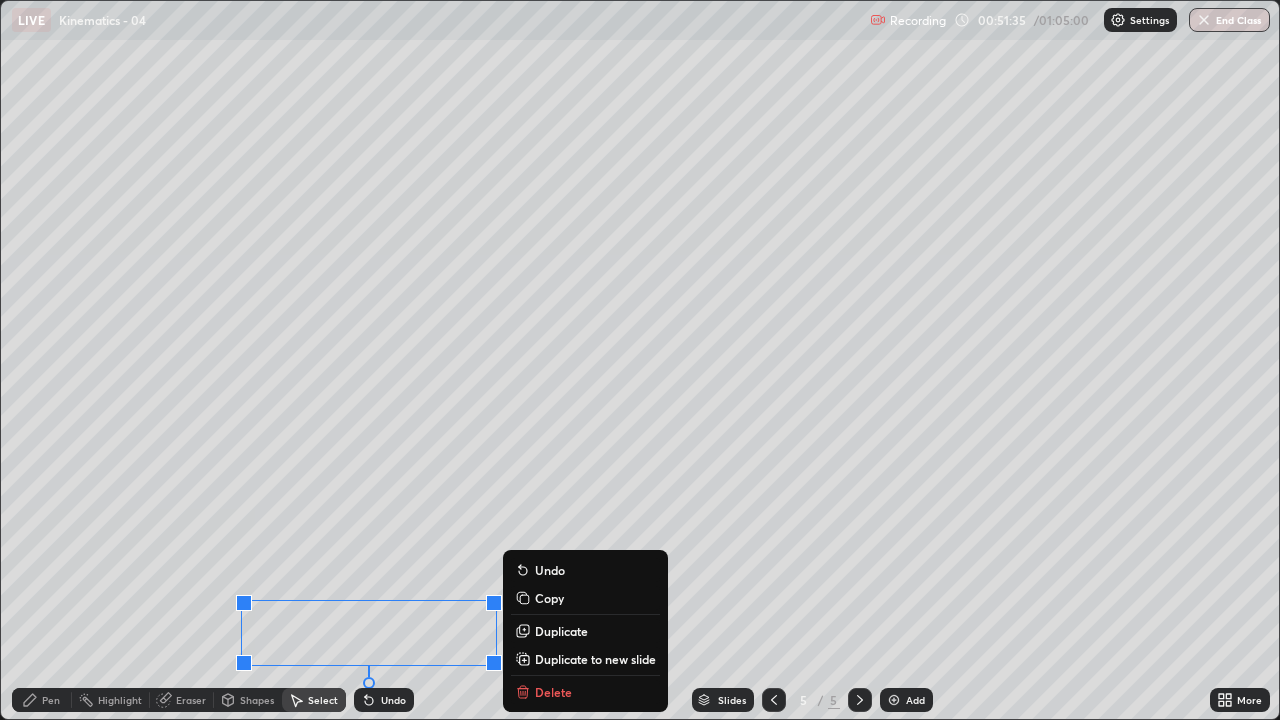 click on "Slides 5 / 5 Add" at bounding box center (812, 700) 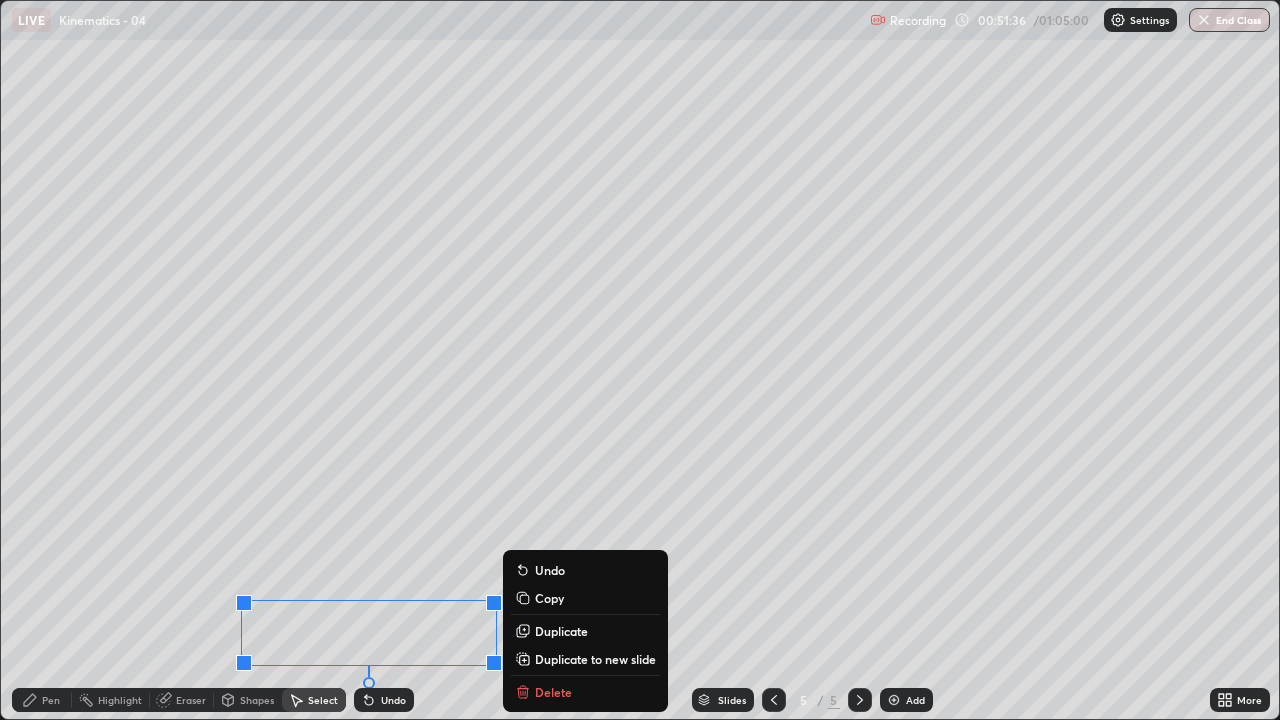 click on "0 ° Undo Copy Duplicate Duplicate to new slide Delete" at bounding box center [640, 360] 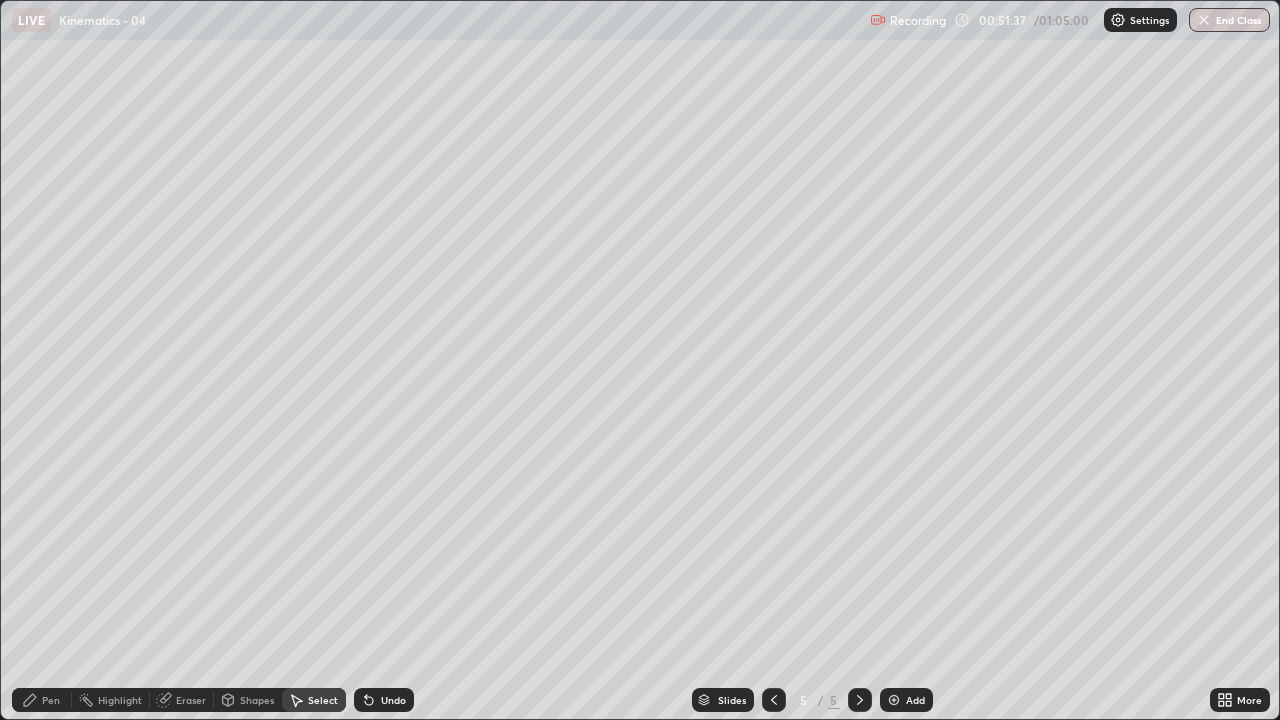 click on "Eraser" at bounding box center [191, 700] 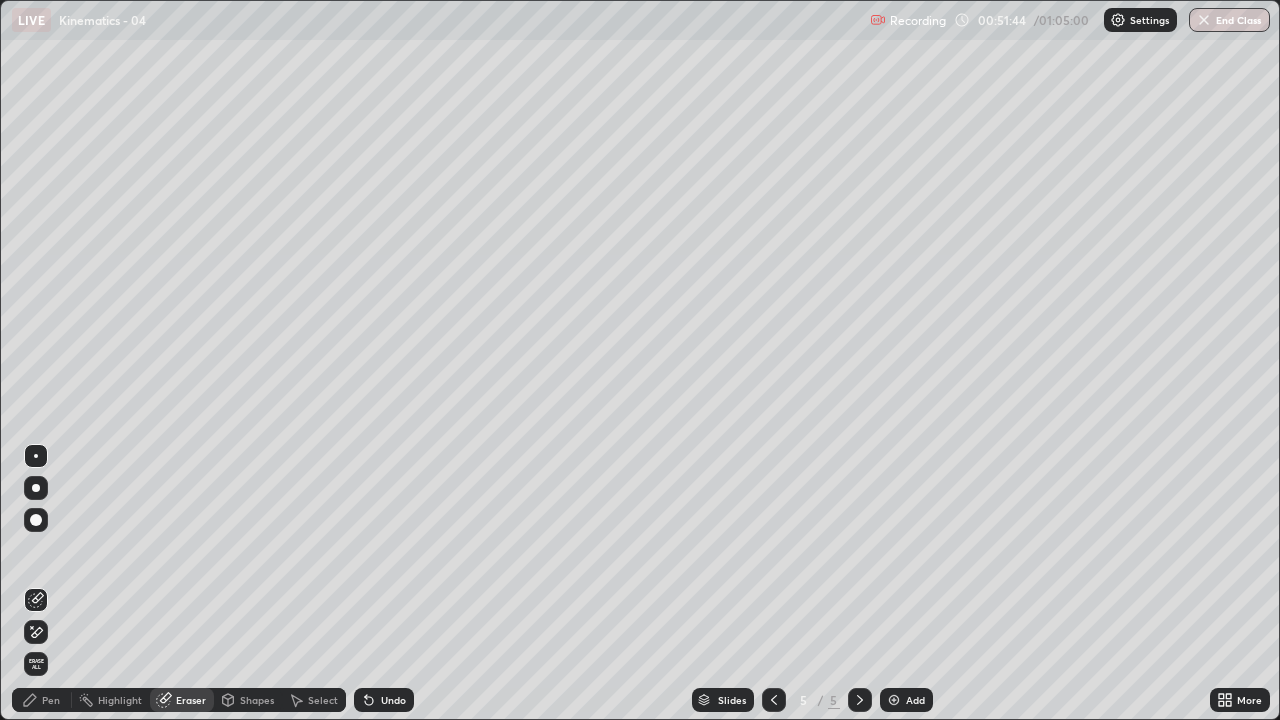 click on "Pen" at bounding box center (42, 700) 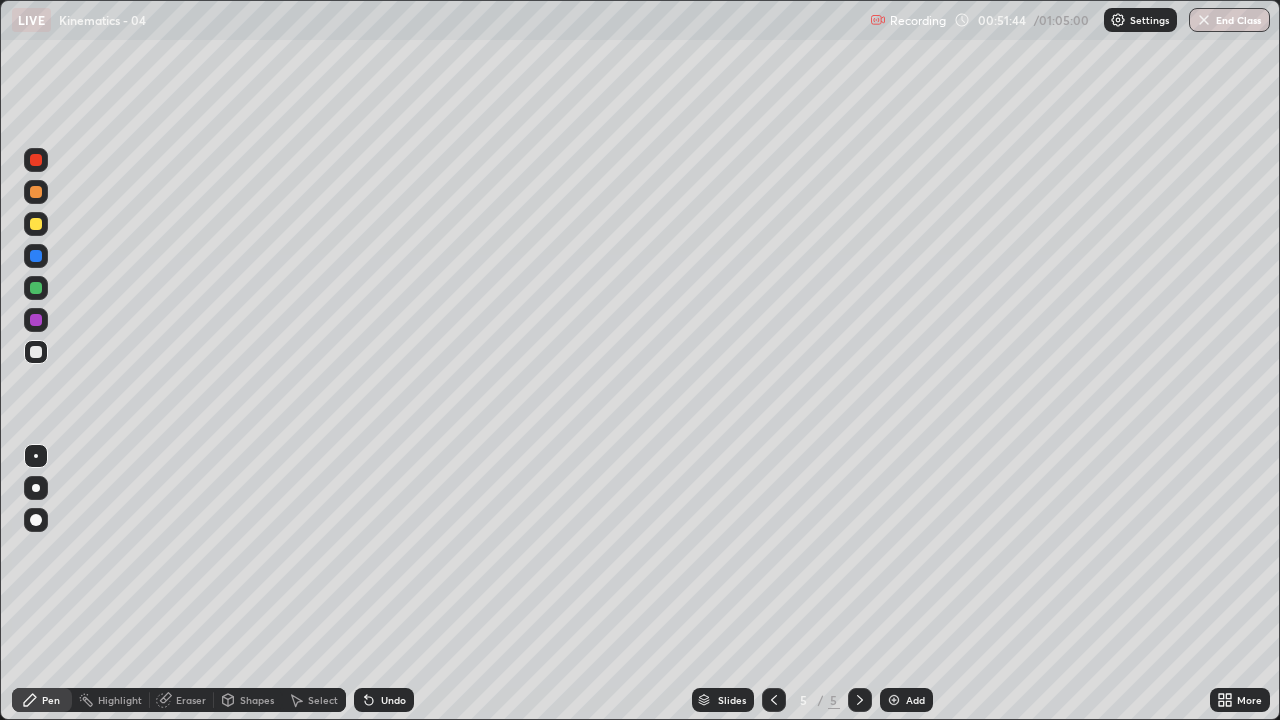 click at bounding box center (36, 224) 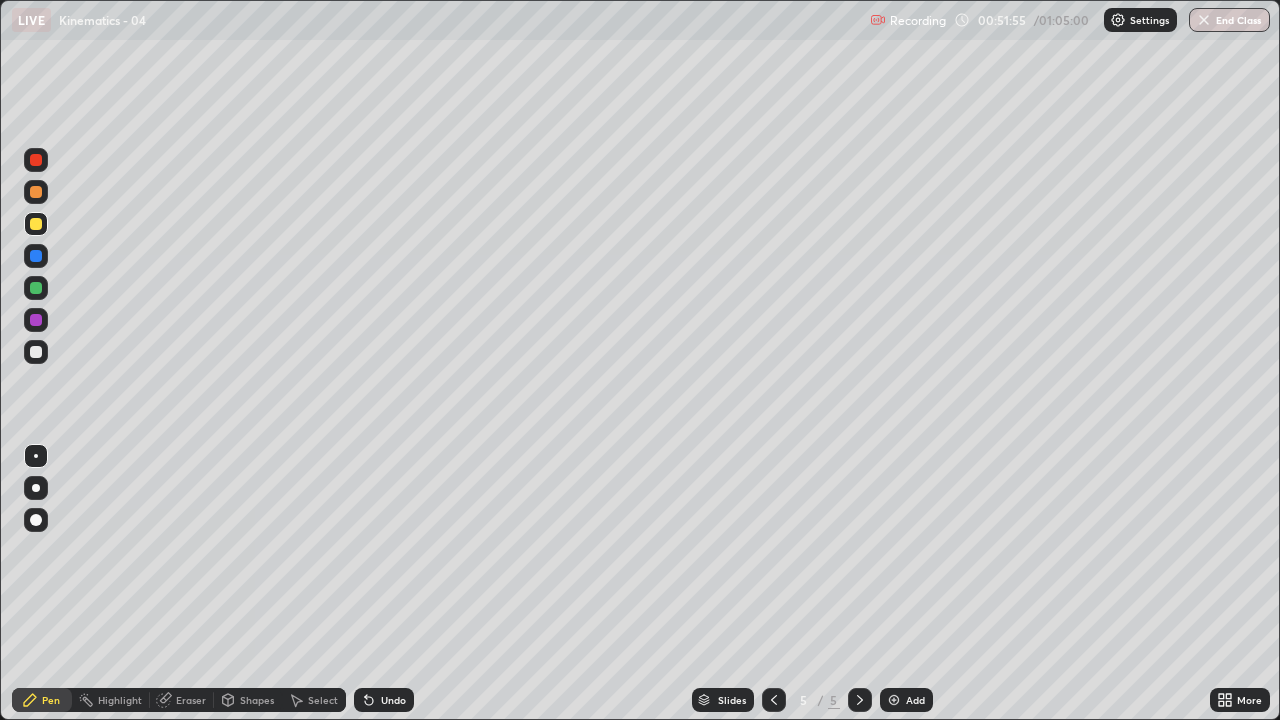 click on "Undo" at bounding box center [393, 700] 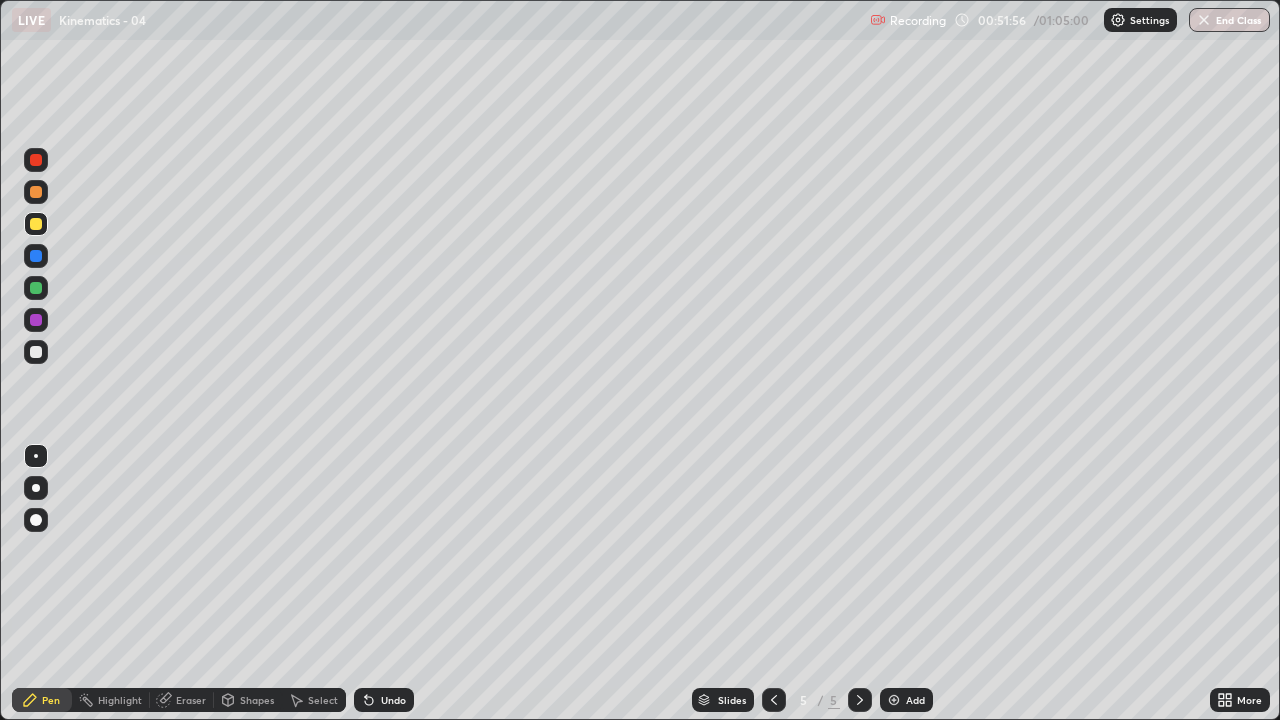 click on "Undo" at bounding box center (384, 700) 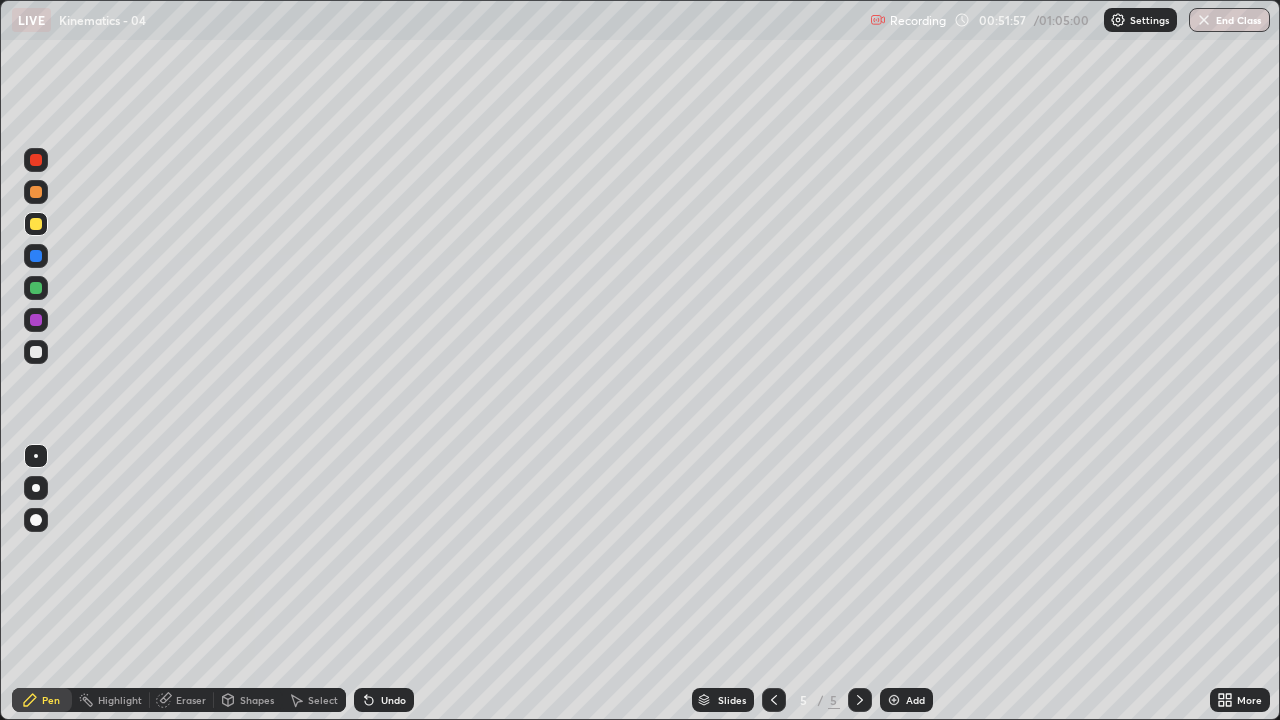 click on "Shapes" at bounding box center (248, 700) 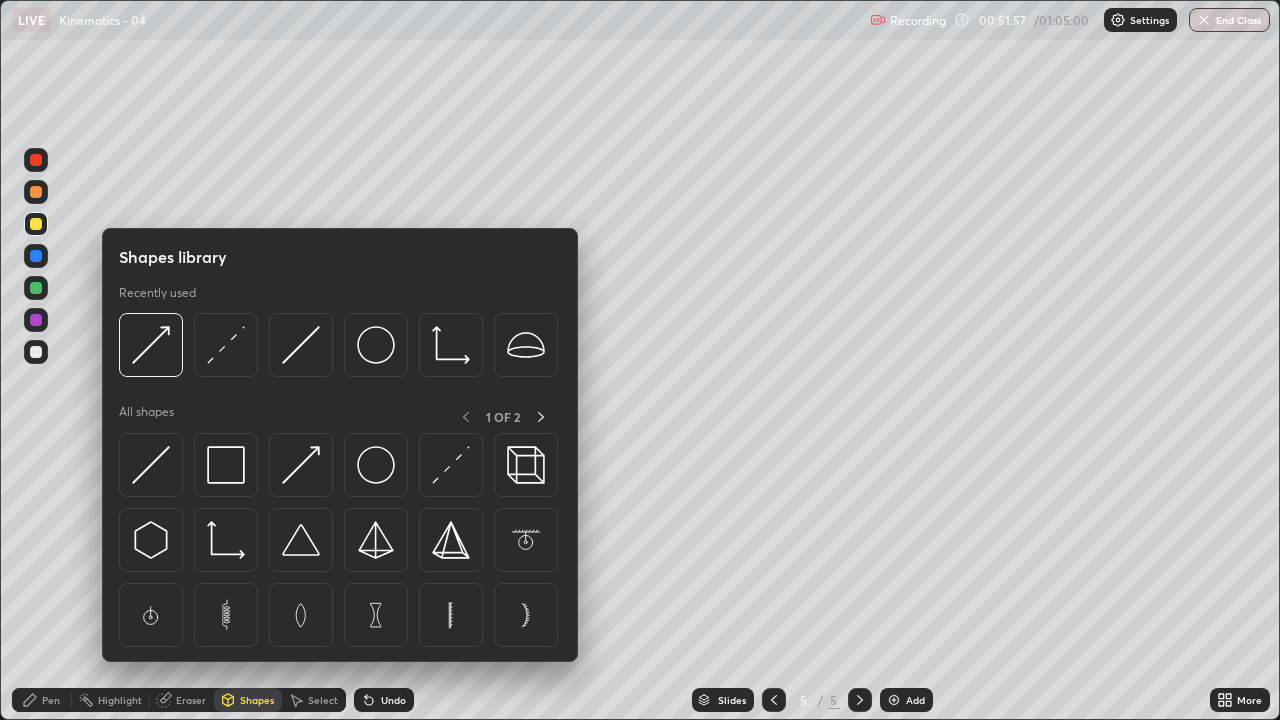 click on "Eraser" at bounding box center (191, 700) 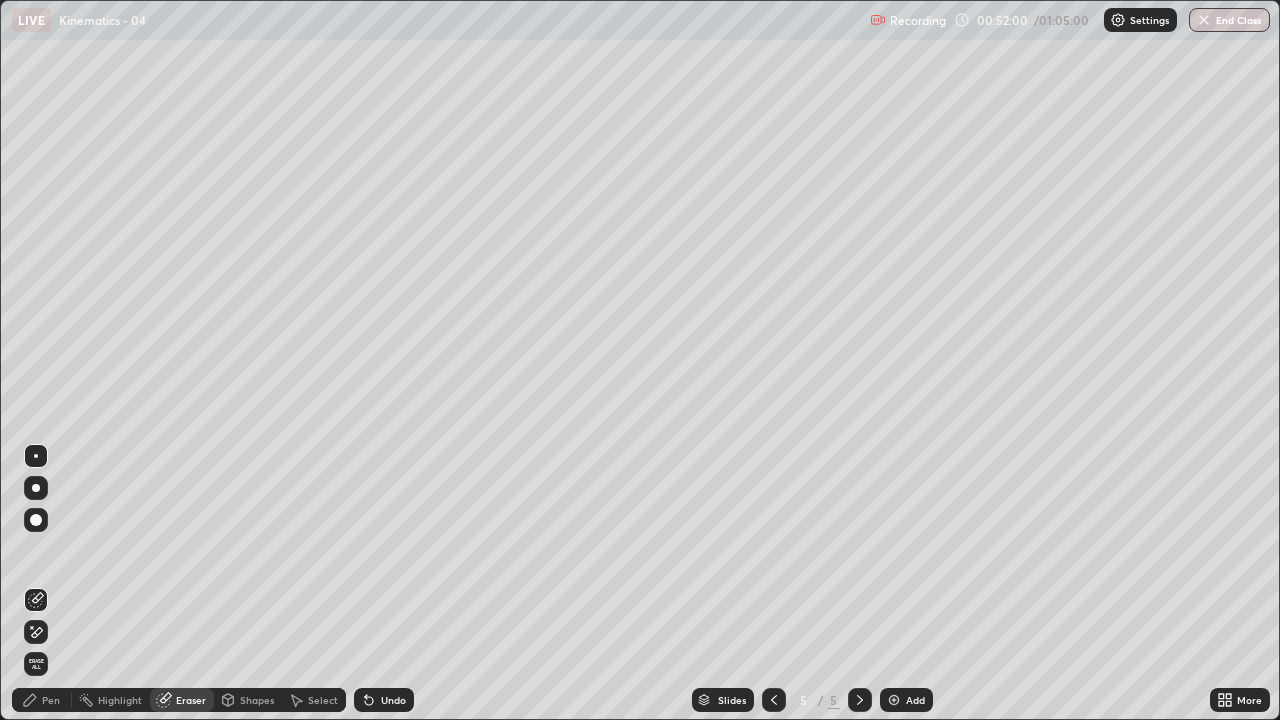 click on "Pen" at bounding box center [42, 700] 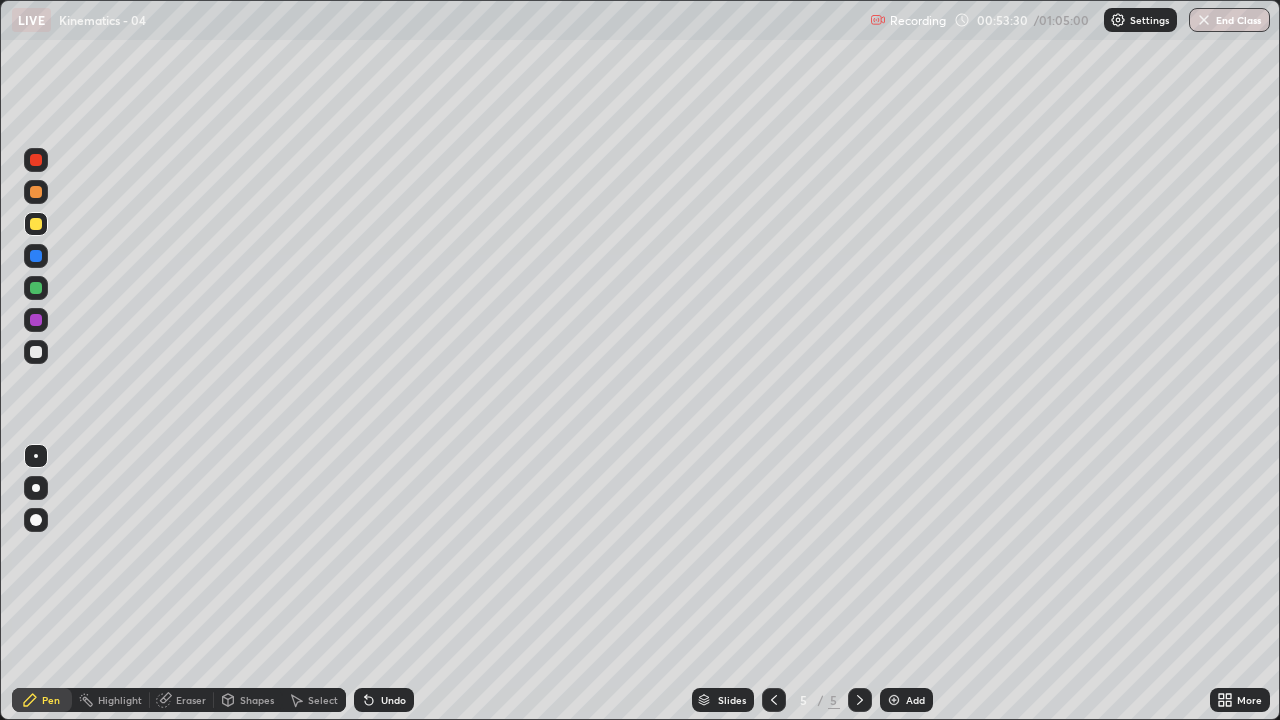 click at bounding box center (36, 256) 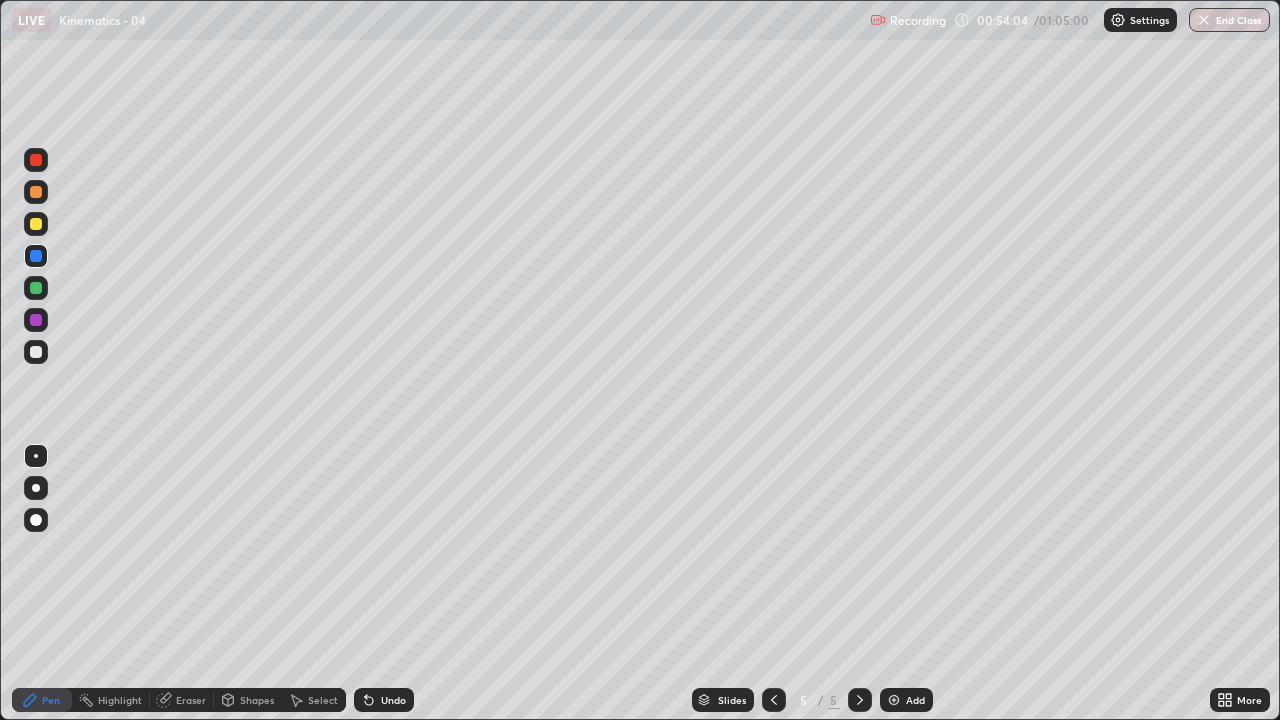 click on "Undo" at bounding box center [384, 700] 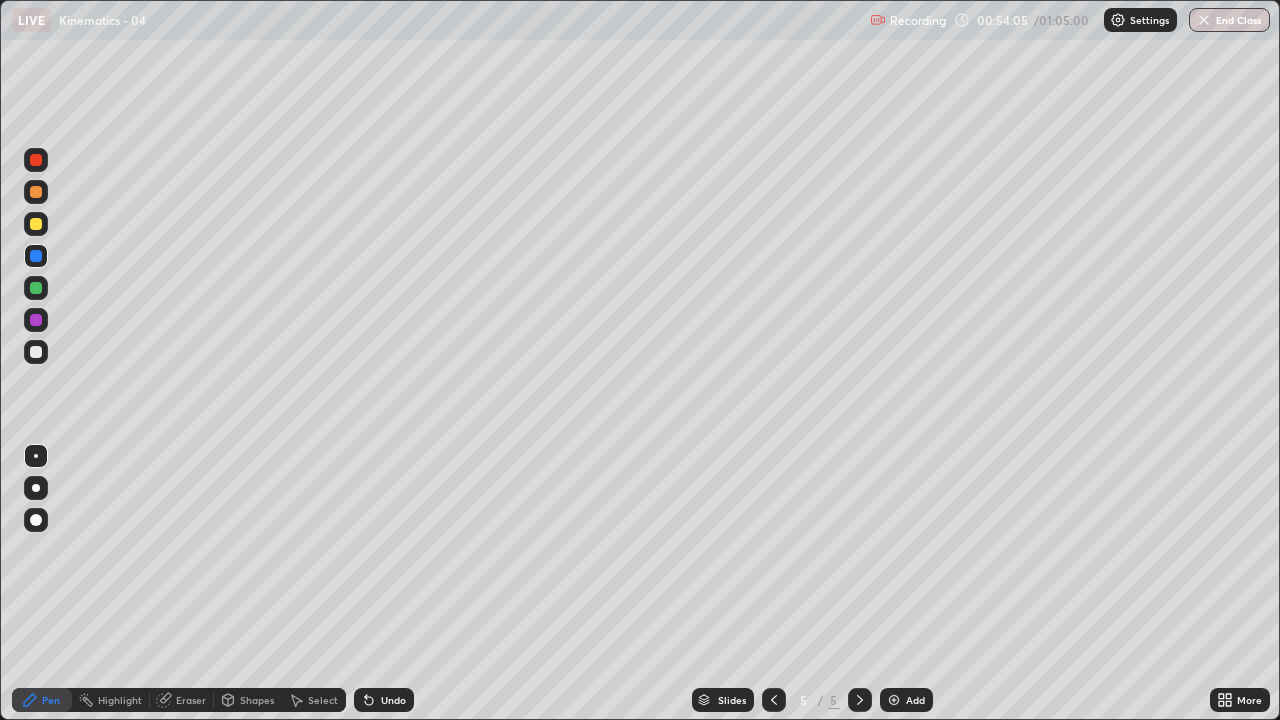 click on "Undo" at bounding box center (393, 700) 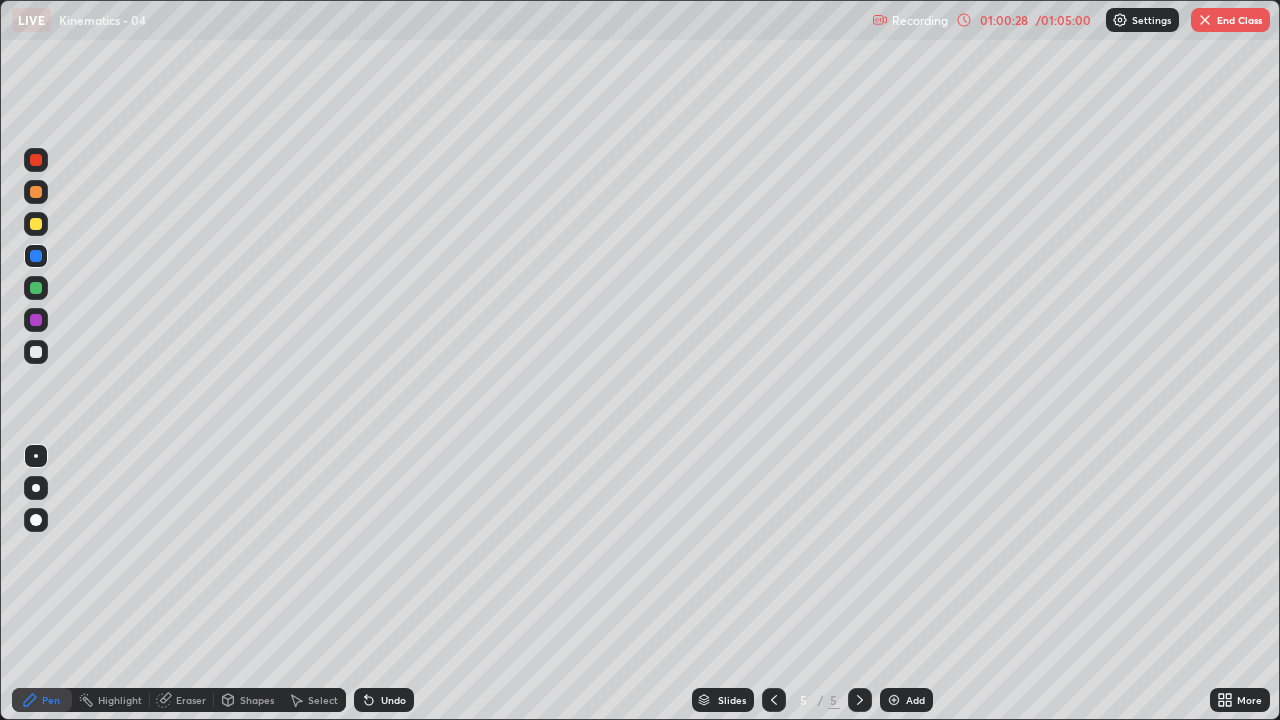 click on "Add" at bounding box center [906, 700] 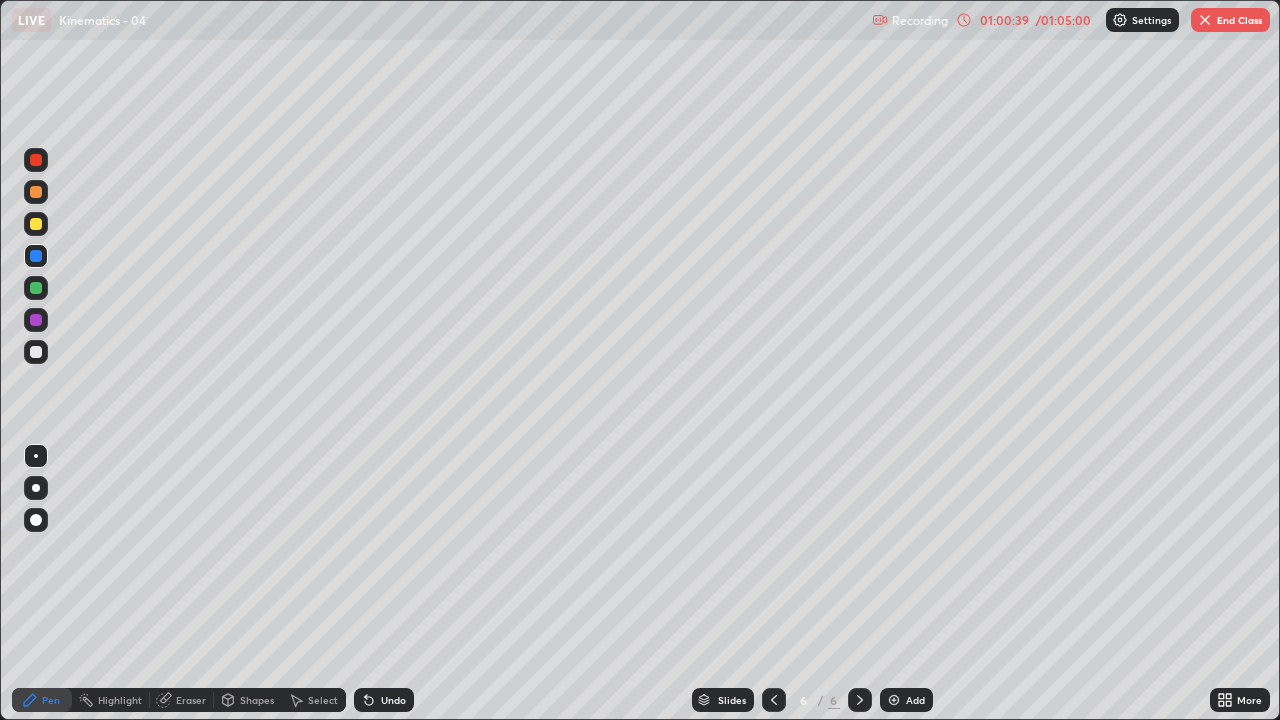 click at bounding box center (36, 288) 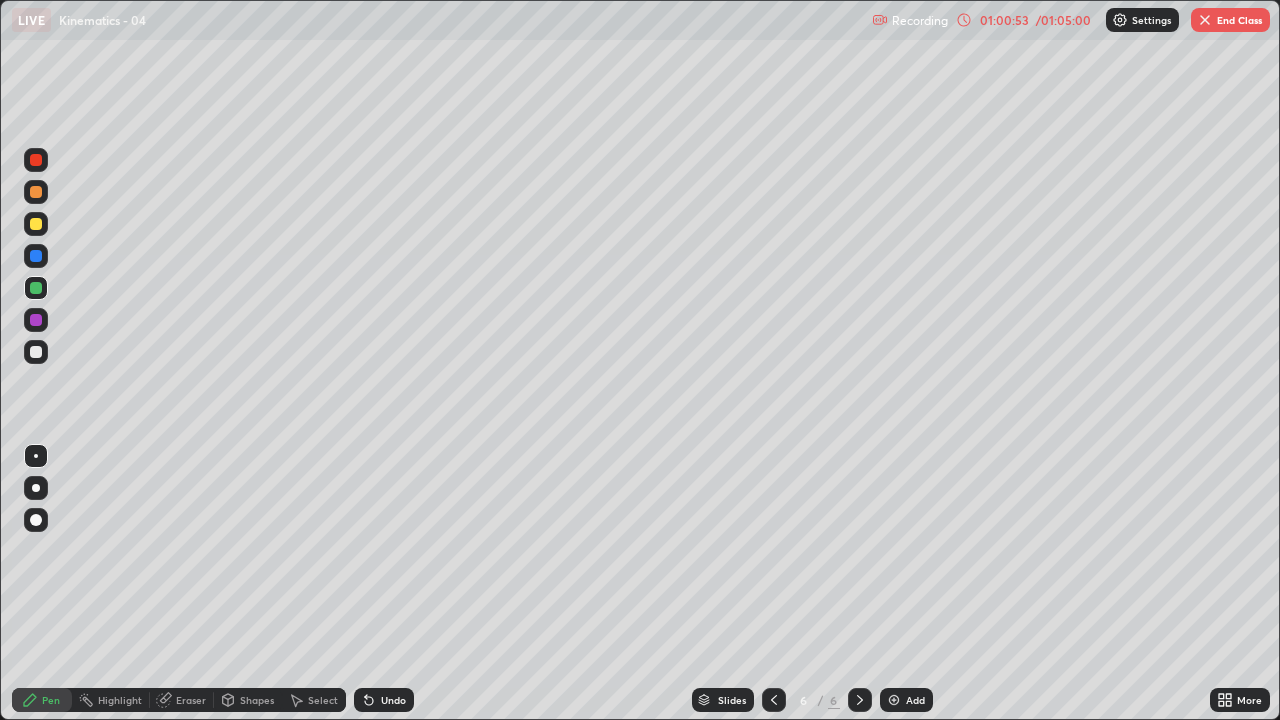 click at bounding box center (36, 320) 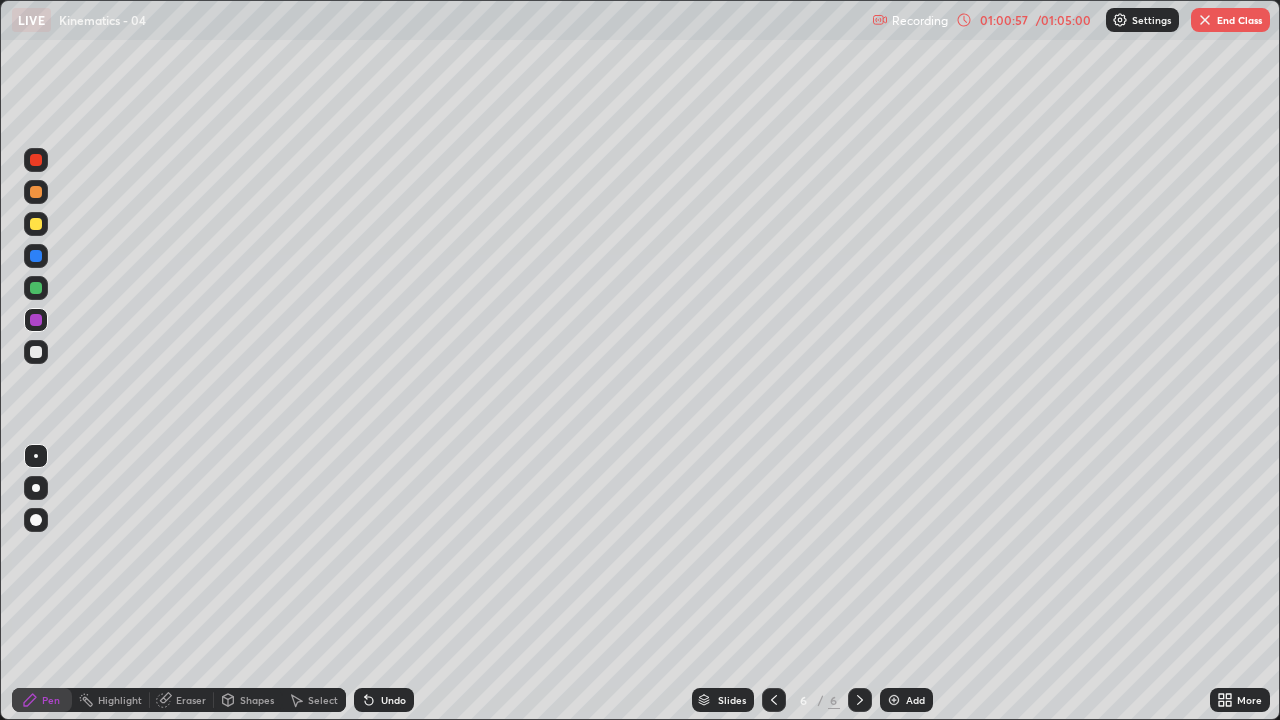 click on "Undo" at bounding box center (384, 700) 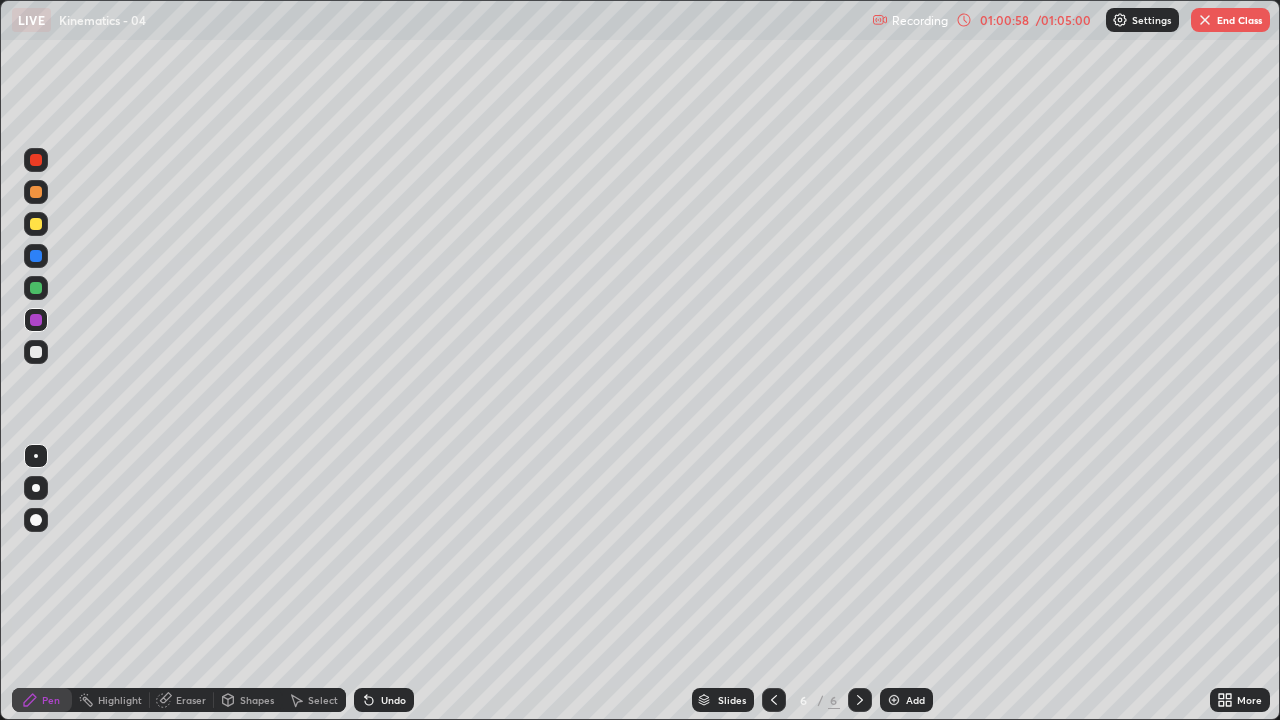 click on "Undo" at bounding box center (393, 700) 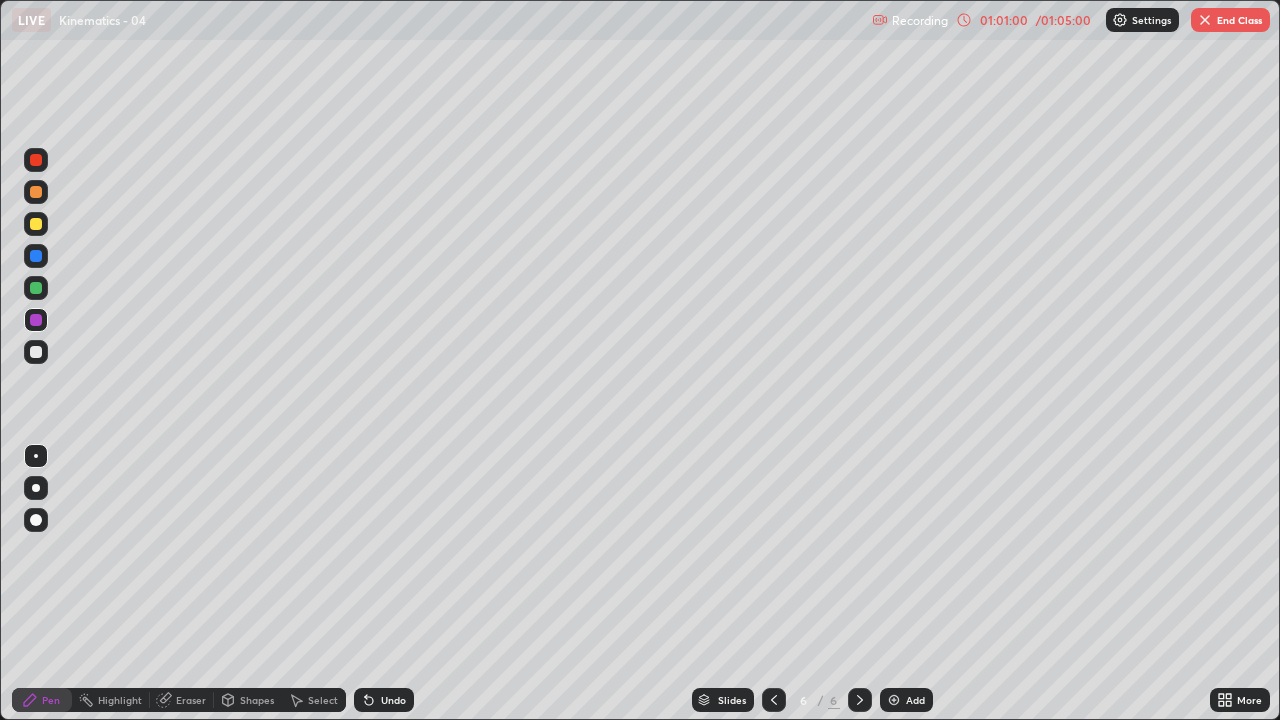 click on "Shapes" at bounding box center [257, 700] 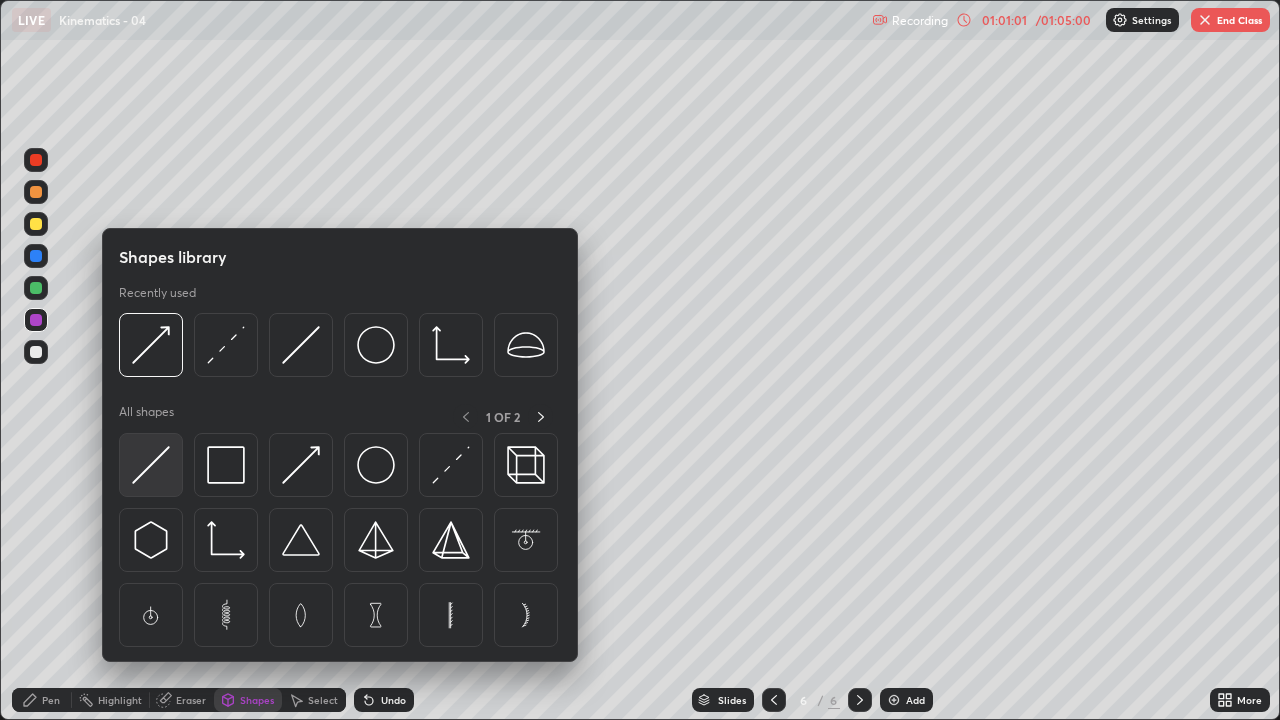 click at bounding box center (151, 465) 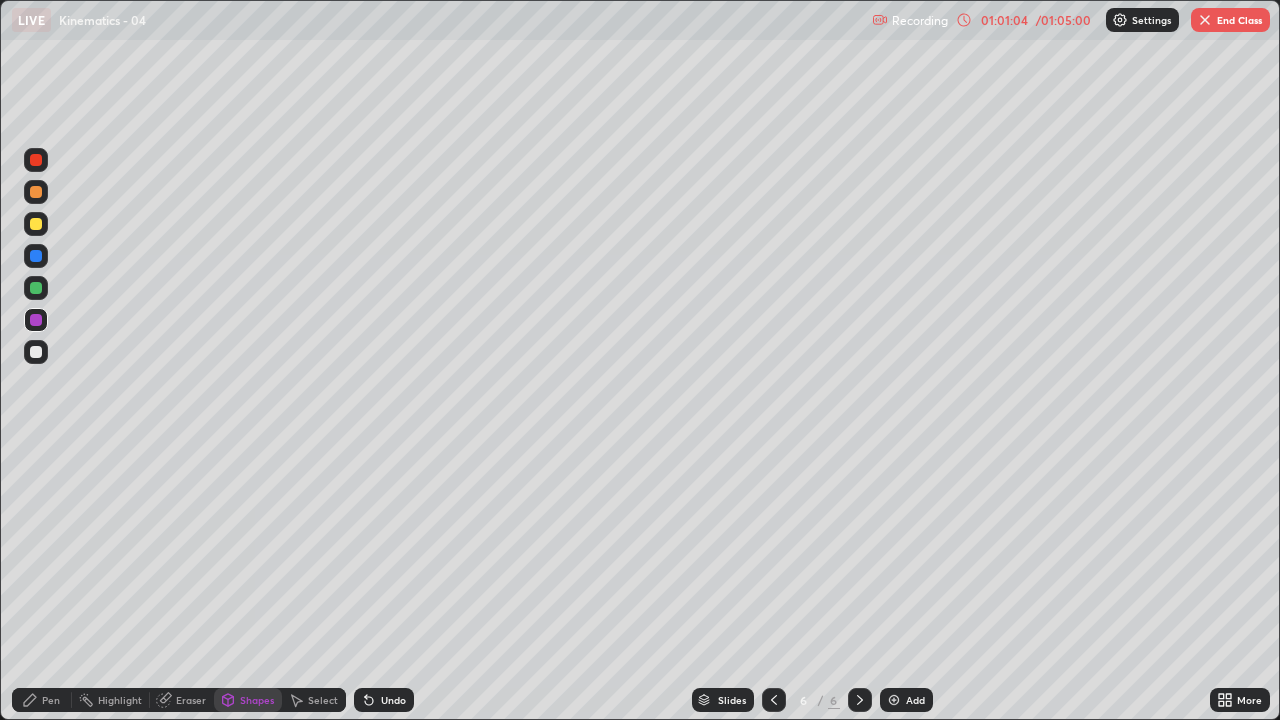 click on "Pen" at bounding box center [51, 700] 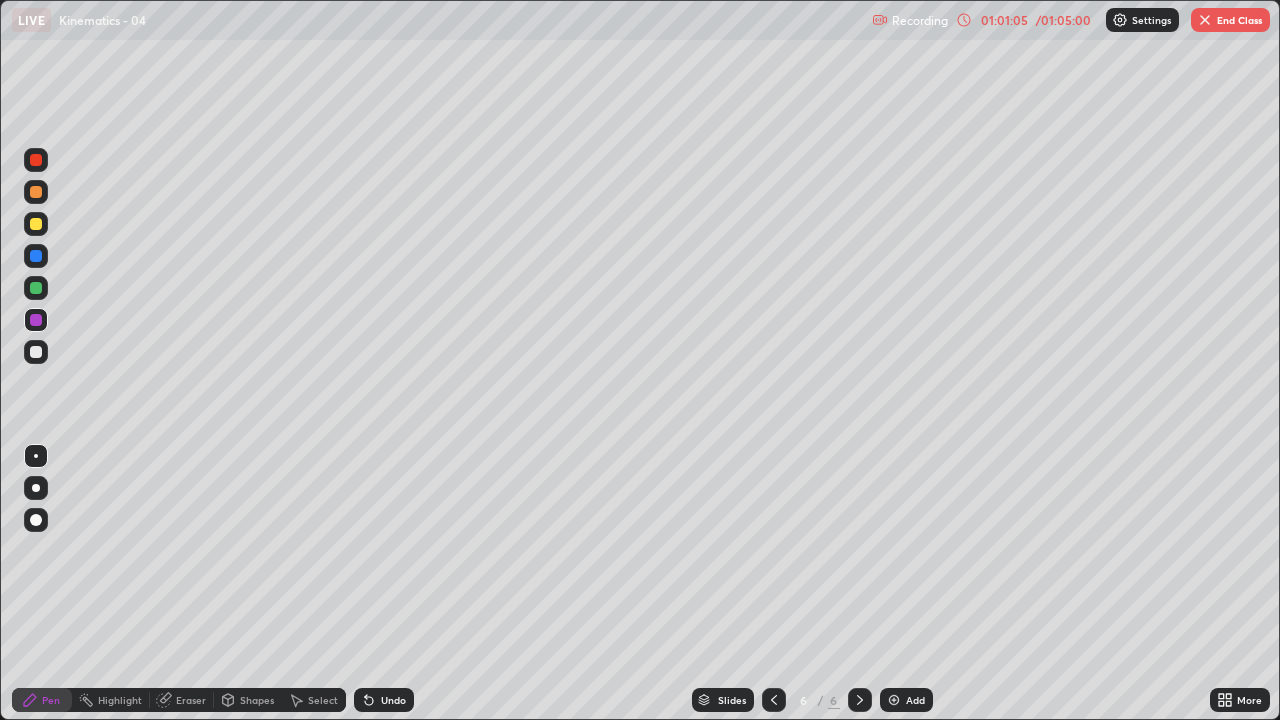 click at bounding box center [36, 288] 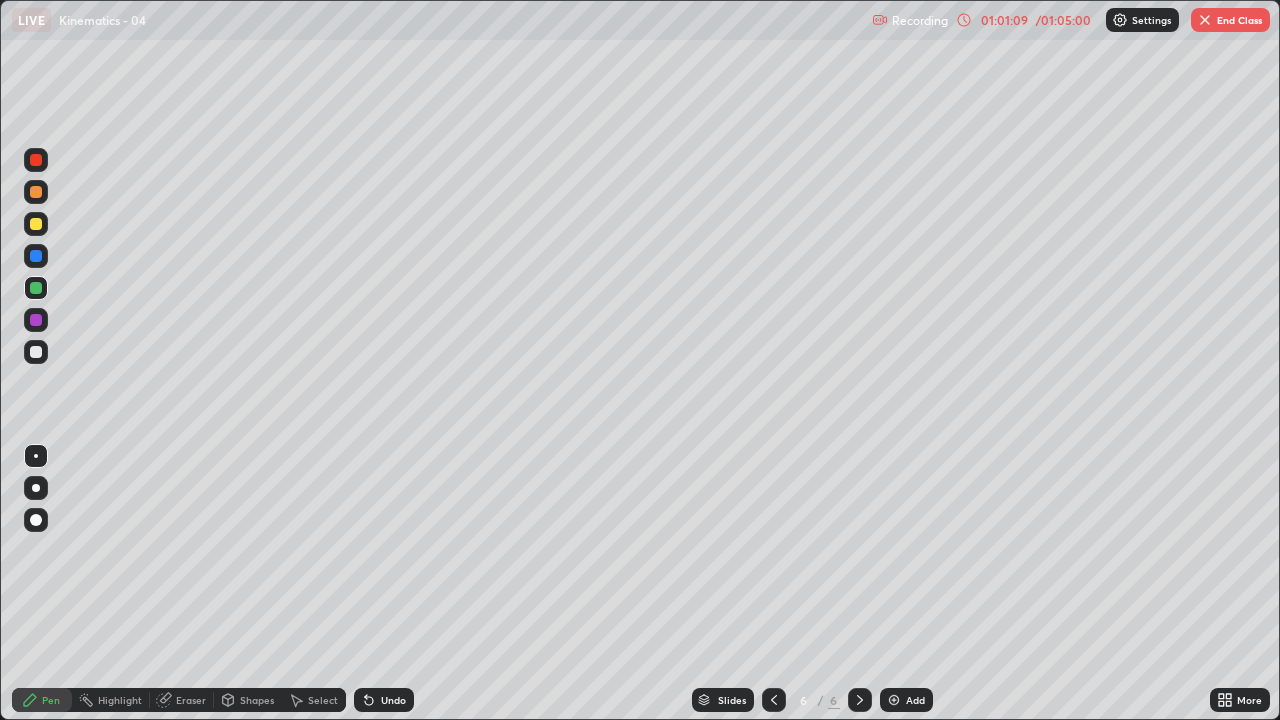 click at bounding box center [36, 352] 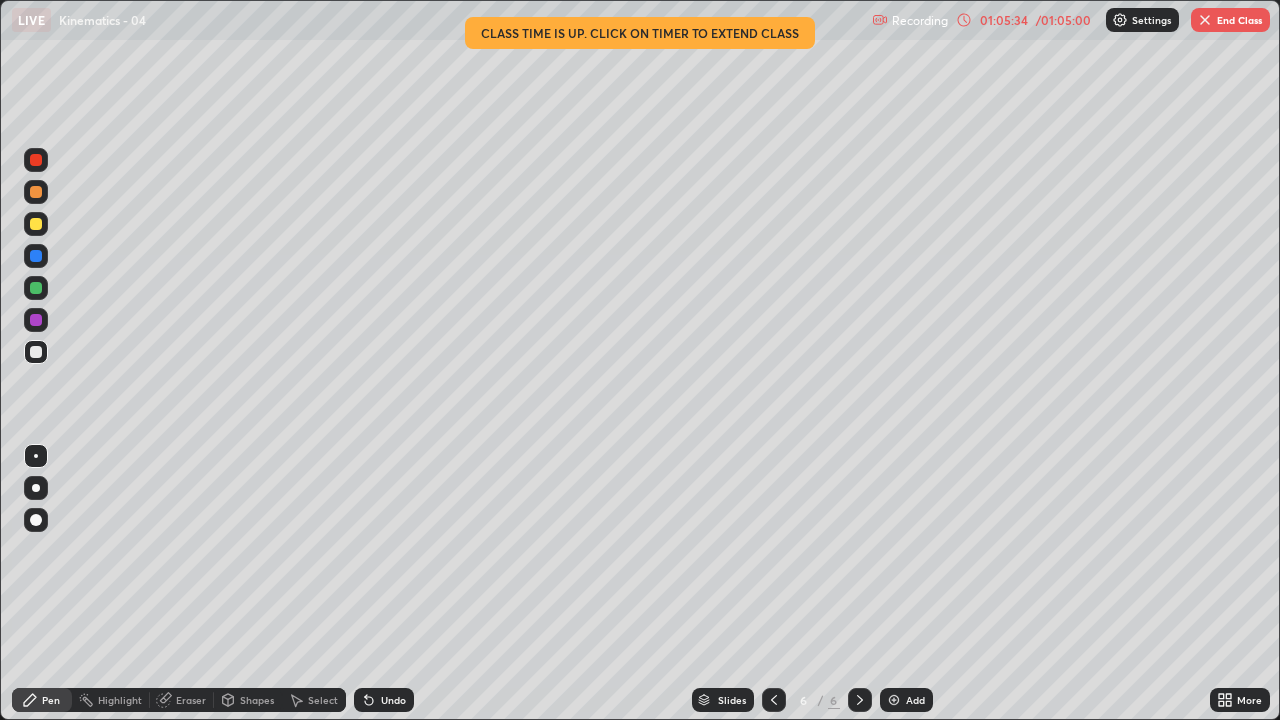 click on "End Class" at bounding box center [1230, 20] 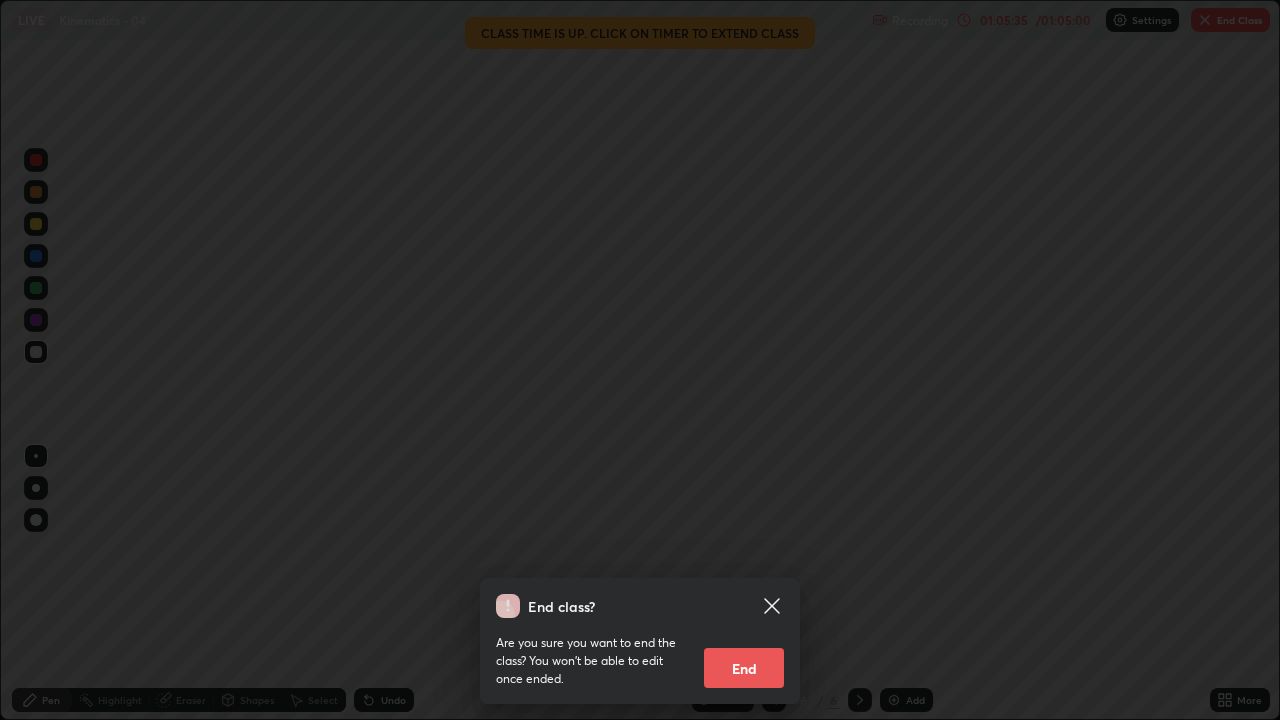 click on "End" at bounding box center (744, 668) 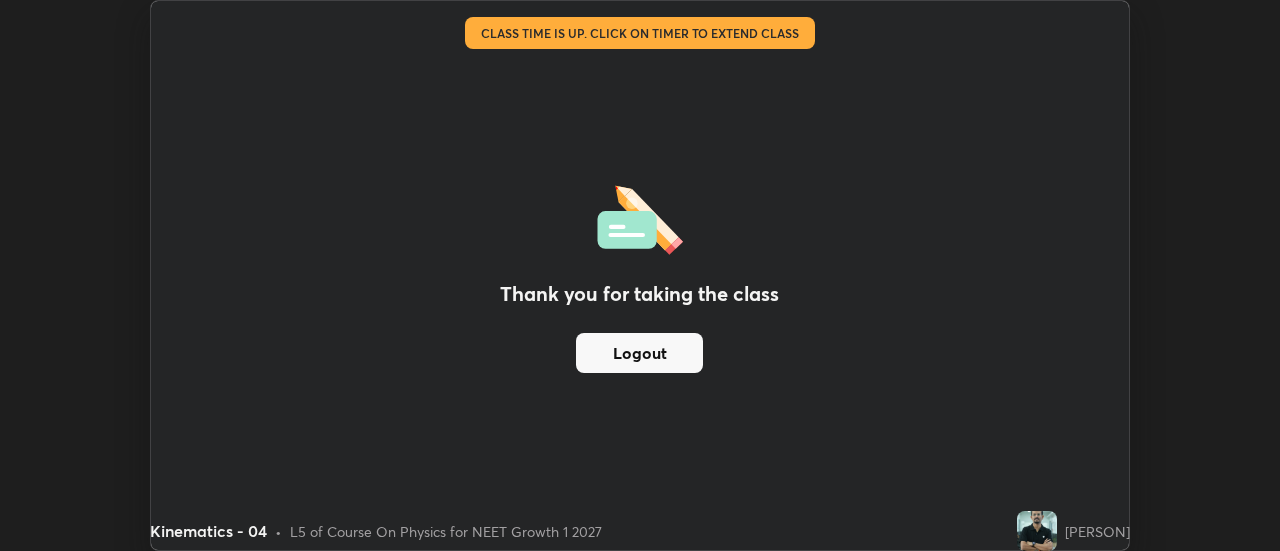 scroll, scrollTop: 551, scrollLeft: 1280, axis: both 